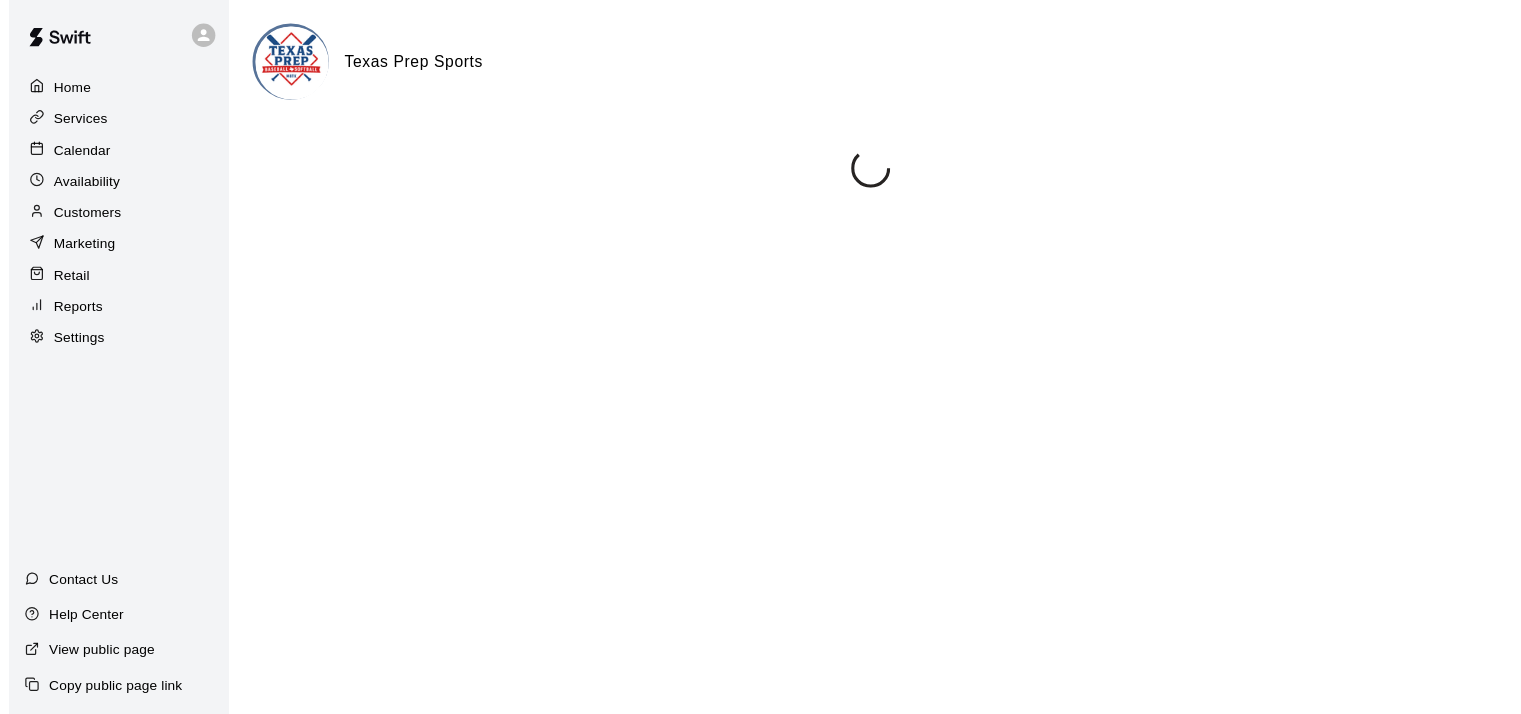 scroll, scrollTop: 0, scrollLeft: 0, axis: both 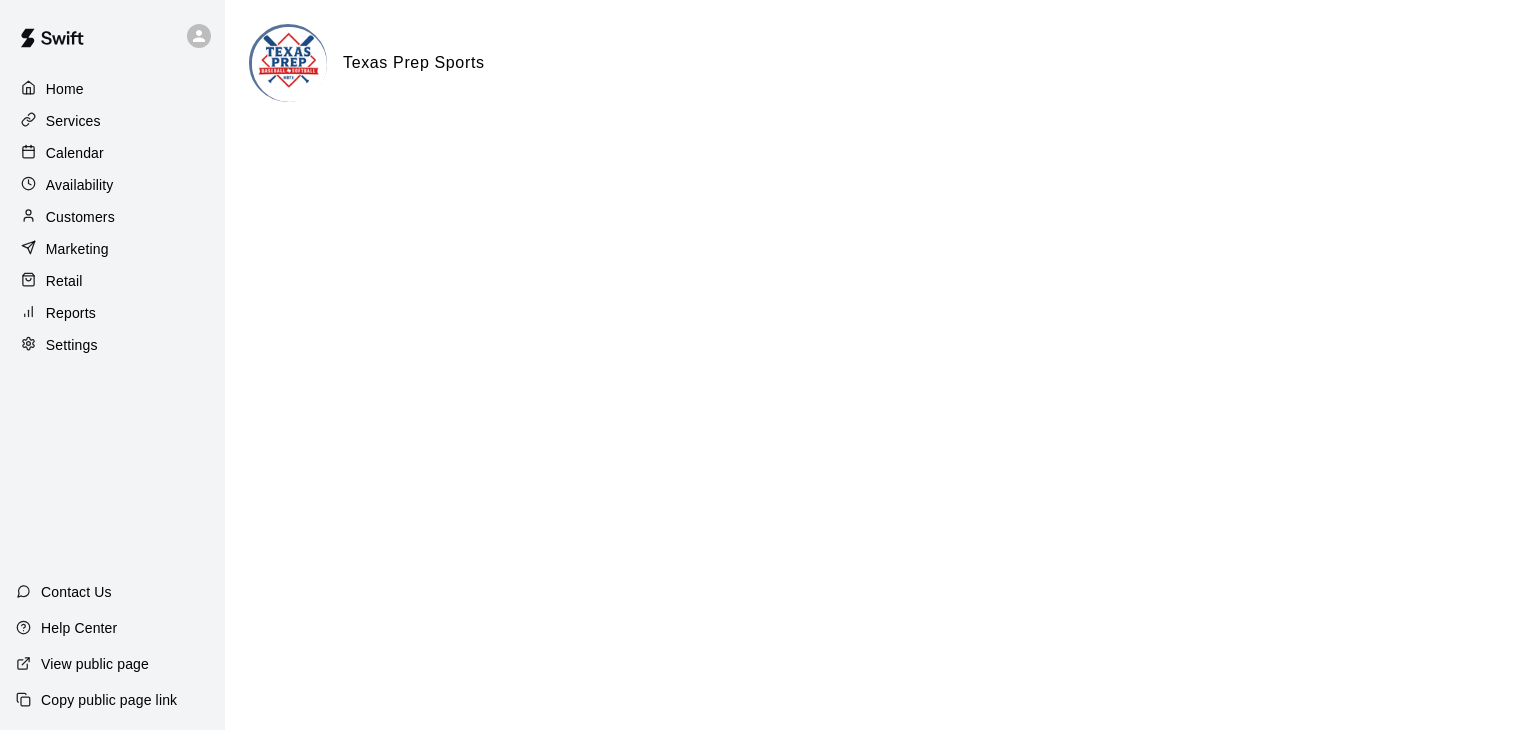 click on "Reports" at bounding box center (71, 313) 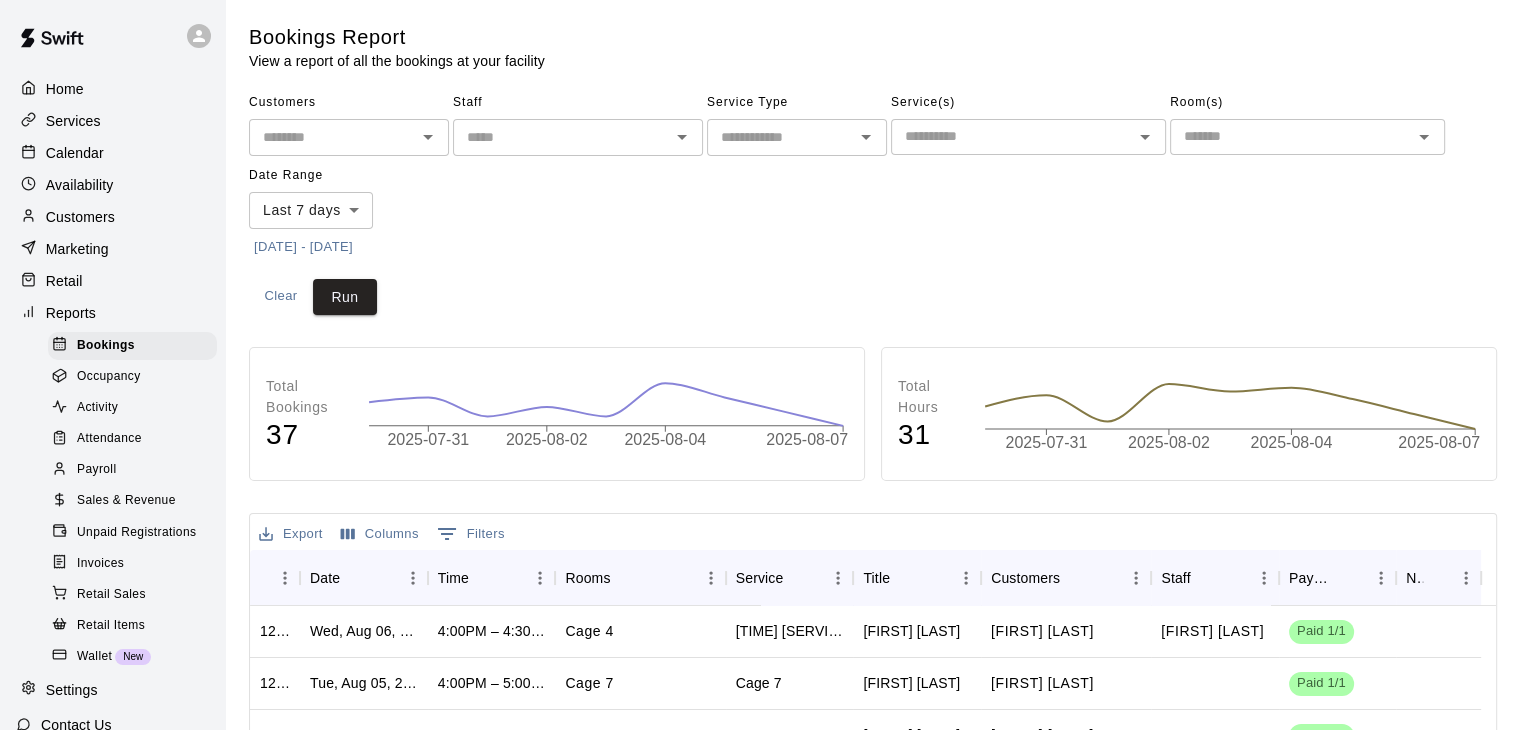 click on "Payroll" at bounding box center (96, 470) 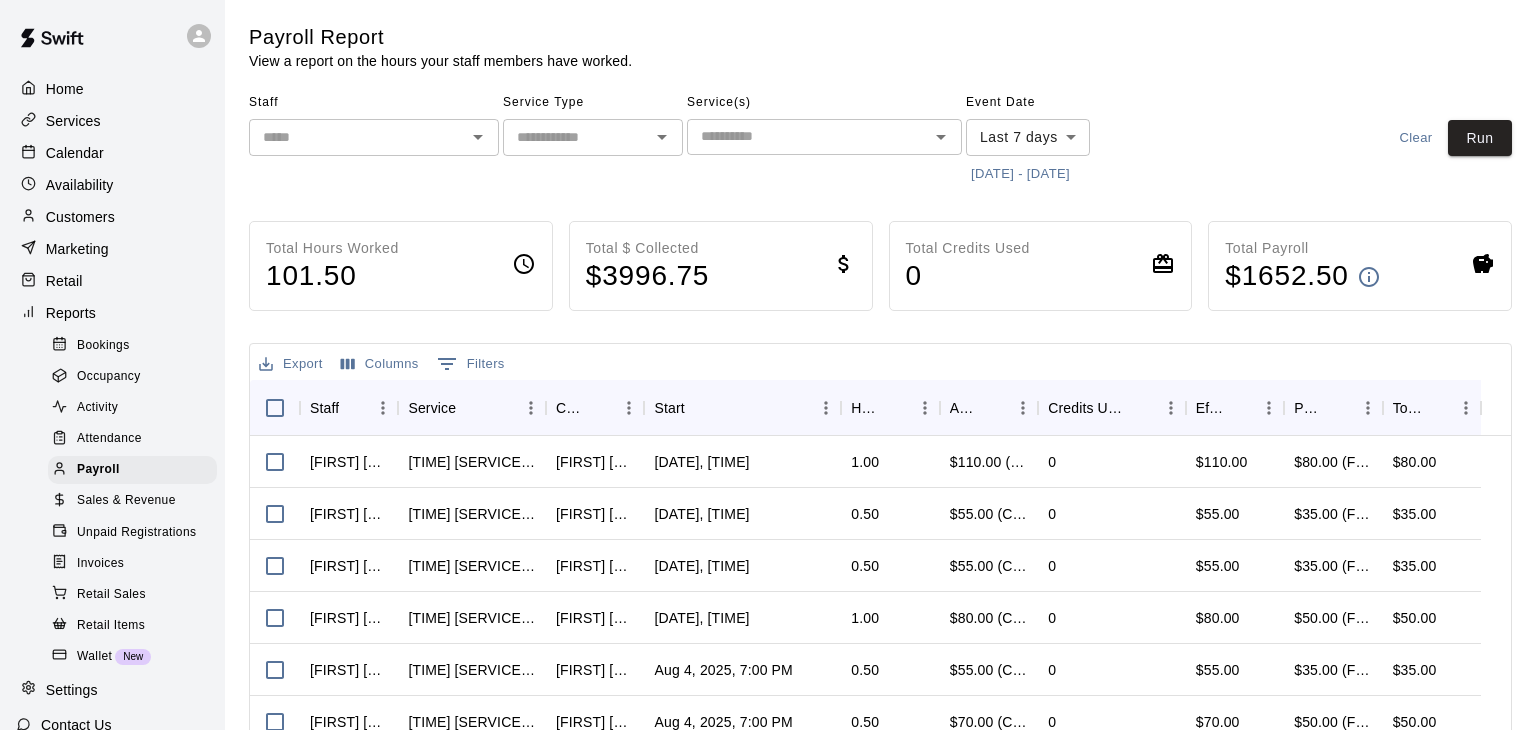 click on "Payroll Report View a report on the hours your staff members have worked. Staff ​​Service Type ​​Service(s) ​​Event Date Last 7 days **** ​​[DATE] - [DATE] Clear Run Total Hours Worked 101.50 Total $ Collected $ 3996.75 Total Credits Used 0 Total Payroll $ 1652.50 Export Columns 0 Filters Staff Service Customer Start Hours Amount Paid Credits Used Effective Price Pay Rate Total Pay [FIRST] [LAST] [SERVICE] - [FIRST] [LAST] [FIRST] [LAST] [DATE], [TIME] 1.00 $110.00 (Card) 0 $110.00 $80.00 (Flat) $80.00 [FIRST] [LAST] [SERVICE] - [FIRST] [LAST] [FIRST] [LAST] [DATE], [TIME] 0.50 $55.00 (Card) 0 $55.00 $35.00 (Flat) $35.00 [FIRST] [LAST] [SERVICE] - [FIRST] [LAST] 0.50" at bounding box center (768, 525) 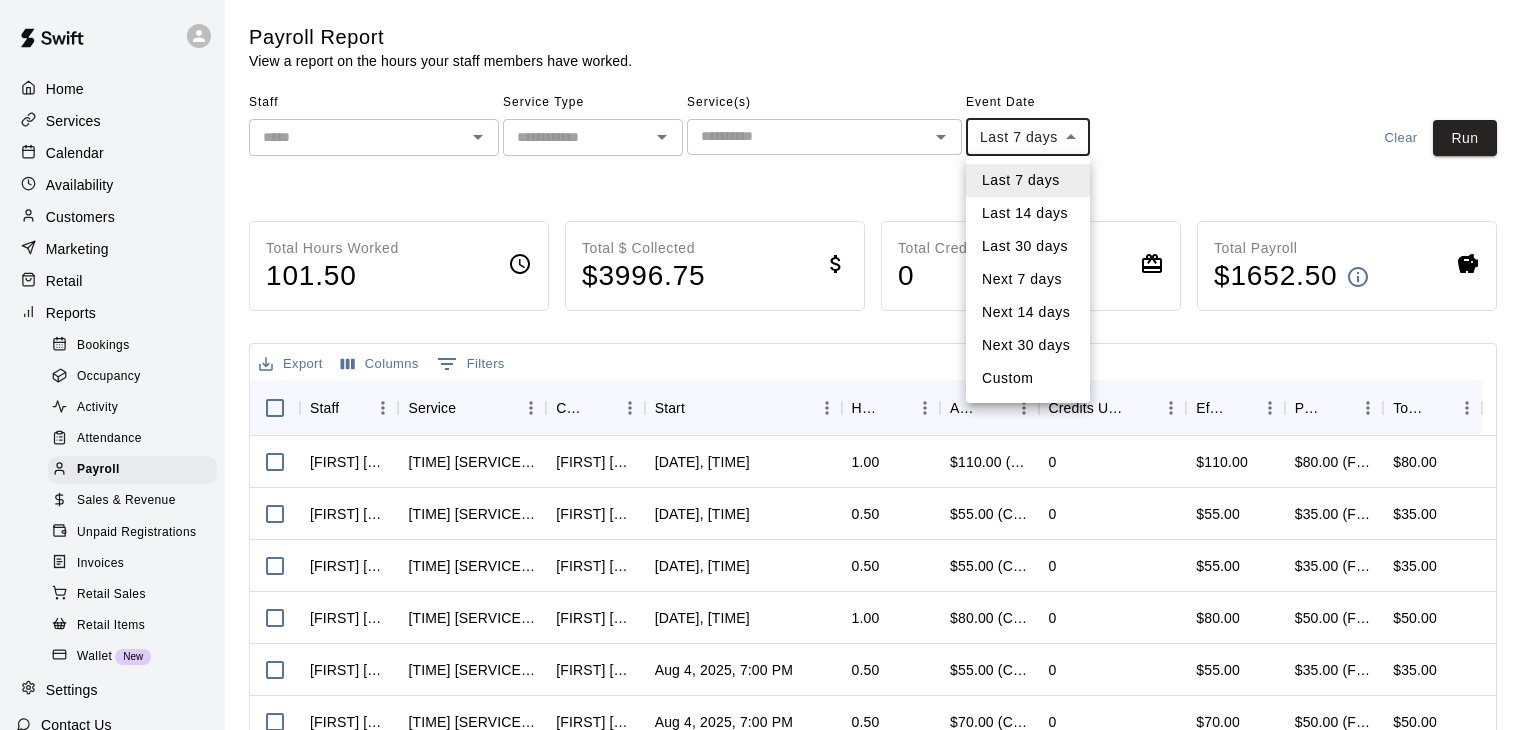 click on "Custom" at bounding box center (1028, 378) 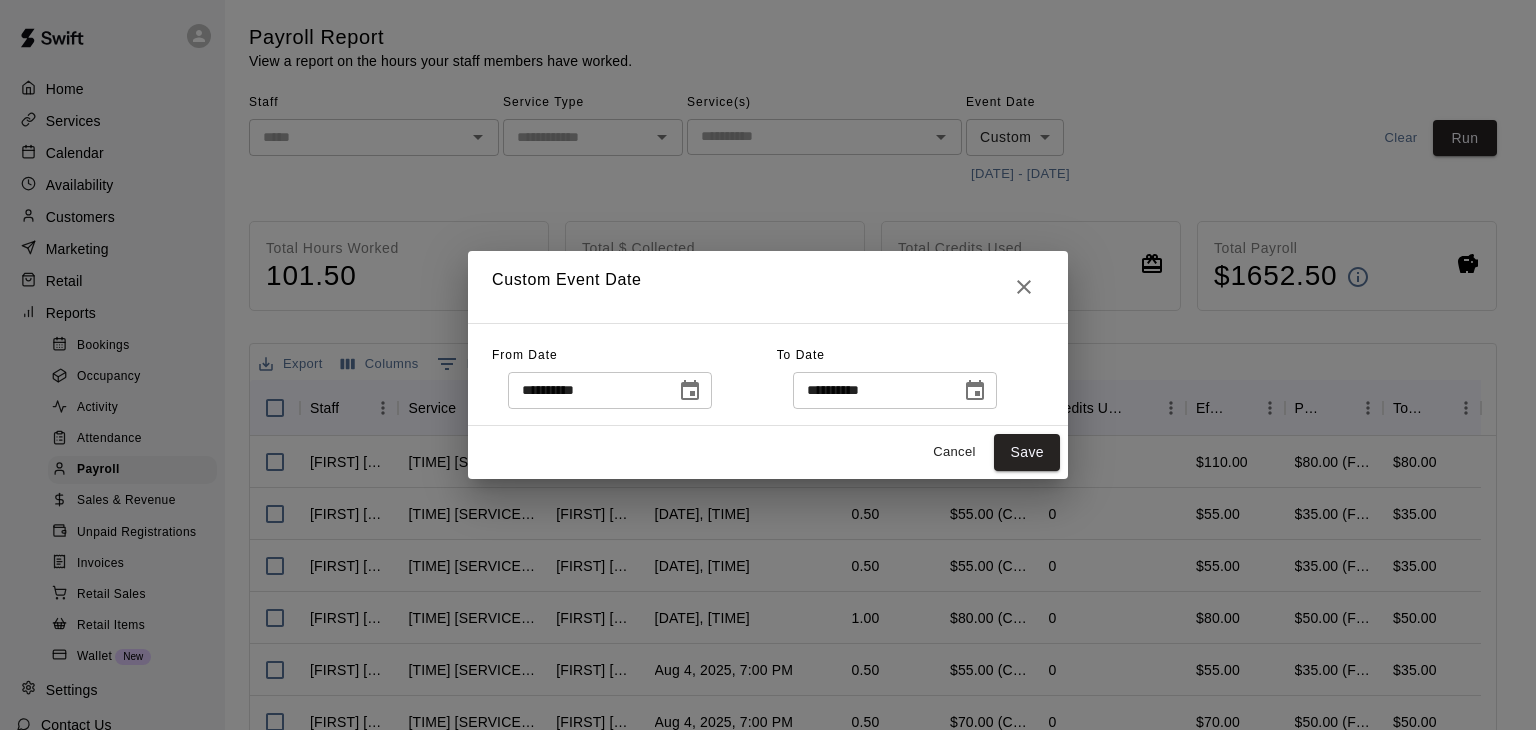 click 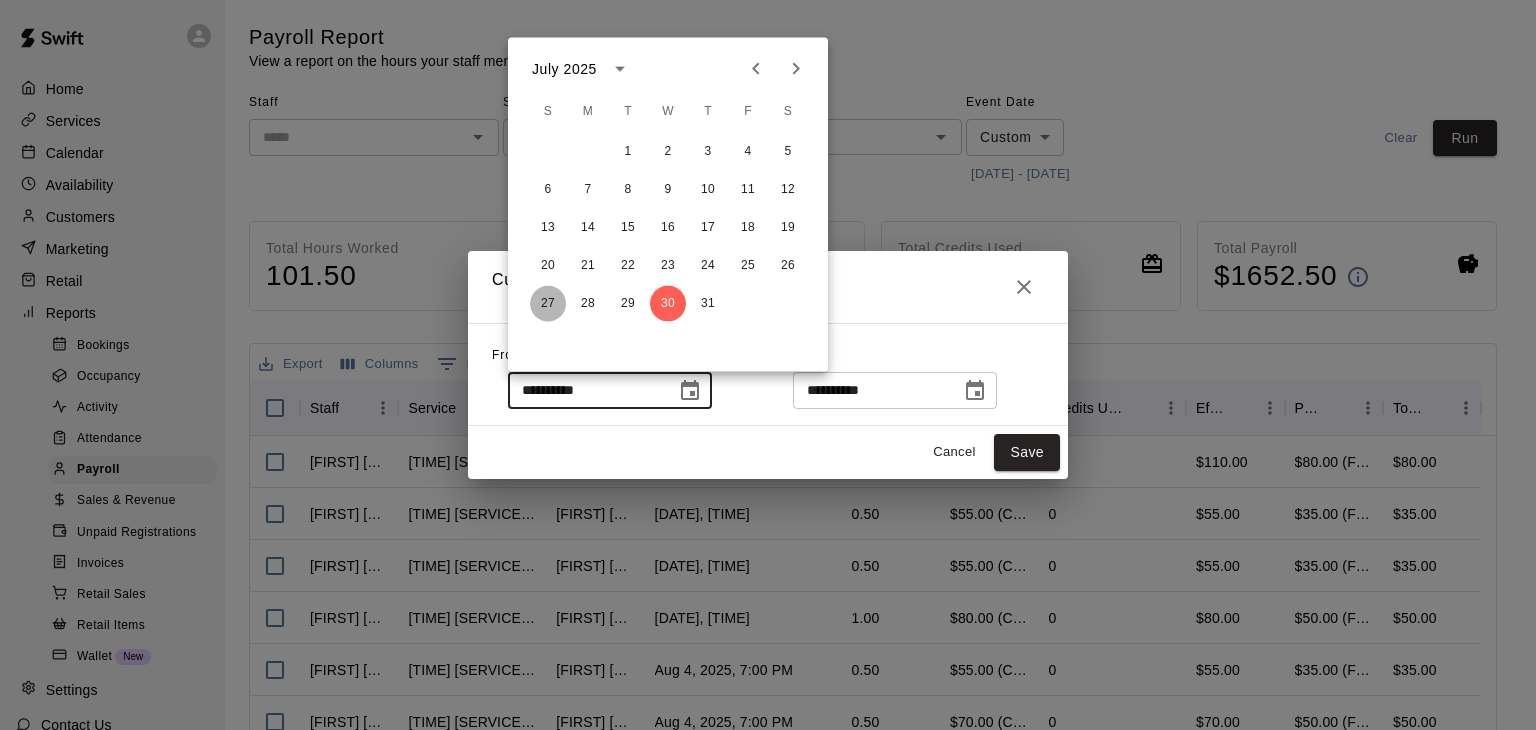 click on "27" at bounding box center [548, 304] 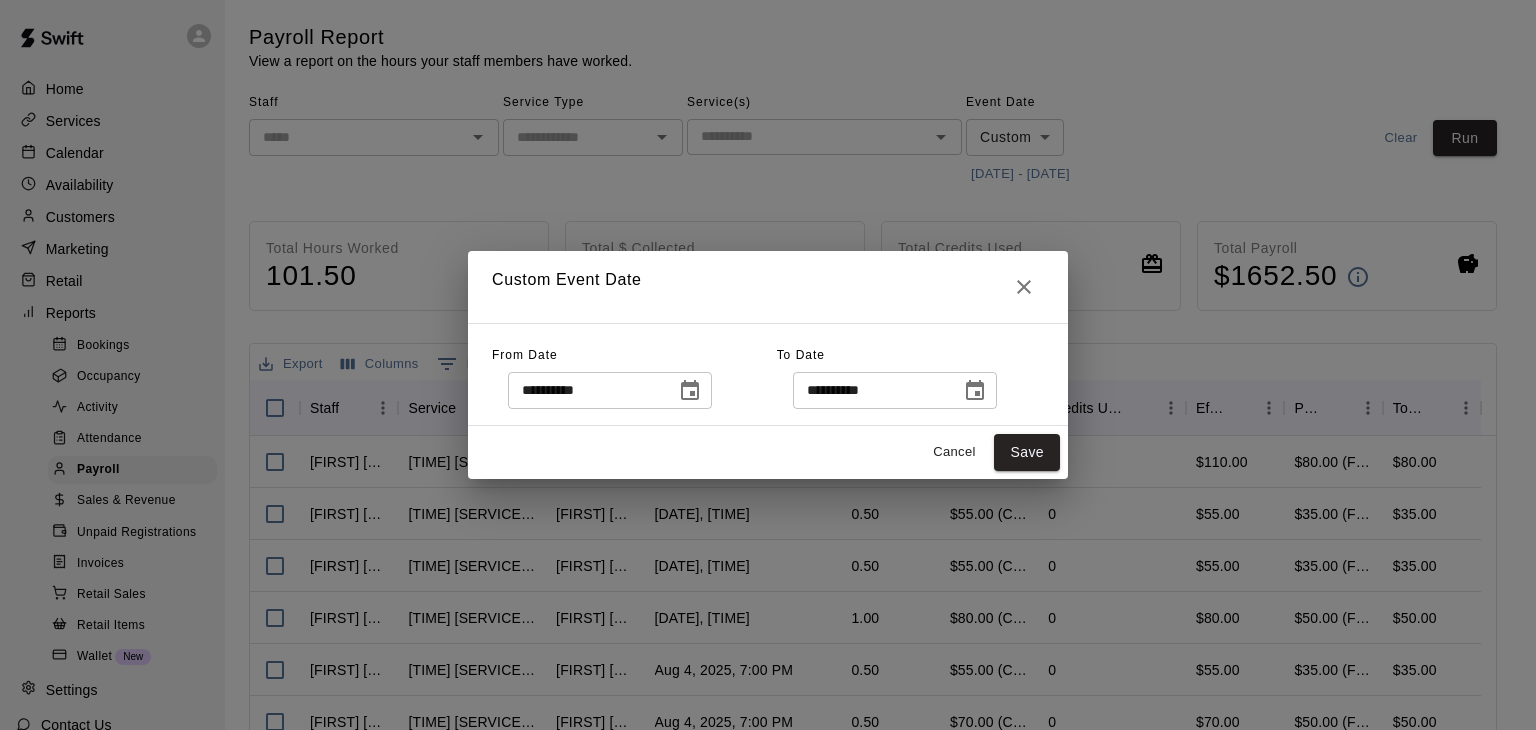 click 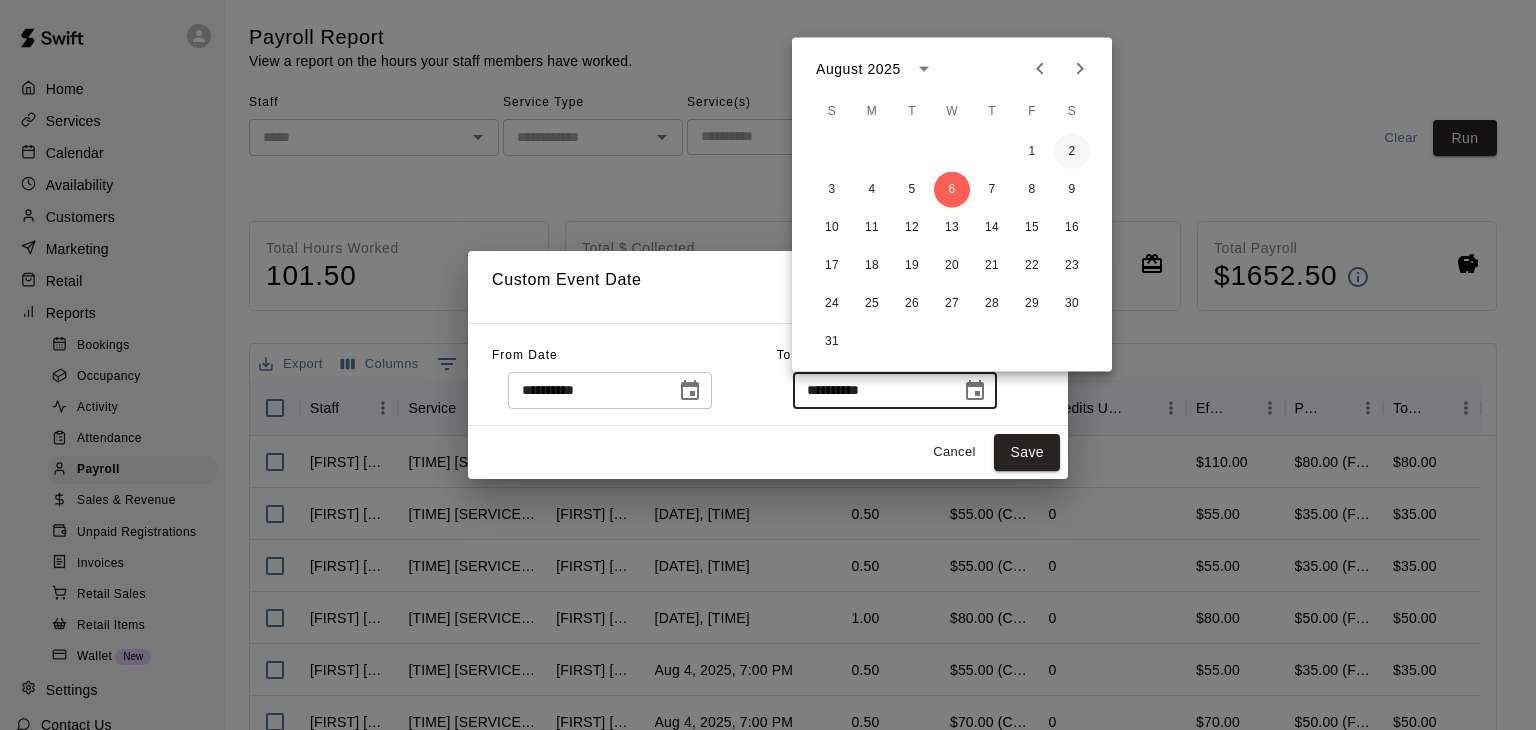 click on "2" at bounding box center (1072, 152) 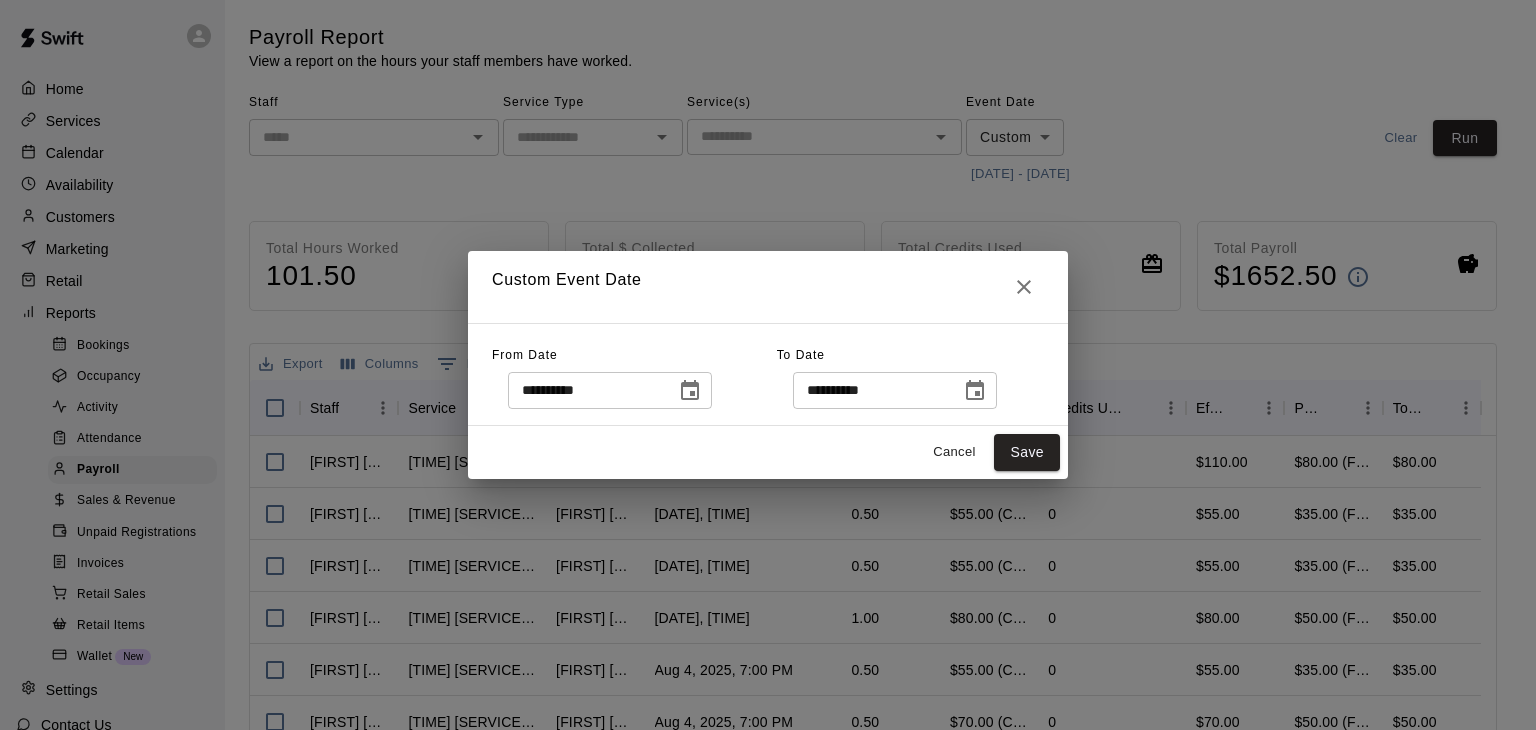 click on "**********" at bounding box center (768, 365) 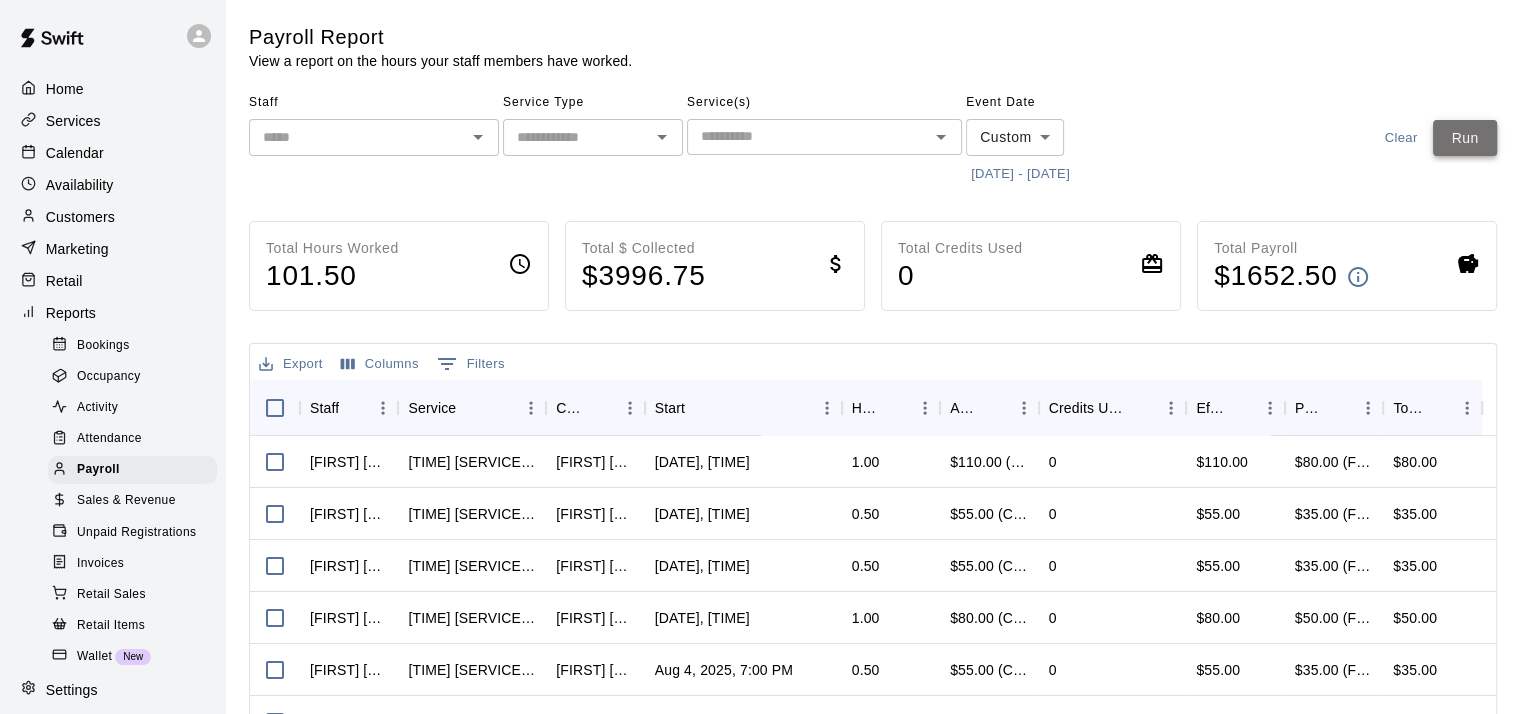 click on "Run" at bounding box center [1465, 138] 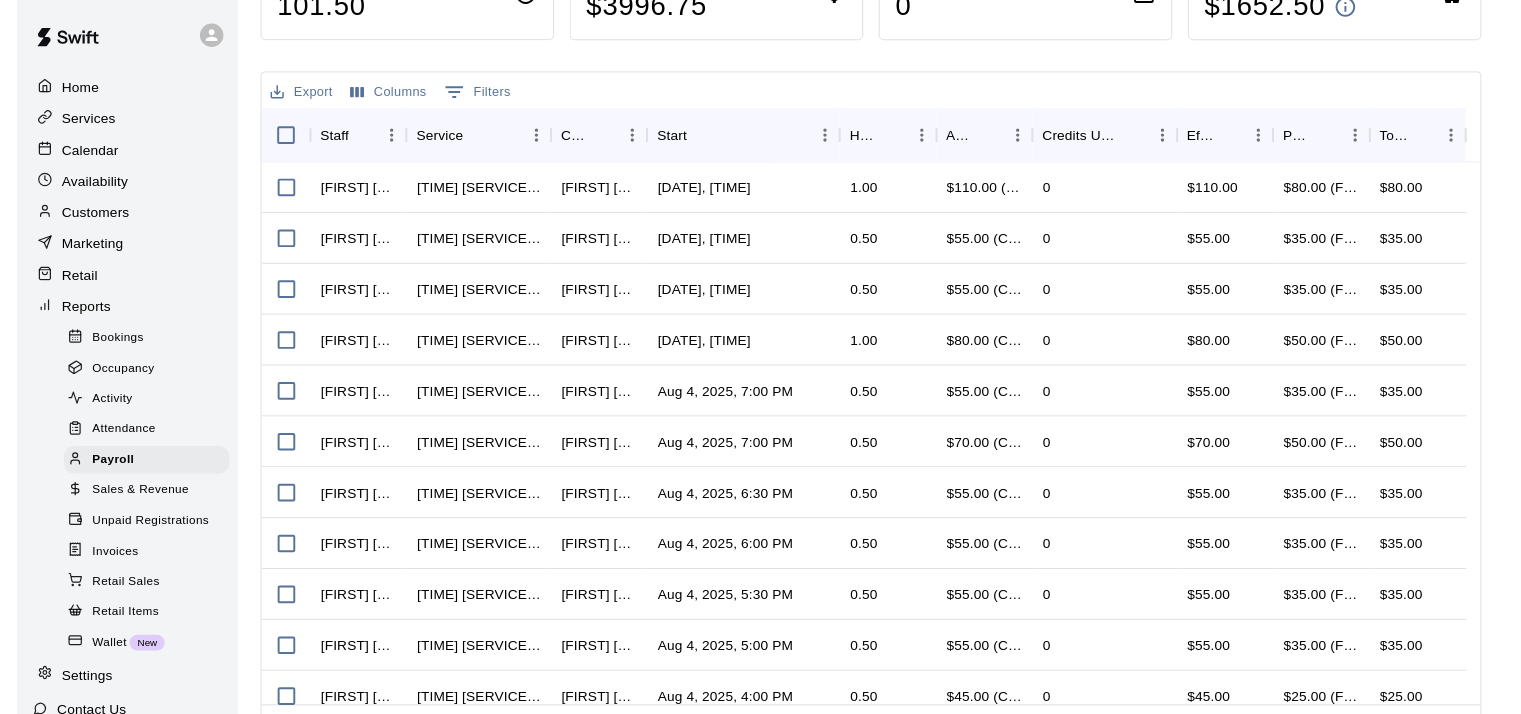 scroll, scrollTop: 263, scrollLeft: 0, axis: vertical 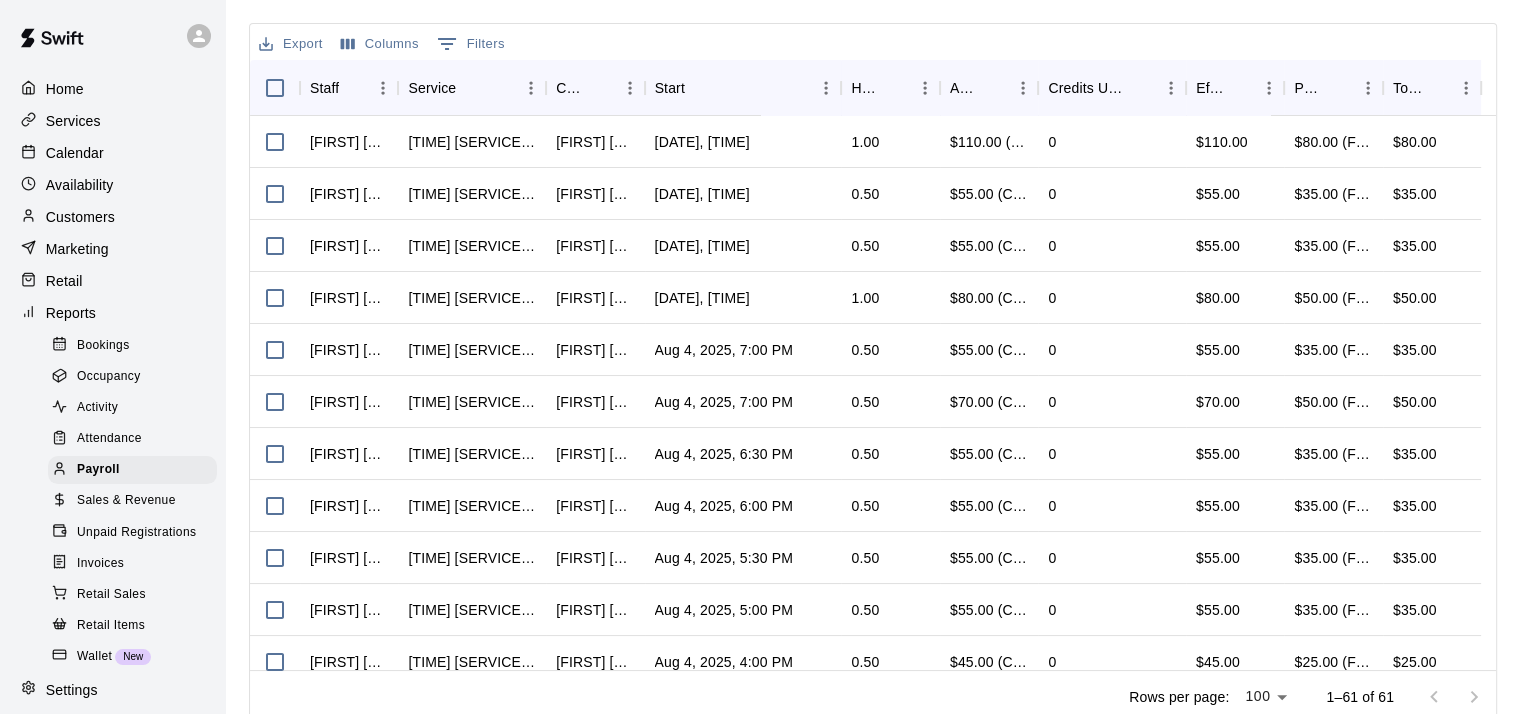 click on "Payroll Report View a report on the hours your staff members have worked. Staff ​​Service Type ​​Service(s) ​​Event Date Custom ****** ​​[DATE] - [DATE] Clear Run Total Hours Worked 101.50 Total $ Collected $ 3996.75 Total Credits Used 0 Total Payroll $ 1652.50 Export Columns 0 Filters Staff Service Customer Start Hours Amount Paid Credits Used Effective Price Pay Rate Total Pay [FIRST] [LAST] [SERVICE] - [FIRST] [LAST] [FIRST] [LAST] [DATE], [TIME] 1.00 $110.00 (Card) 0 $110.00 $80.00 (Flat) $80.00 [FIRST] [LAST] [SERVICE] - [FIRST] [LAST] [FIRST] [LAST] [DATE], [TIME] 0.50 $55.00 (Card) 0 $55.00 $35.00 (Flat) $35.00 [FIRST] [LAST] [SERVICE] - [FIRST] [LAST] [FIRST] [LAST] [DATE], [TIME] 0.50 $55.00 (Card) 0 $55.00 $35.00 (Flat) $35.00 [FIRST] [LAST] [TIME] [SERVICE] - [FIRST] [LAST] [FIRST] [LAST] [DATE], [TIME] 1.00 $80.00 (Card) 0 $80.00 $50.00 (Flat) $50.00 [FIRST] [LAST] [SERVICE] - [FIRST] [LAST] [FIRST] [LAST] 0.50" at bounding box center [873, 213] 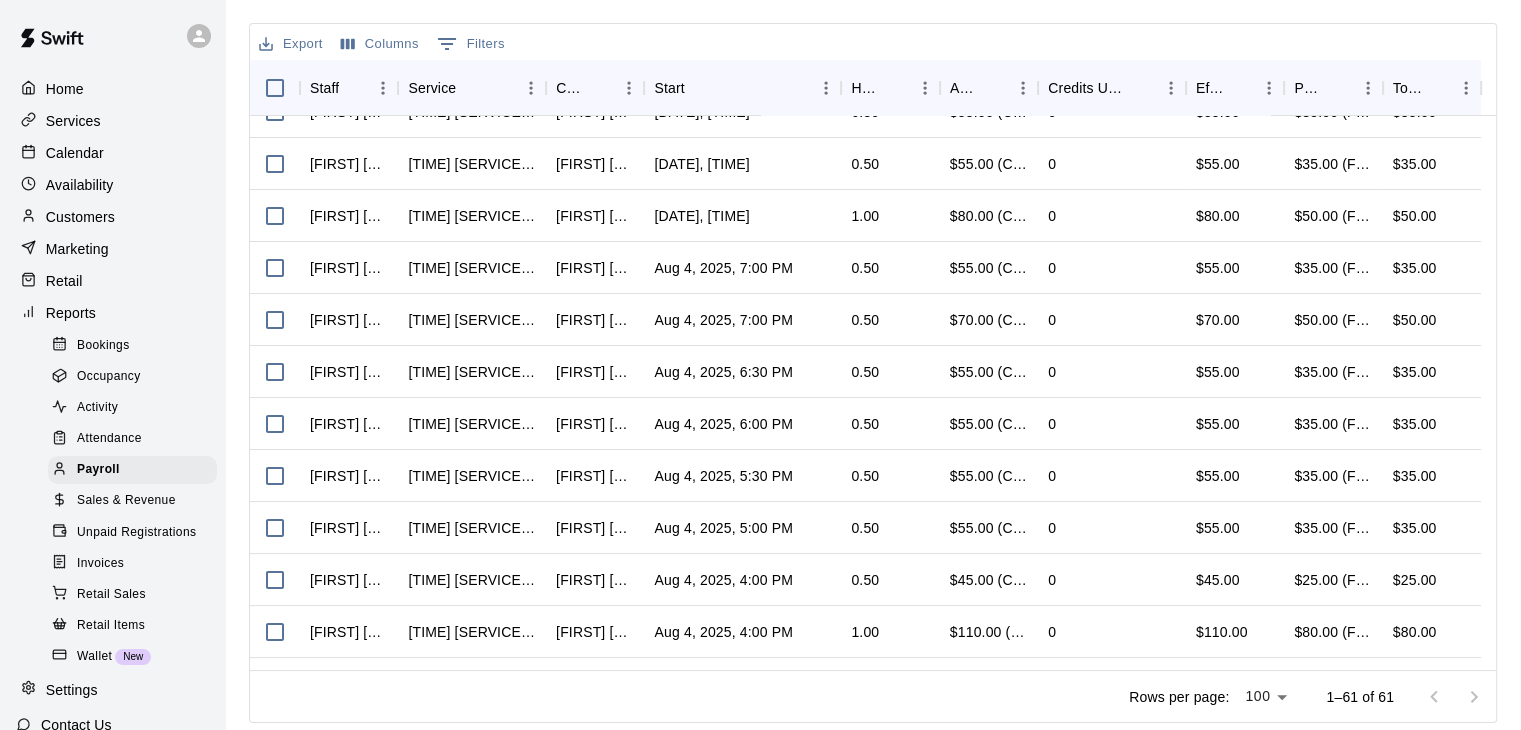 scroll, scrollTop: 0, scrollLeft: 0, axis: both 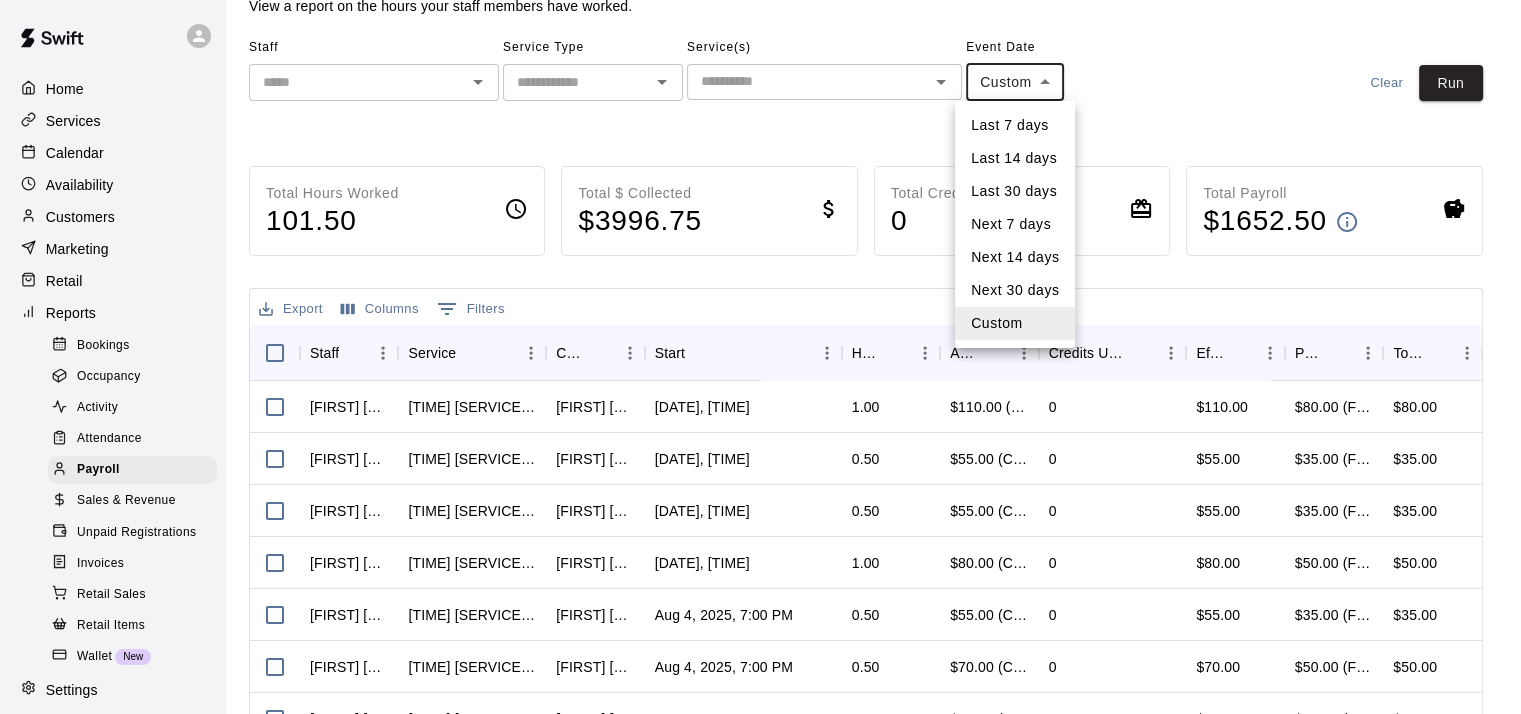 click on "Payroll Report View a report on the hours your staff members have worked. Staff ​​Service Type ​​Service(s) ​​Event Date Custom ****** ​​[DATE] - [DATE] Clear Run Total Hours Worked 101.50 Total $ Collected $ 3996.75 Total Credits Used 0 Total Payroll $ 1652.50 Export Columns 0 Filters Staff Service Customer Start Hours Amount Paid Credits Used Effective Price Pay Rate Total Pay [FIRST] [LAST] [SERVICE] - [FIRST] [LAST] [FIRST] [LAST] [DATE], [TIME] 1.00 $110.00 (Card) 0 $110.00 $80.00 (Flat) $80.00 [FIRST] [LAST] [SERVICE] - [FIRST] [LAST] [FIRST] [LAST] [DATE], [TIME] 0.50 $55.00 (Card) 0 $55.00 $35.00 (Flat) $35.00 [FIRST] [LAST] [SERVICE] - [FIRST] [LAST] 0.50 0 0" at bounding box center [760, 470] 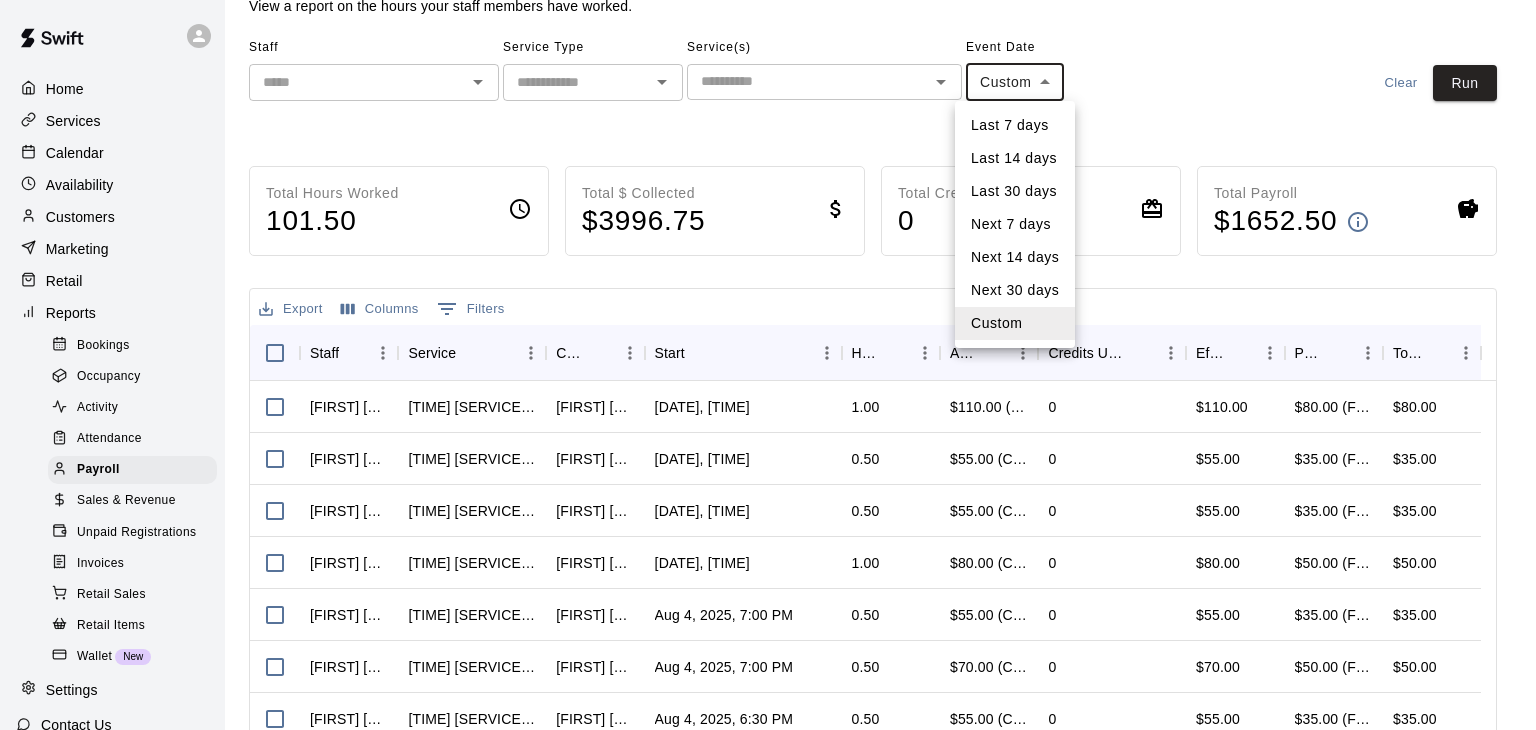 click on "Next 30 days" at bounding box center (1015, 290) 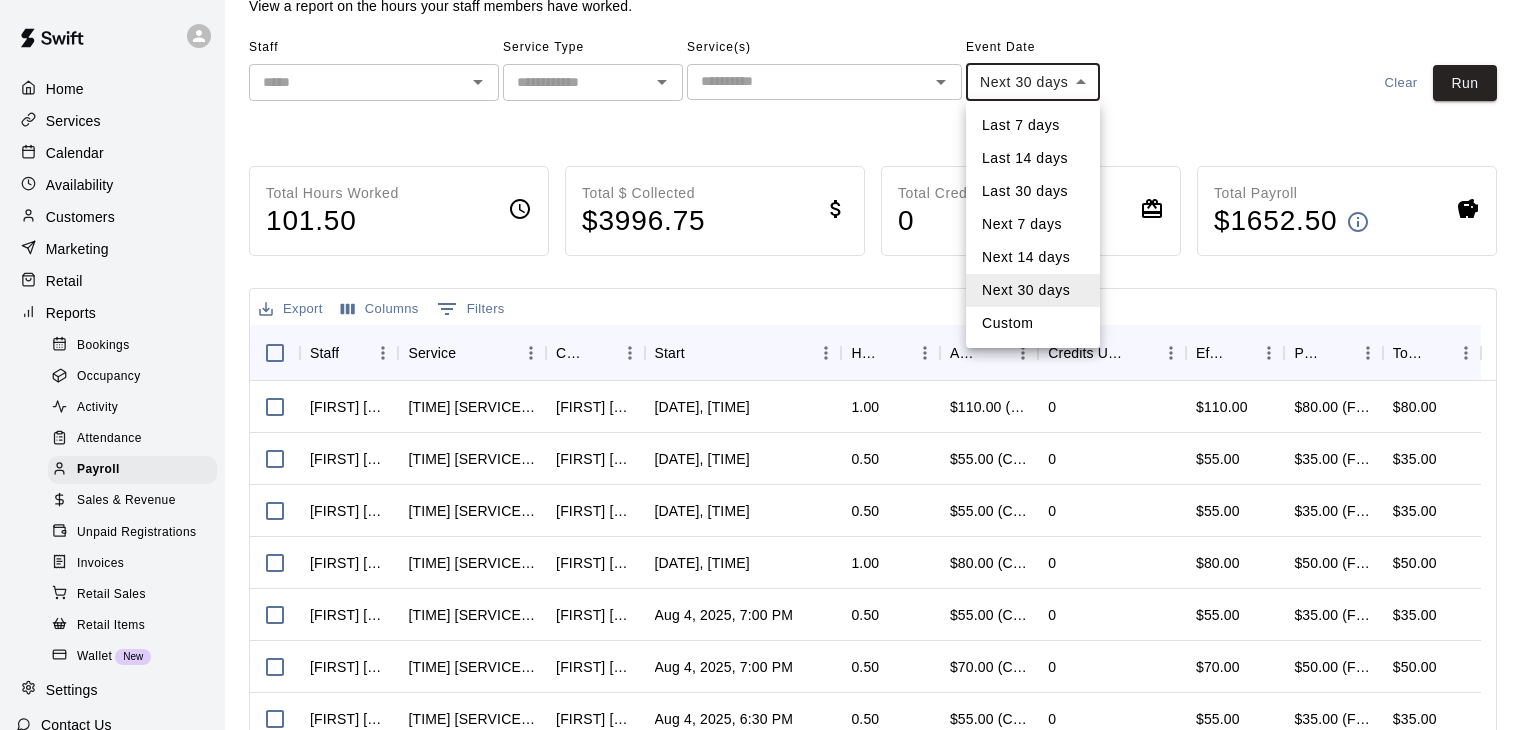 click on "Payroll Report View a report on the hours your staff members have worked. Staff ​​Service Type ​​Service(s) ​​Event Date Next 30 days ********* ​​[DATE] - [DATE] Clear Run Total Hours Worked 101.50 Total $ Collected $ 3996.75 Total Credits Used 0 Total Payroll $ 1652.50 Export Columns 0 Filters Staff Service Customer Start Hours Amount Paid Credits Used Effective Price Pay Rate Total Pay [FIRST] [LAST] [SERVICE] - [FIRST] [LAST] [FIRST] [LAST] [DATE], [TIME] 1.00 $110.00 (Card) 0 $110.00 $80.00 (Flat) $80.00 [FIRST] [LAST] [SERVICE] - [FIRST] [LAST] [FIRST] [LAST] [DATE], [TIME] 0.50 $55.00 (Card) 0 $55.00 $35.00 (Flat) $35.00 [FIRST] [LAST] [SERVICE] - [FIRST] [LAST]" at bounding box center [768, 470] 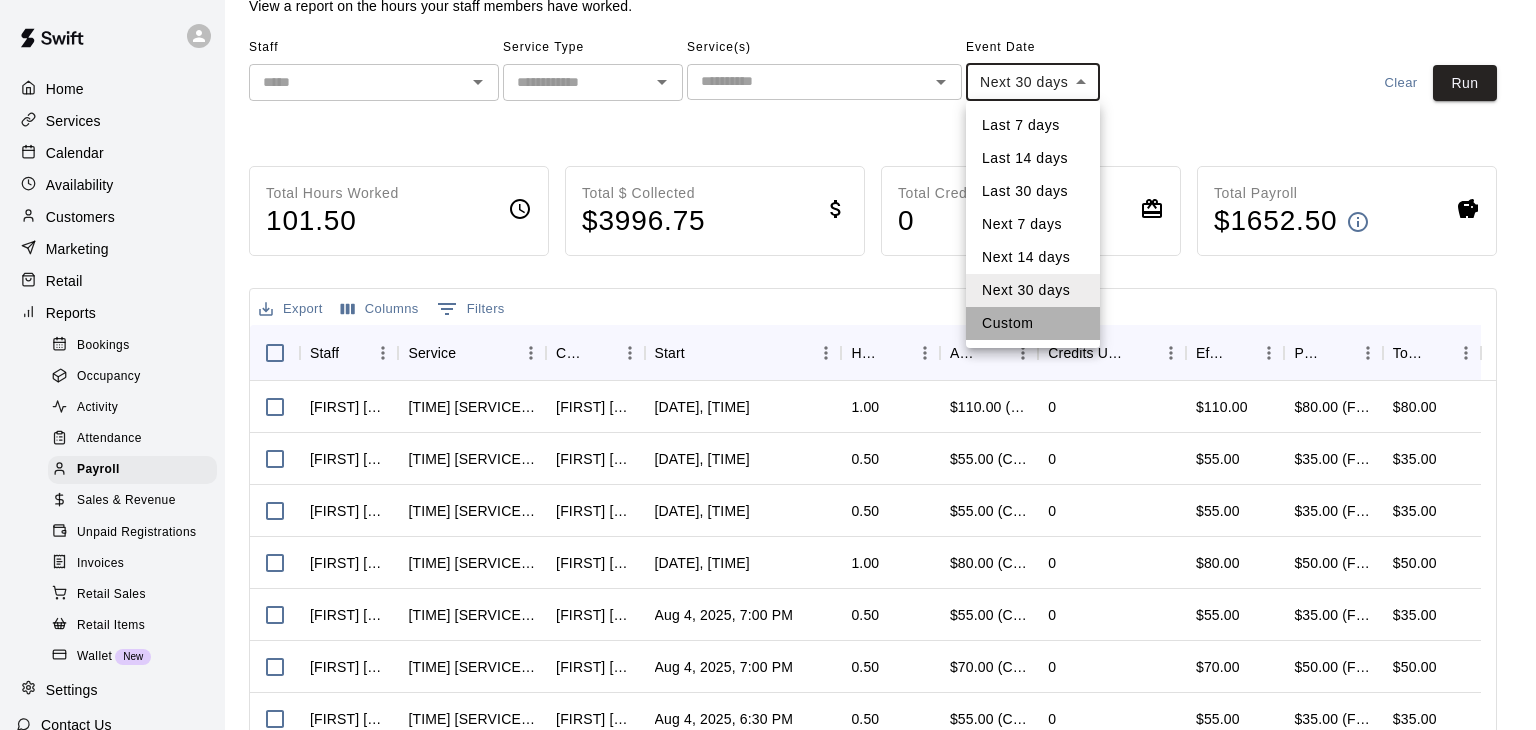 click on "Custom" at bounding box center (1033, 323) 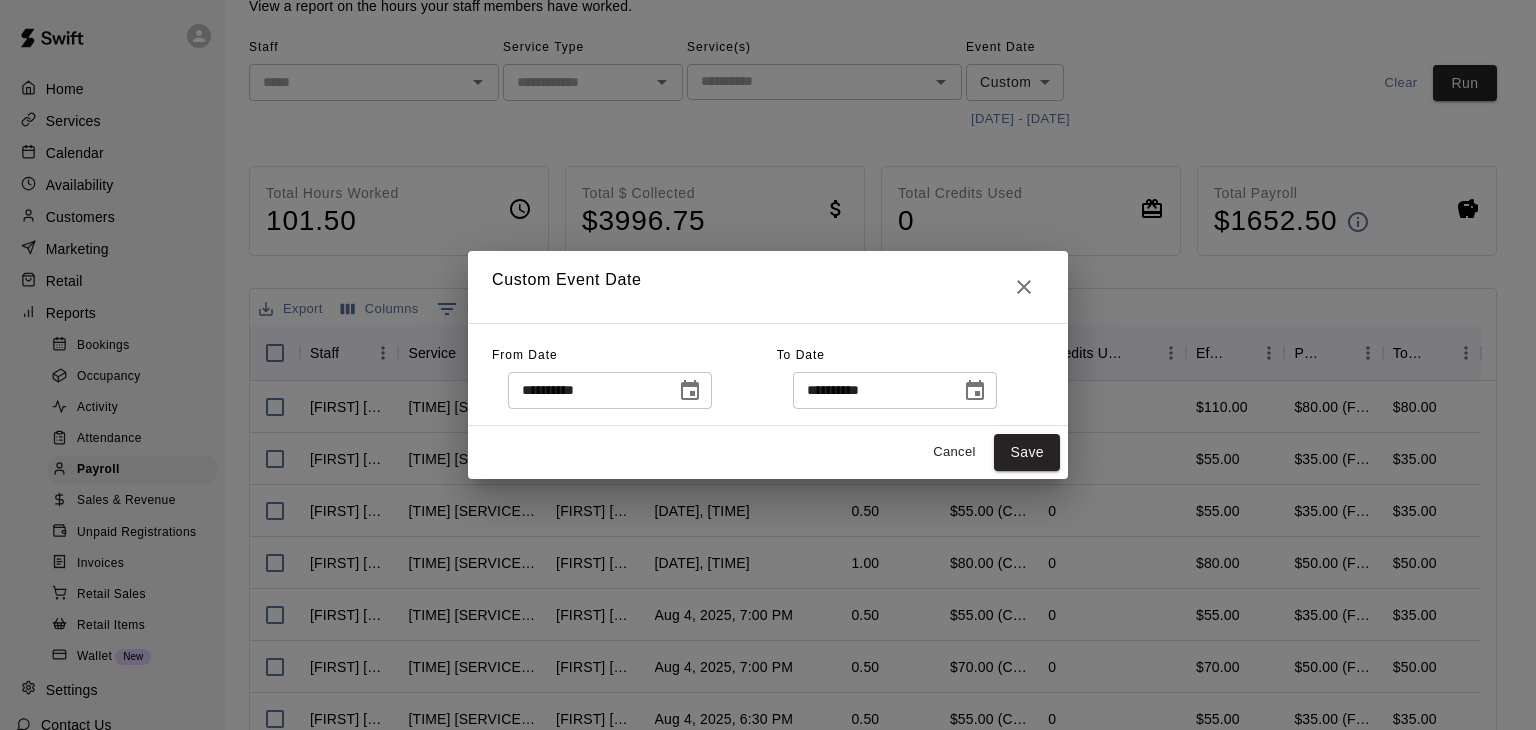 click 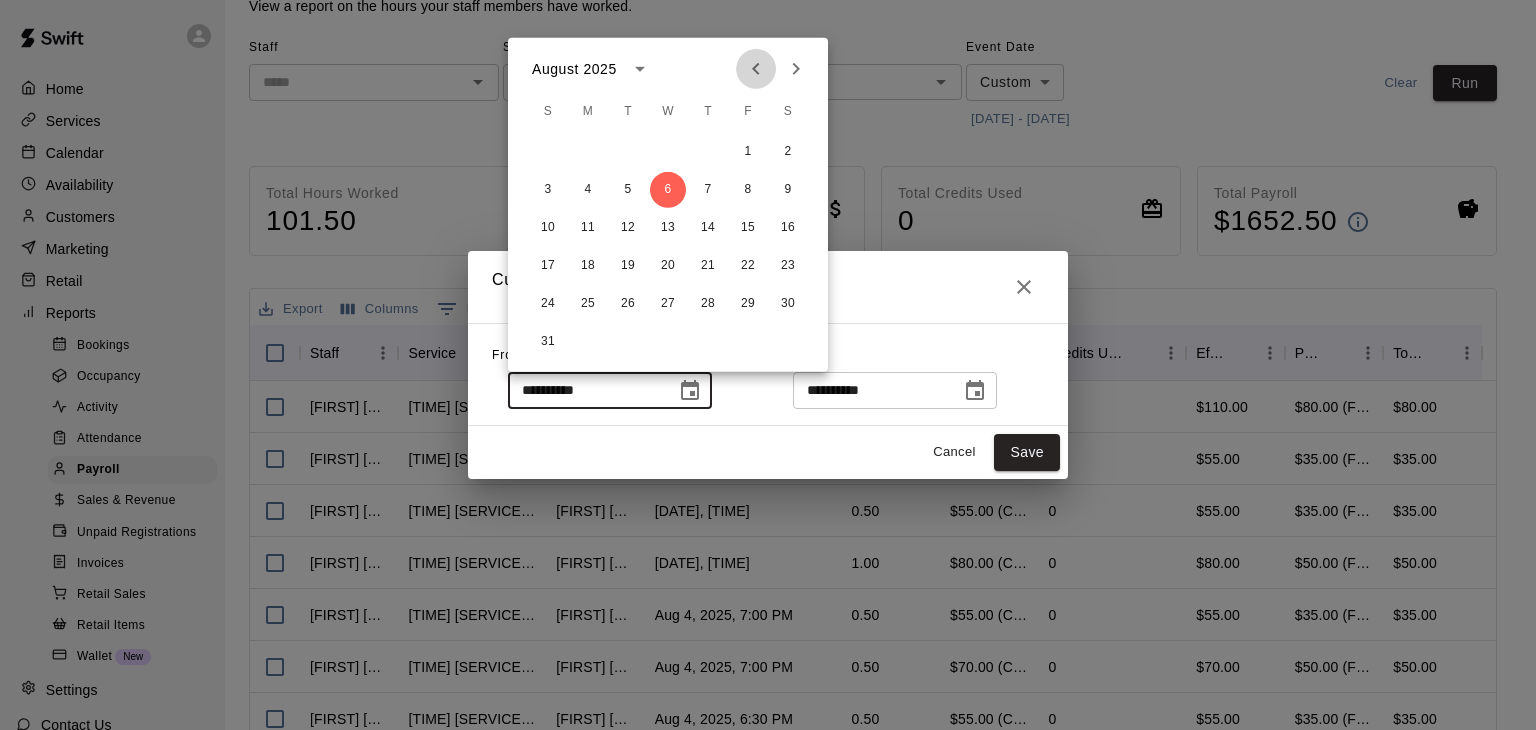 click 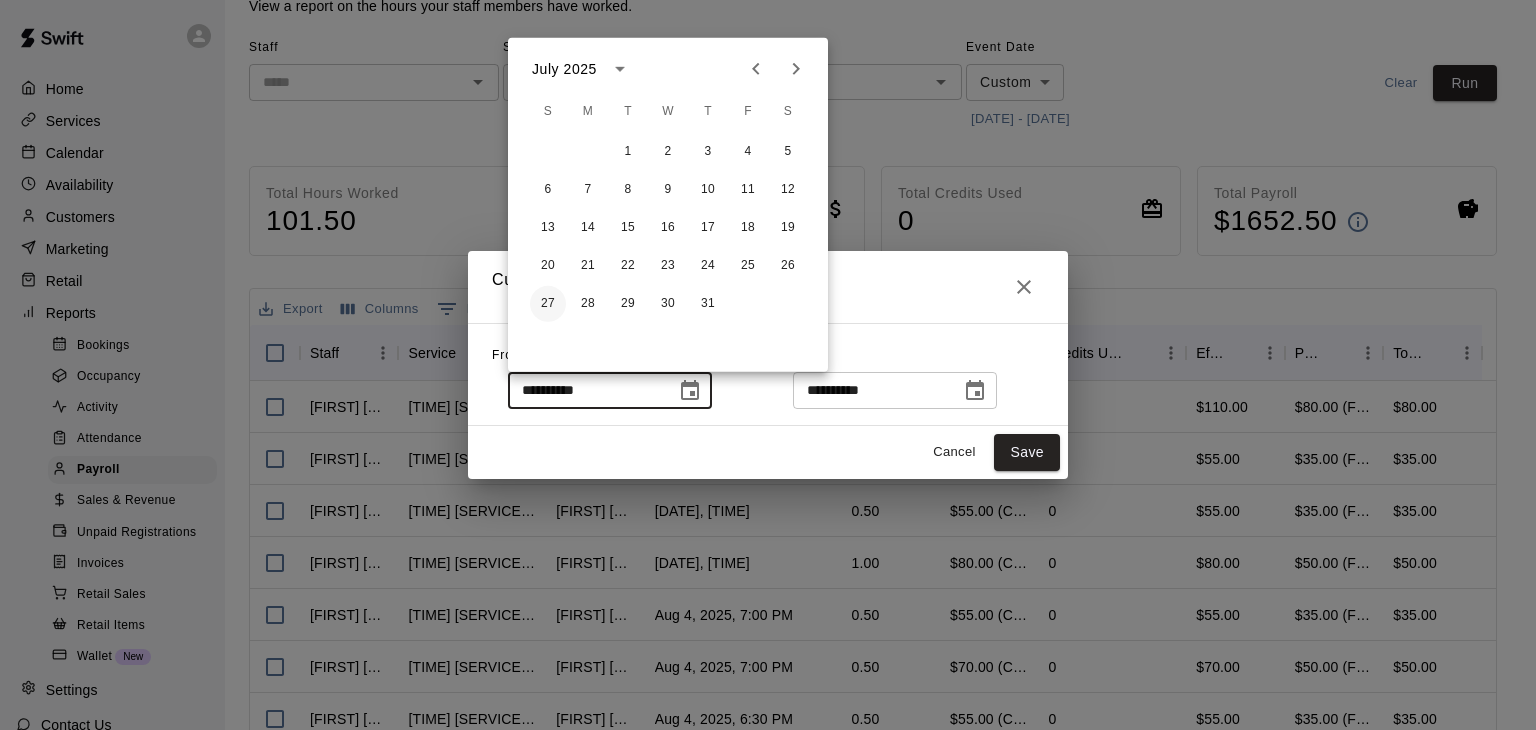 click on "27" at bounding box center (548, 304) 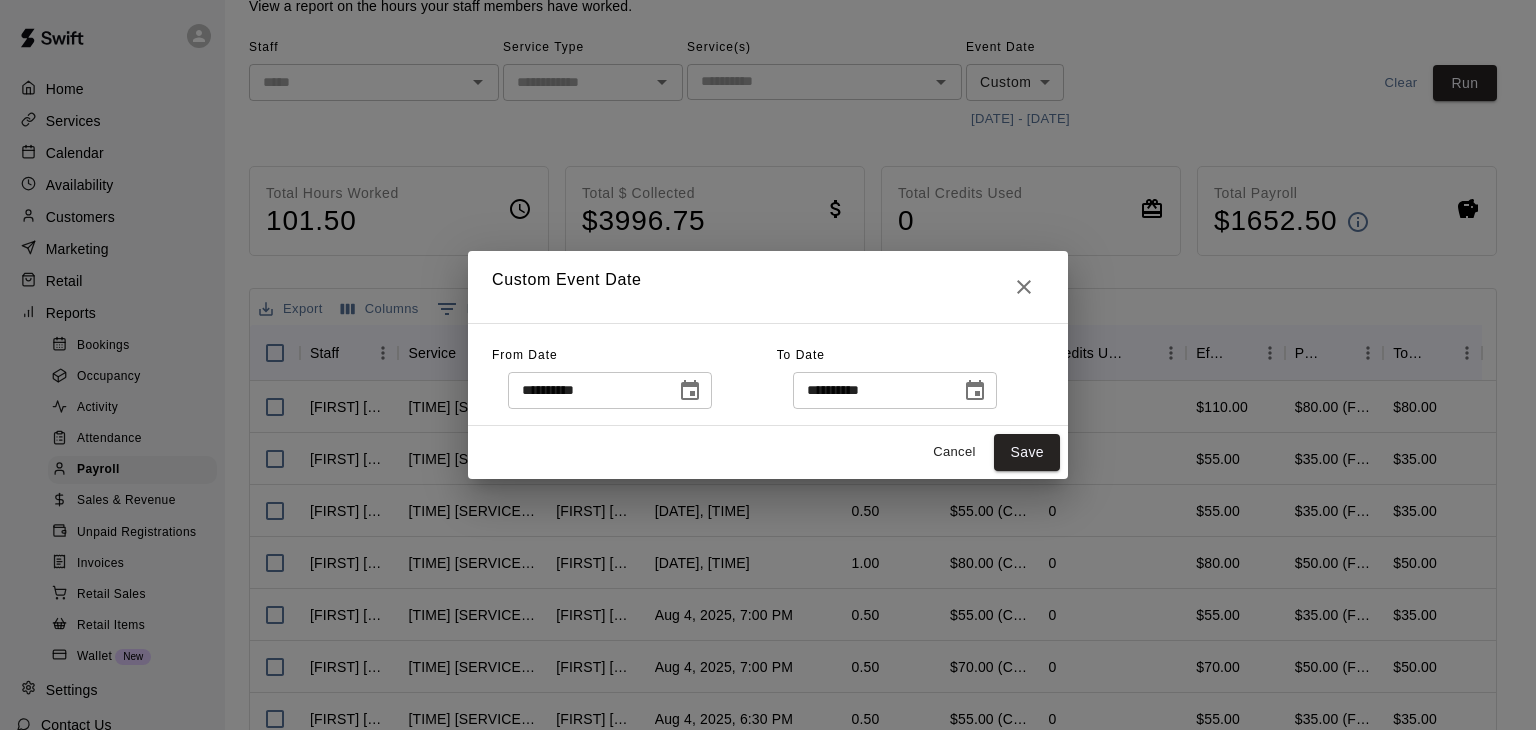 type on "**********" 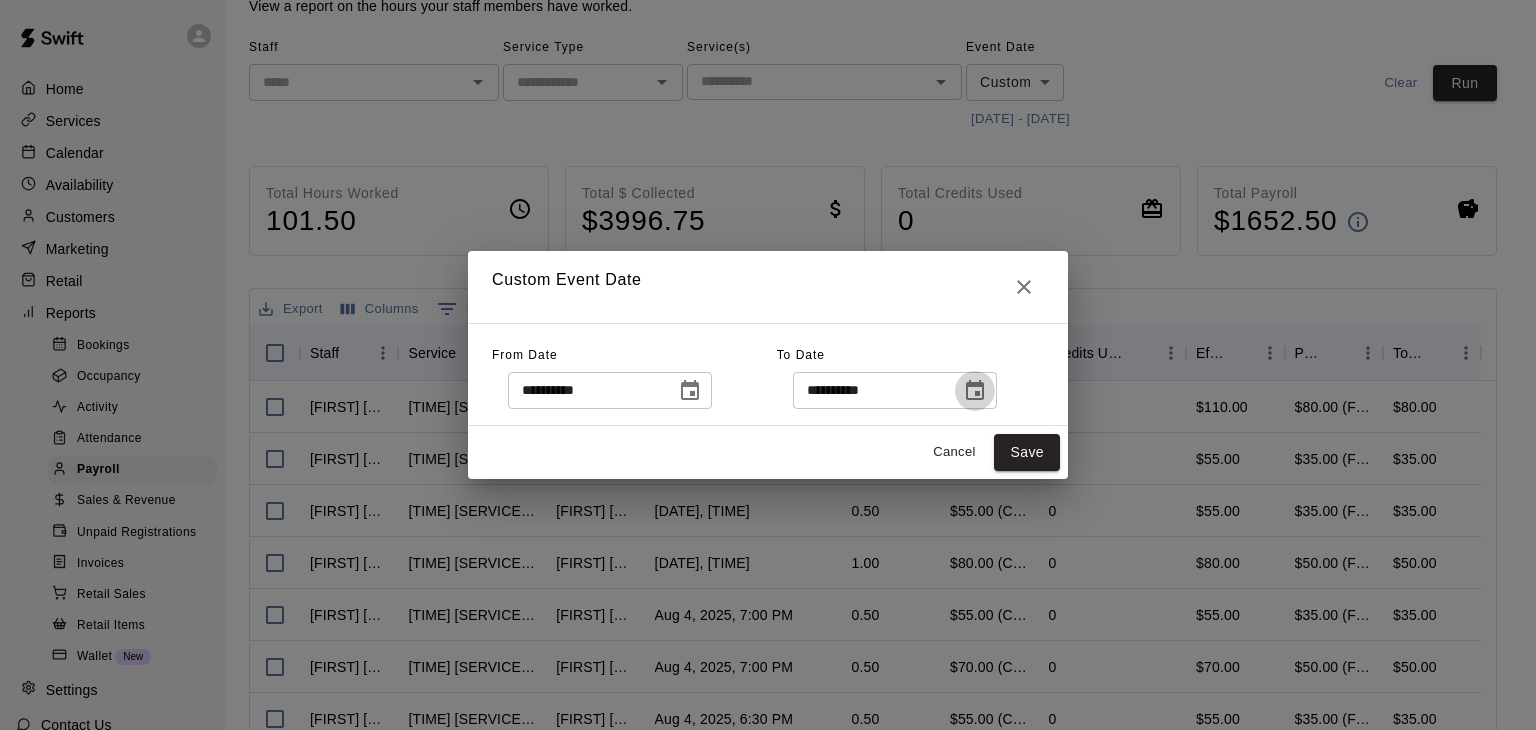 click 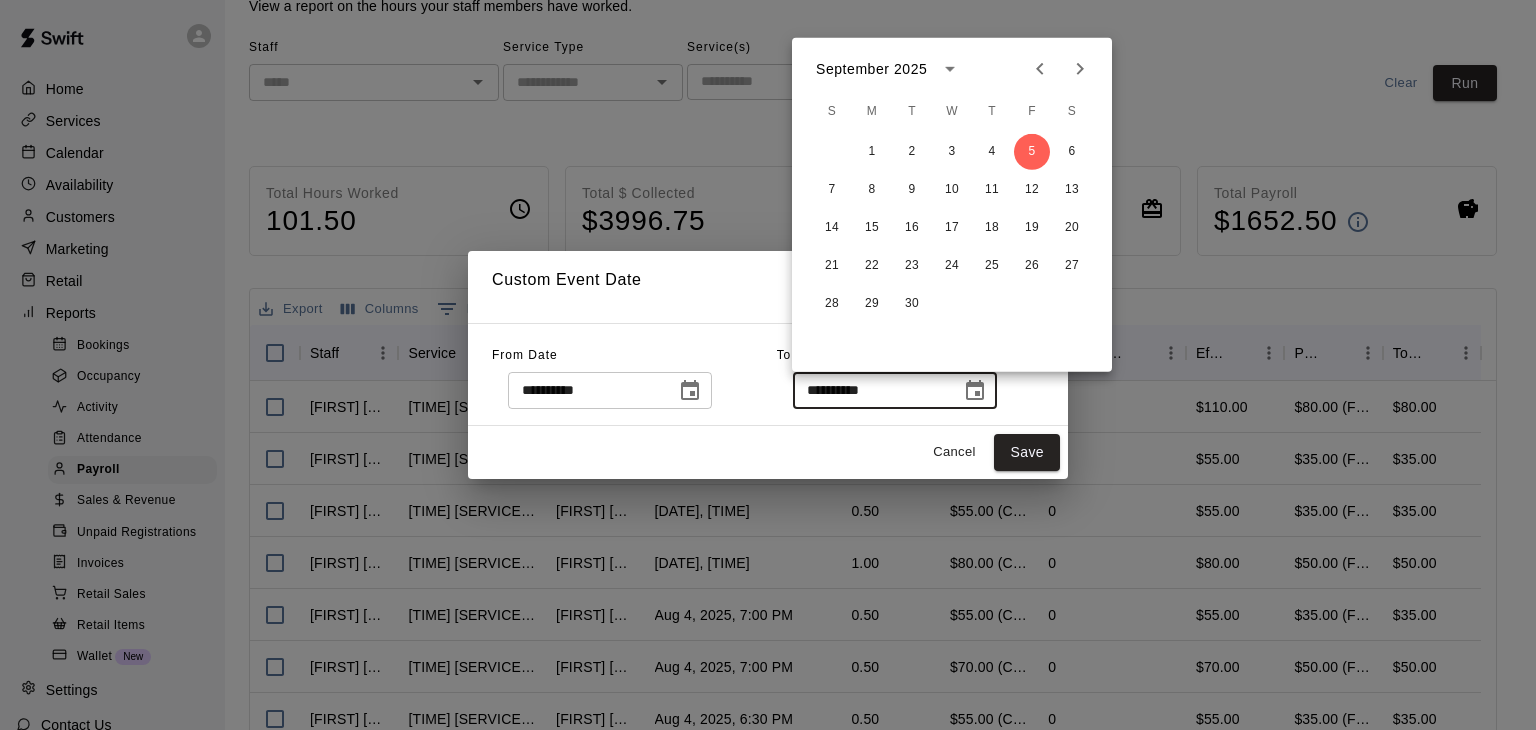 click 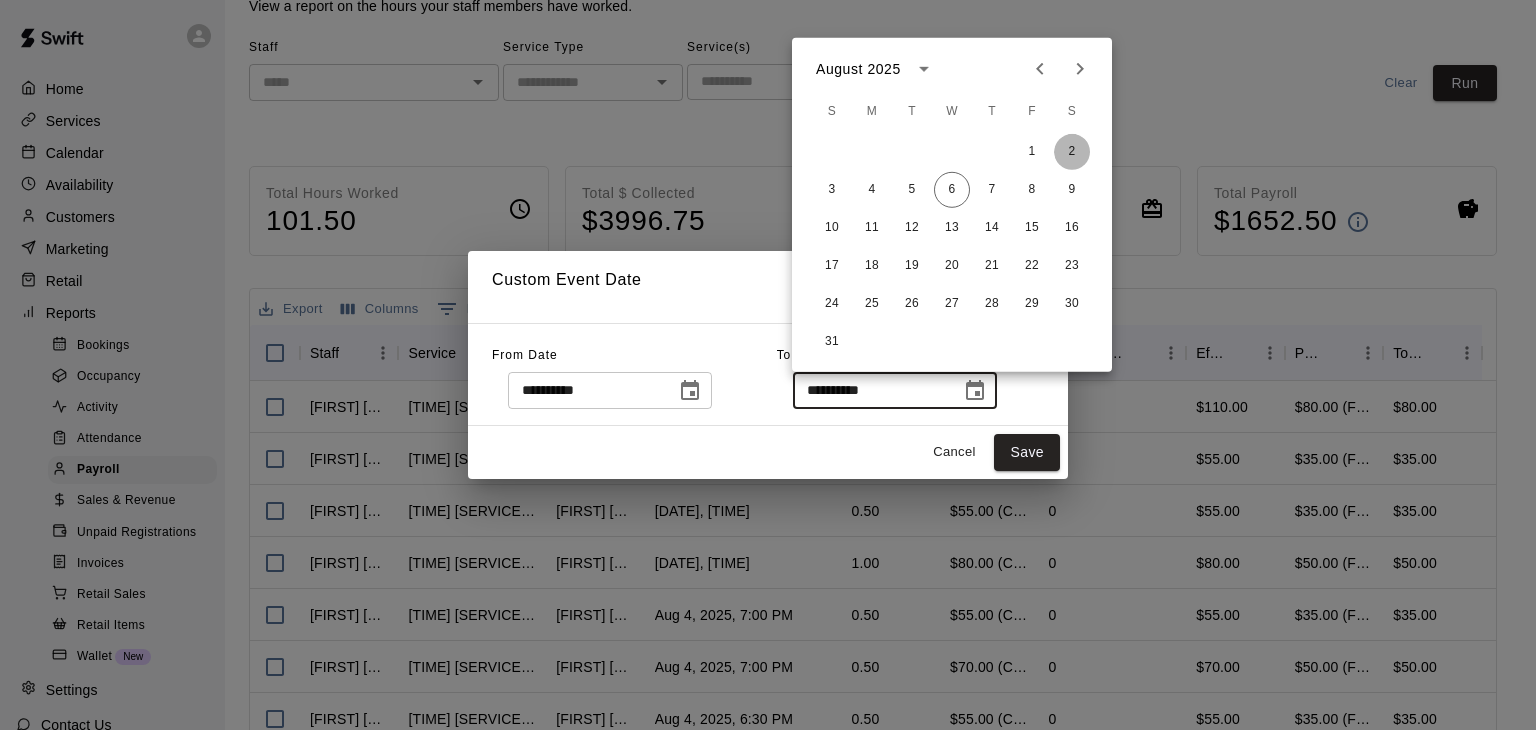click on "2" at bounding box center (1072, 152) 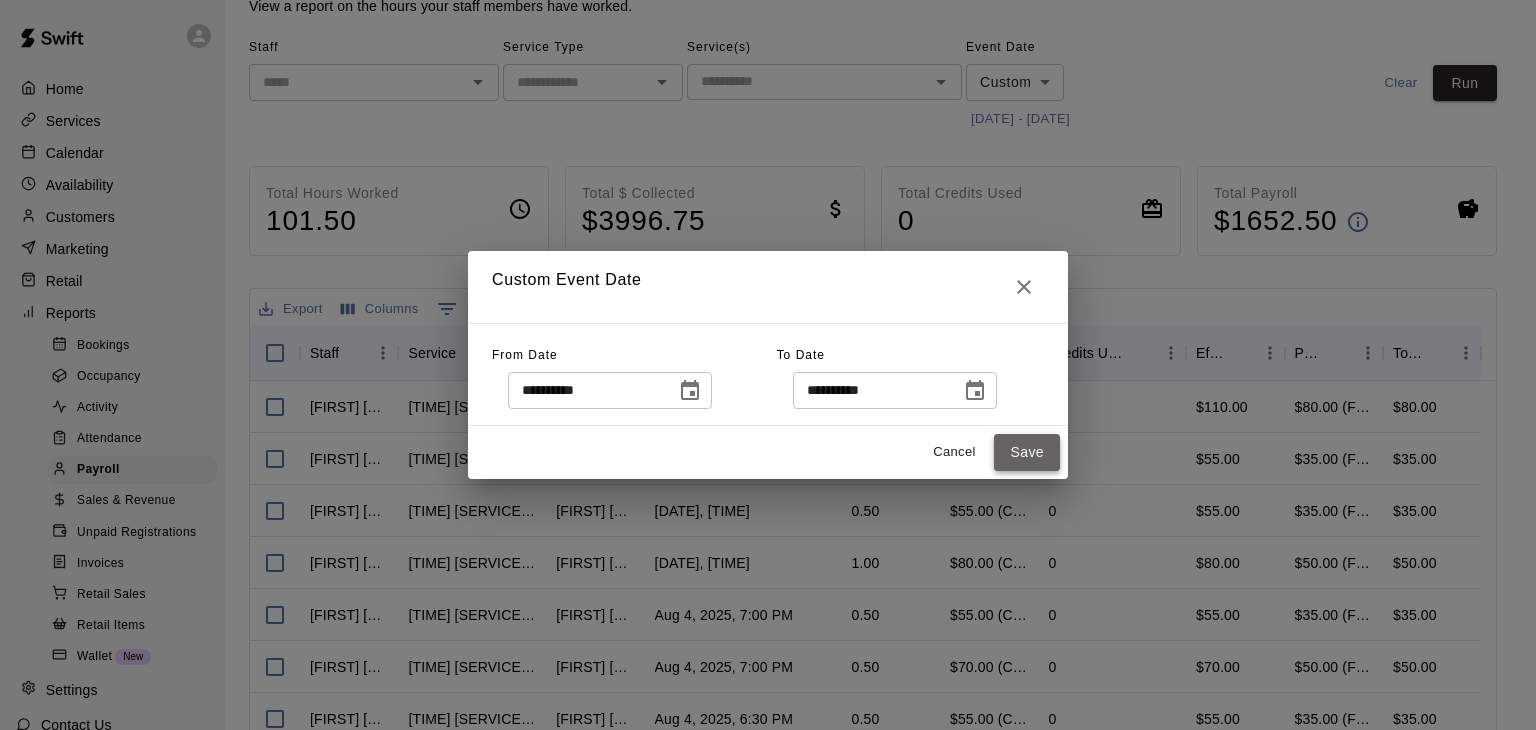 click on "Save" at bounding box center [1027, 452] 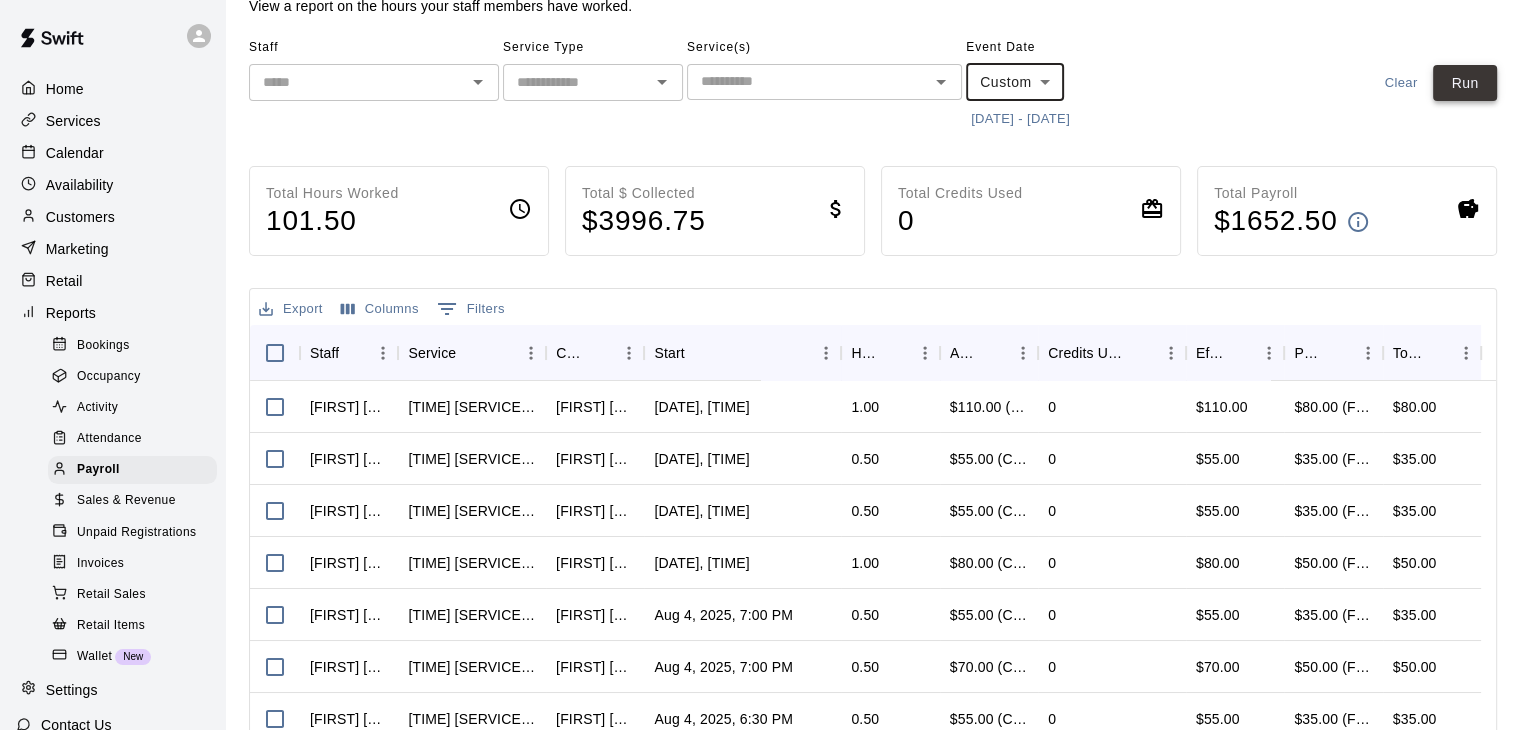 click on "Run" at bounding box center [1465, 83] 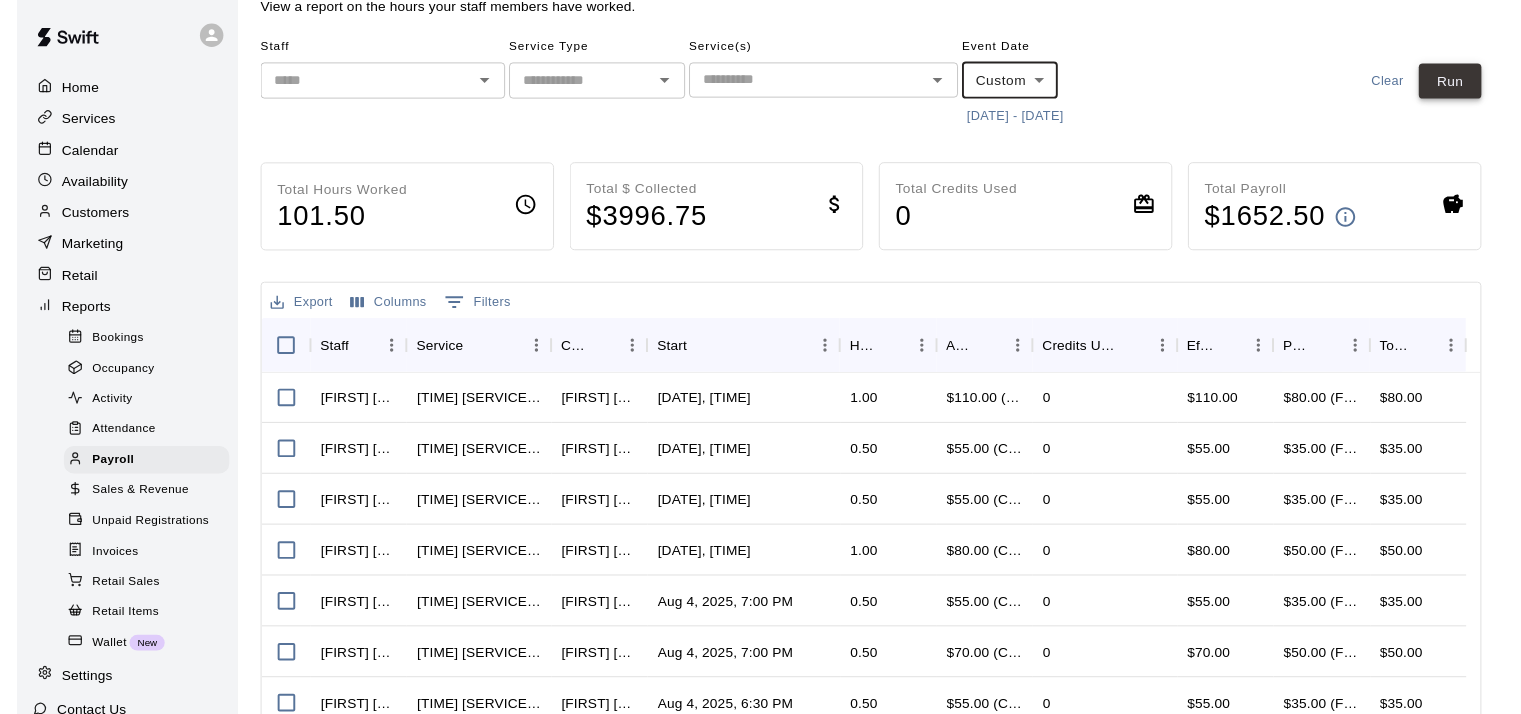 scroll, scrollTop: 0, scrollLeft: 0, axis: both 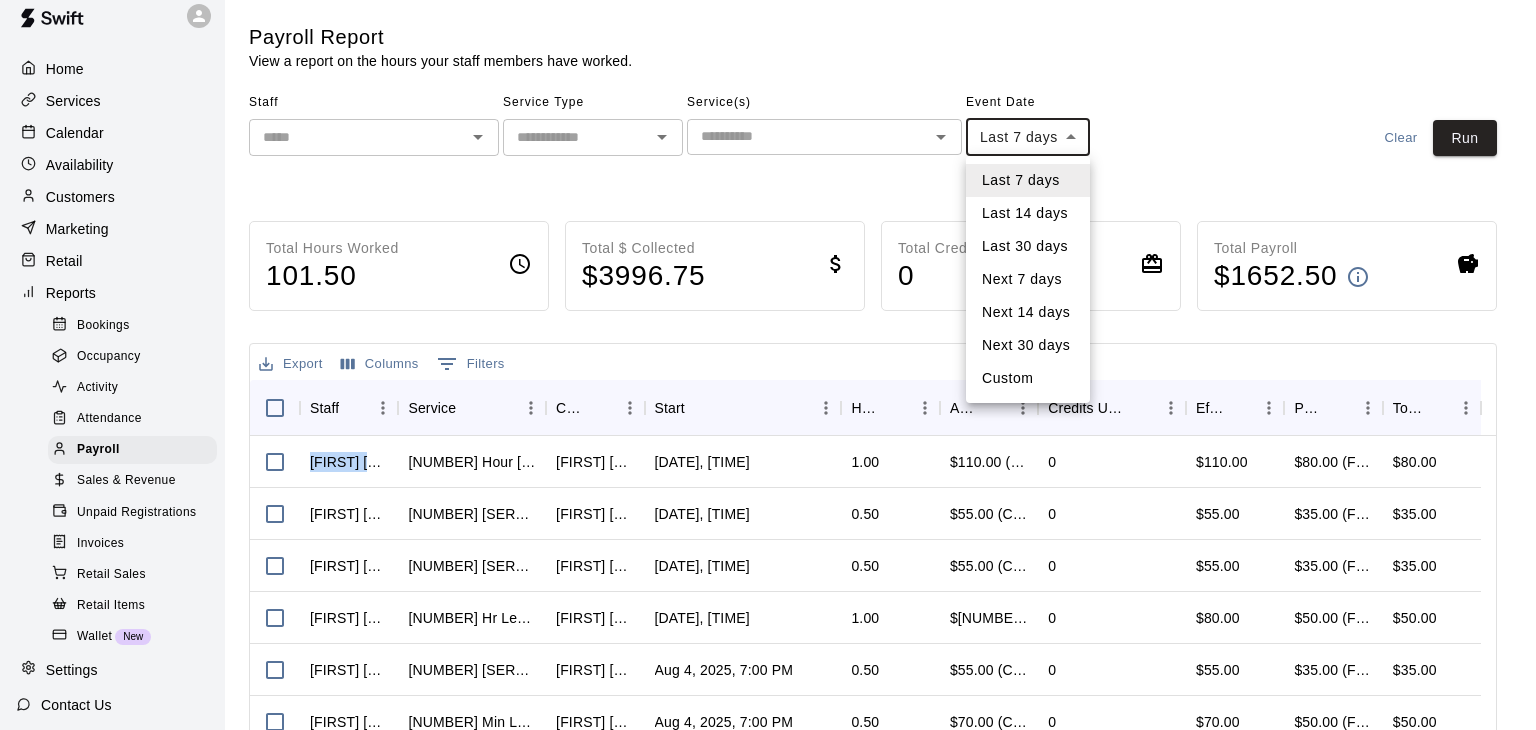 click on "Home Services Calendar Availability Customers Marketing Retail Reports Bookings Occupancy Activity Attendance Payroll Sales & Revenue Unpaid Registrations Invoices Retail Sales Retail Items Wallet New Settings Contact Us Help Center View public page Copy public page link Payroll Report View a report on the hours your staff members have worked. Staff ​ Service Type ​ Service(s) ​ Event Date Last 7 days **** ​ [DATE] - [DATE] Clear Run Total Hours Worked [NUMBER] Total $ Collected $[NUMBER] Total Credits Used 0 Total Payroll $ [NUMBER] Export Columns 0 Filters Staff Service Customer Start Hours Amount Paid Credits Used Effective Price Pay Rate Total Pay [LAST] [NUMBER] Hr [SERVICE] ([AGE]-[AGE]) - [LAST] [LAST] [DATE], [TIME] [NUMBER] $[NUMBER] ([PAYMENT]) 0 $[NUMBER] $[NUMBER] (Flat) $[NUMBER] [LAST] [NUMBER] Min [SERVICE] ([AGE]-[AGE]) - [LAST] [LAST] [DATE], [TIME] [NUMBER] $[NUMBER] ([PAYMENT]) 0 $[NUMBER] $[NUMBER] (Flat) $[NUMBER] [LAST] [NUMBER] Min [SERVICE] ([AGE]-[AGE]) - [LAST]" at bounding box center (768, 525) 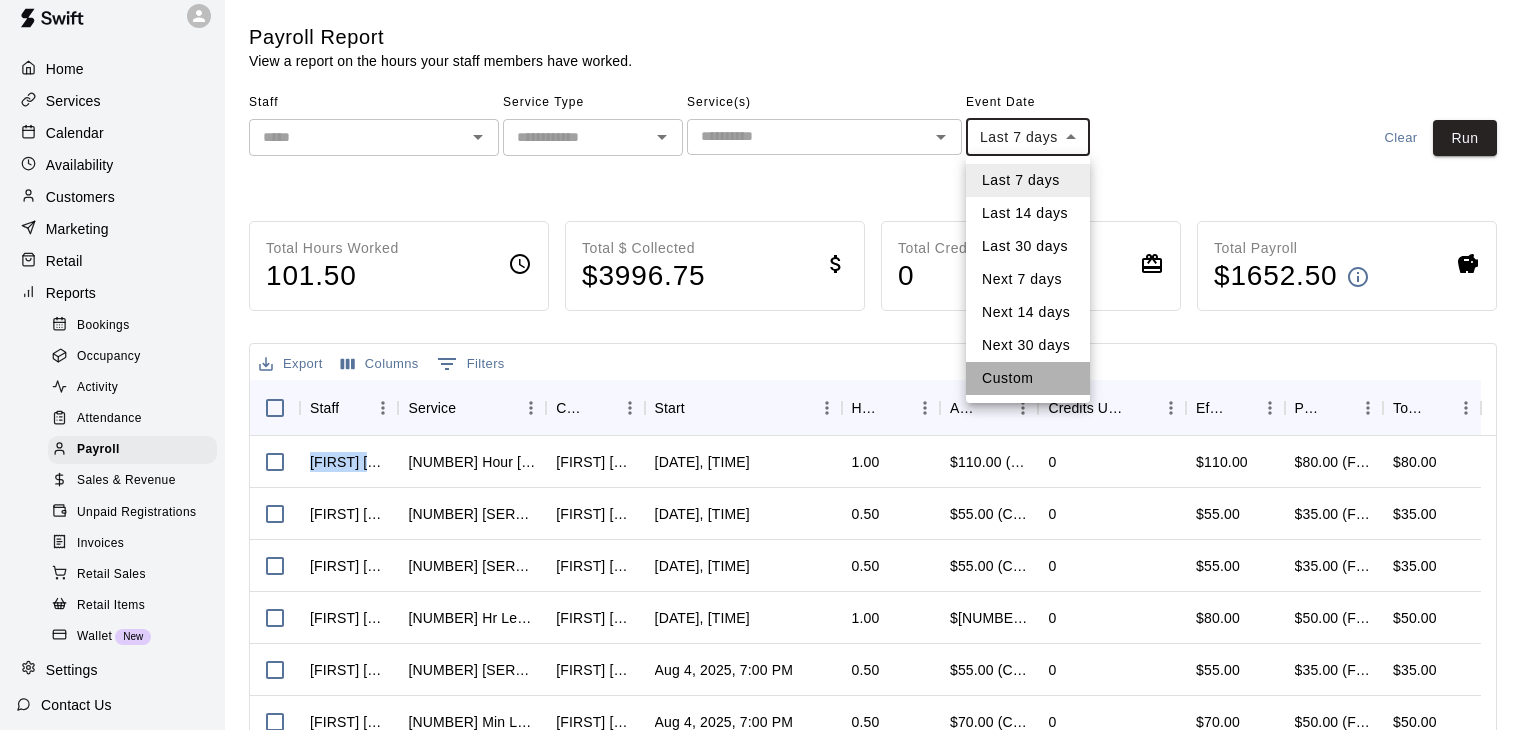 click on "Custom" at bounding box center (1028, 378) 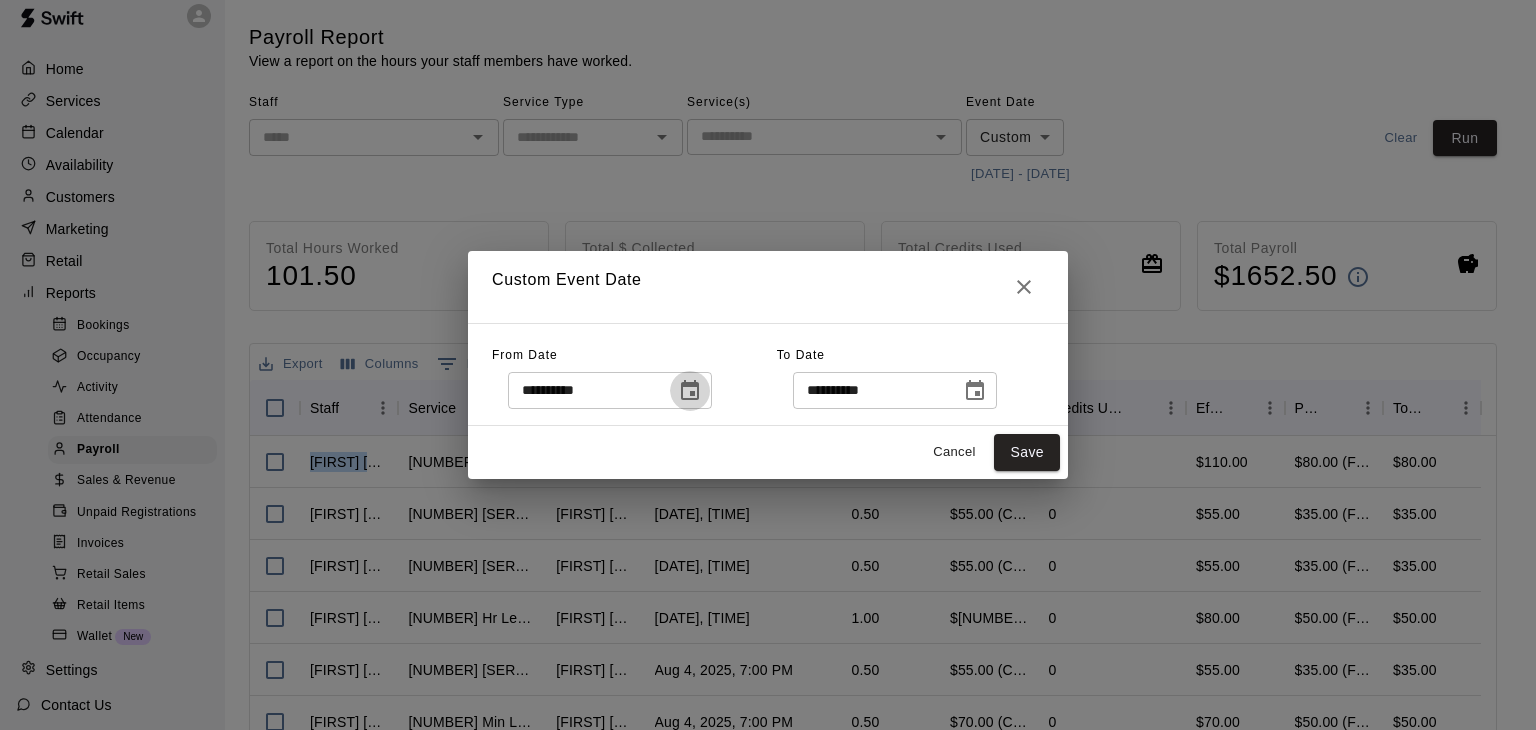 click 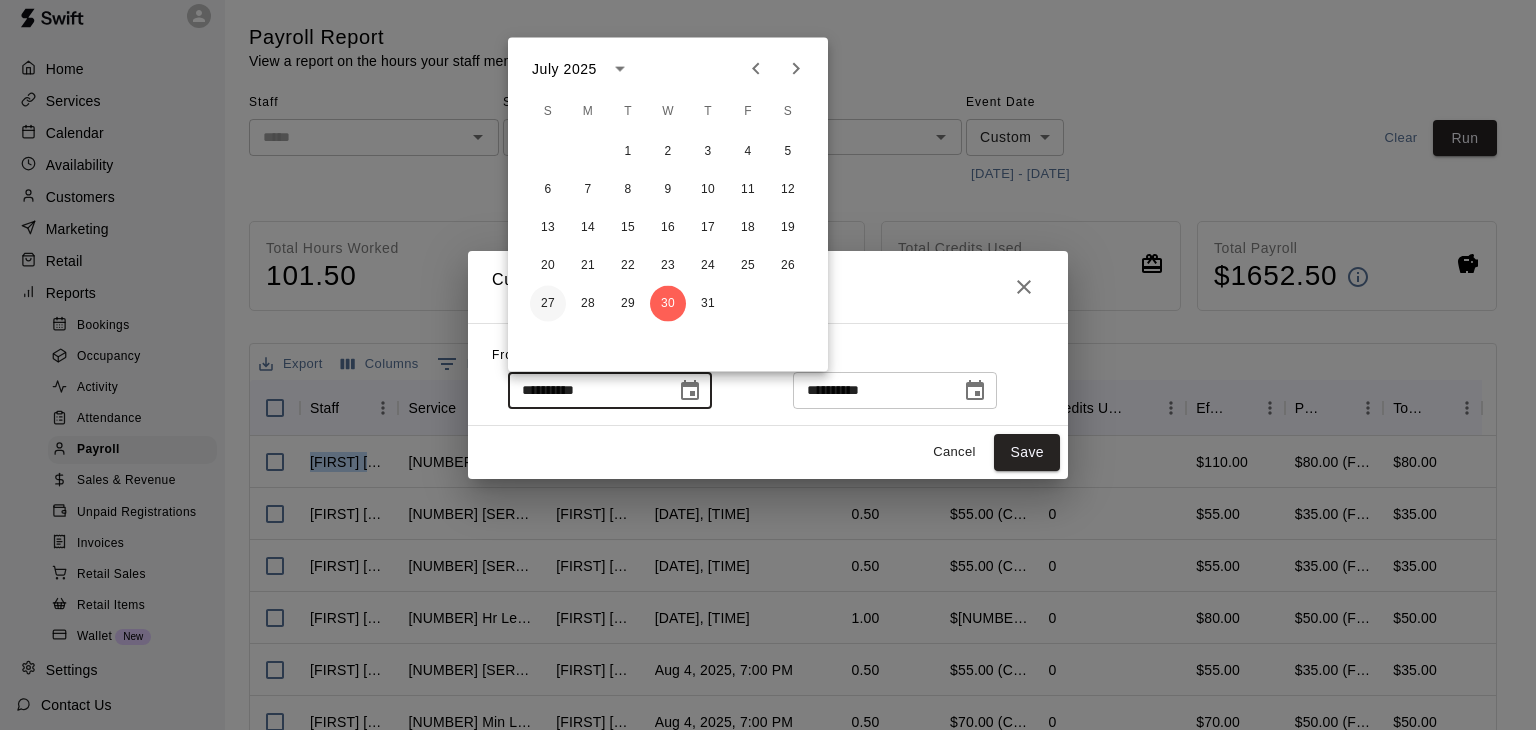 click on "27" at bounding box center [548, 304] 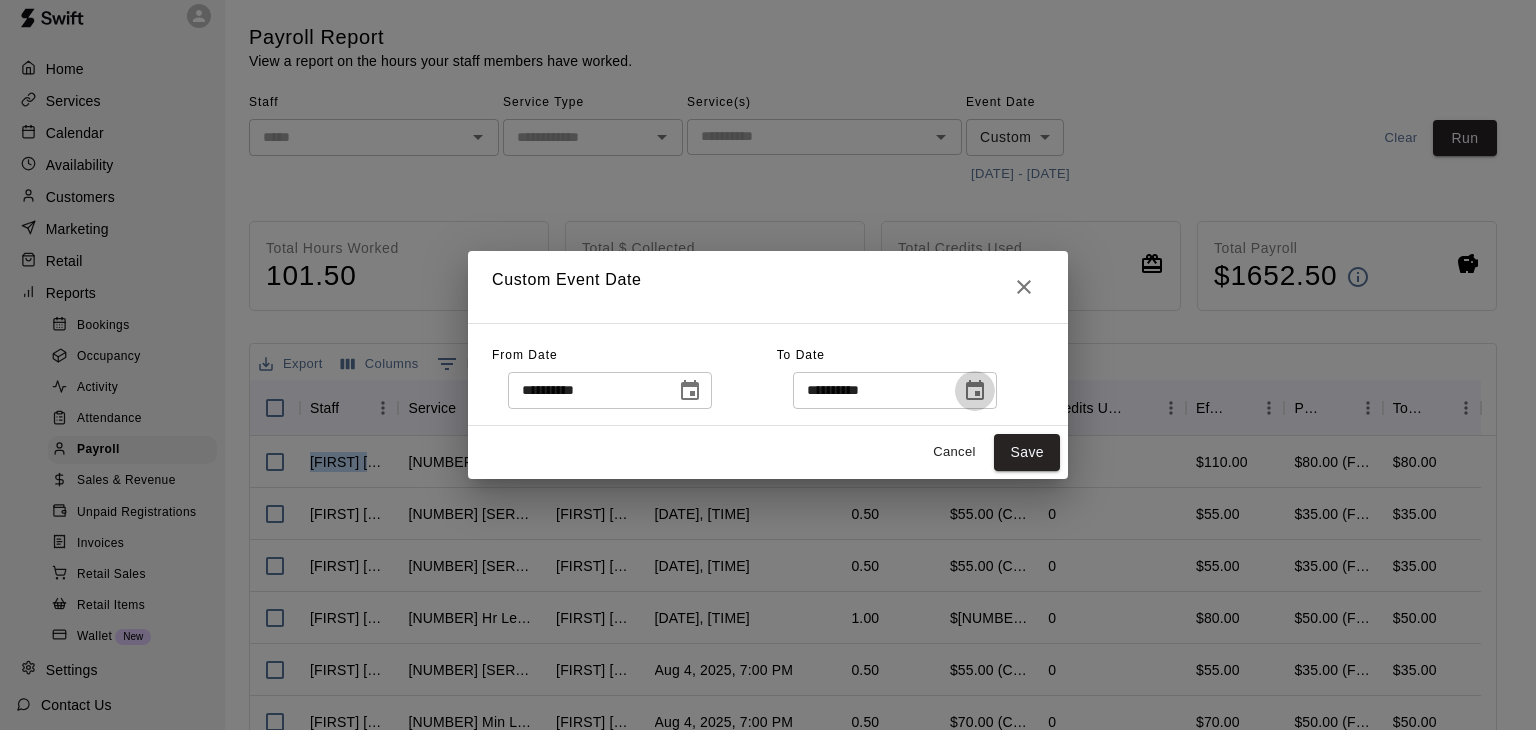 click 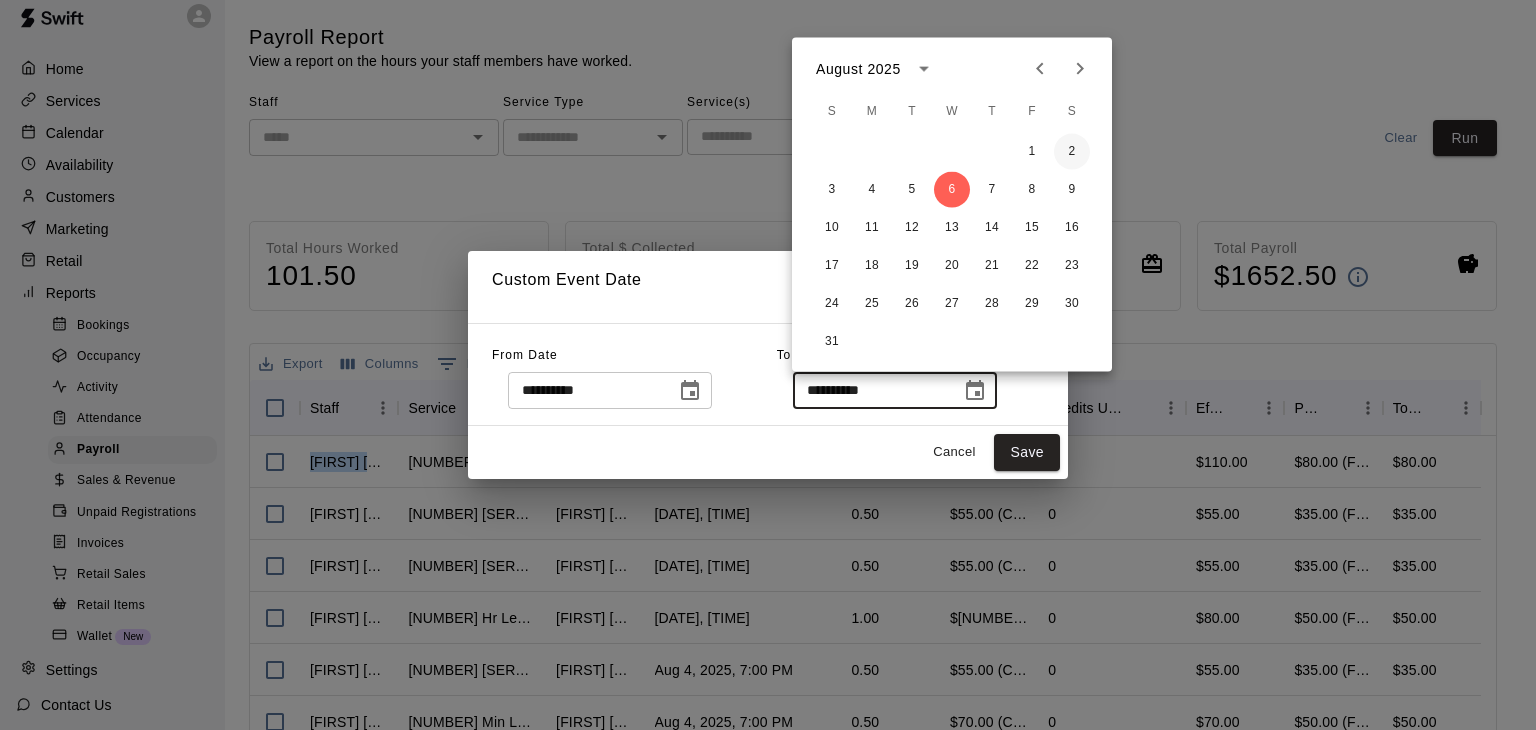 click on "2" at bounding box center [1072, 152] 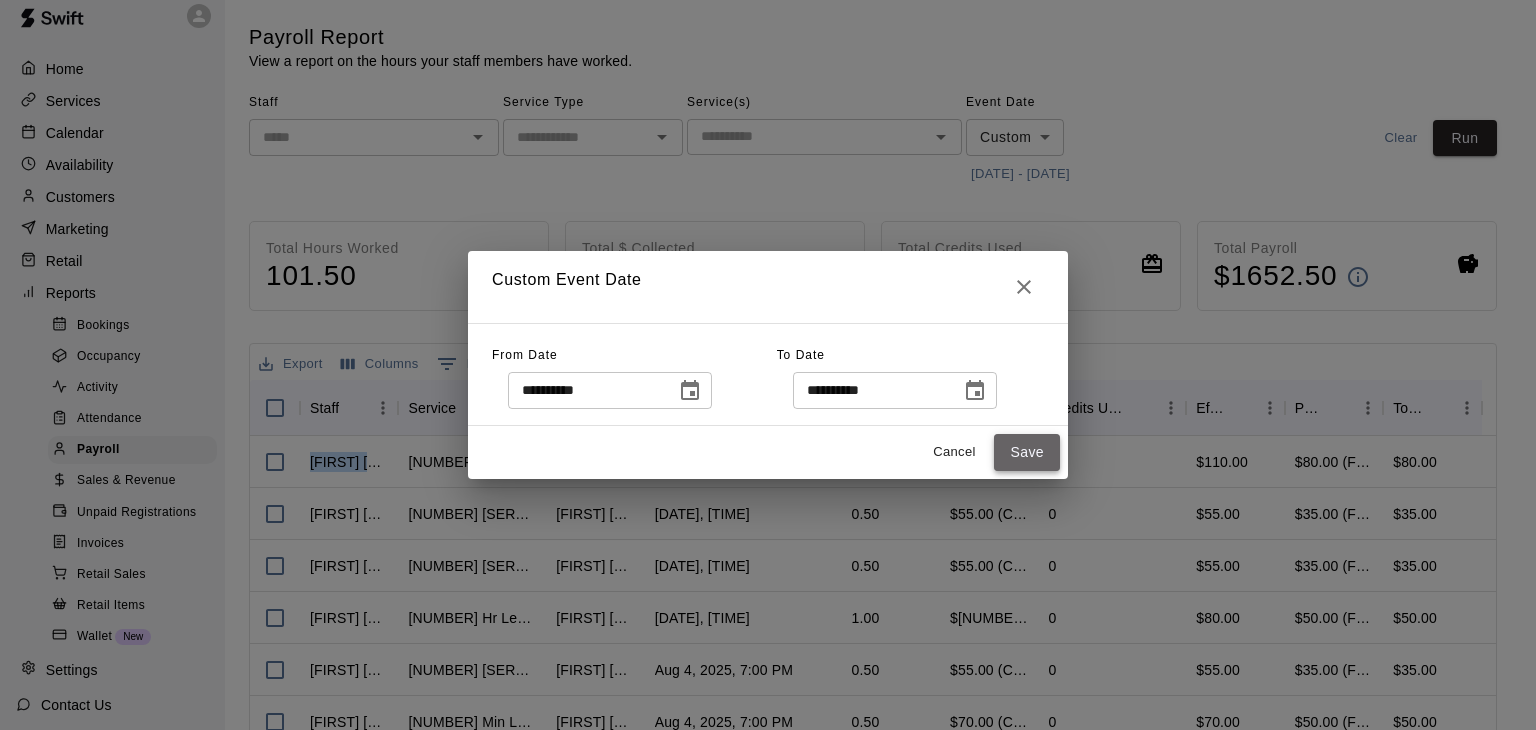 click on "Save" at bounding box center (1027, 452) 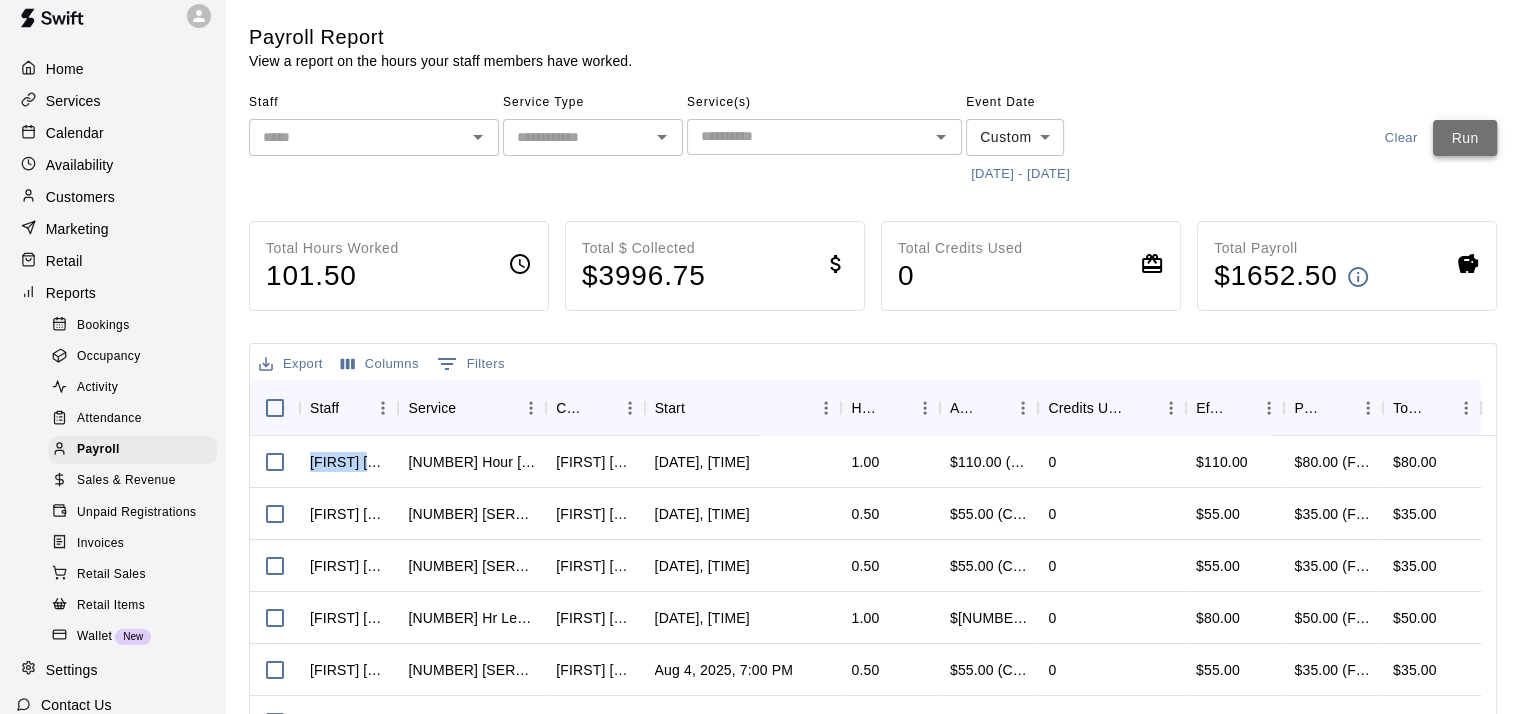 click on "Run" at bounding box center [1465, 138] 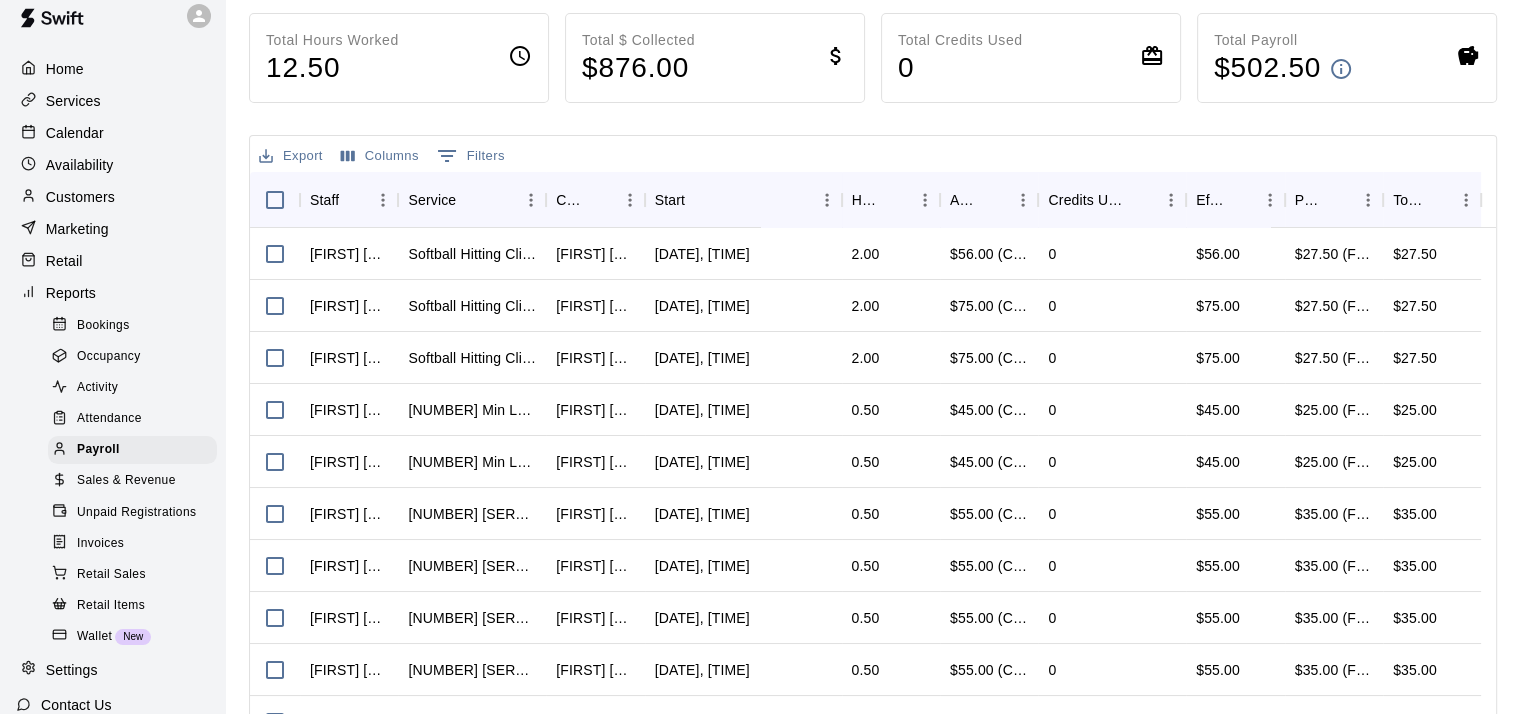 scroll, scrollTop: 216, scrollLeft: 0, axis: vertical 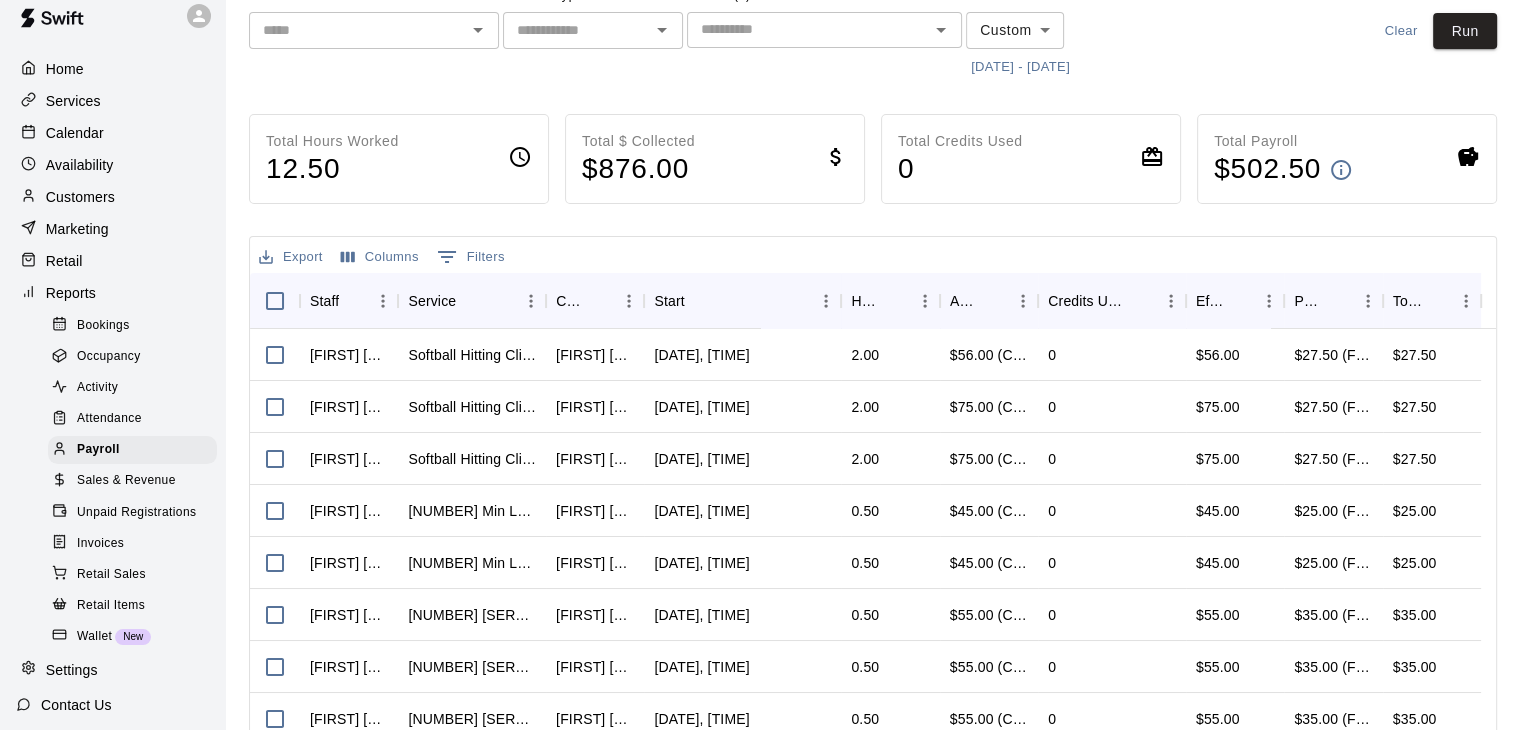 type 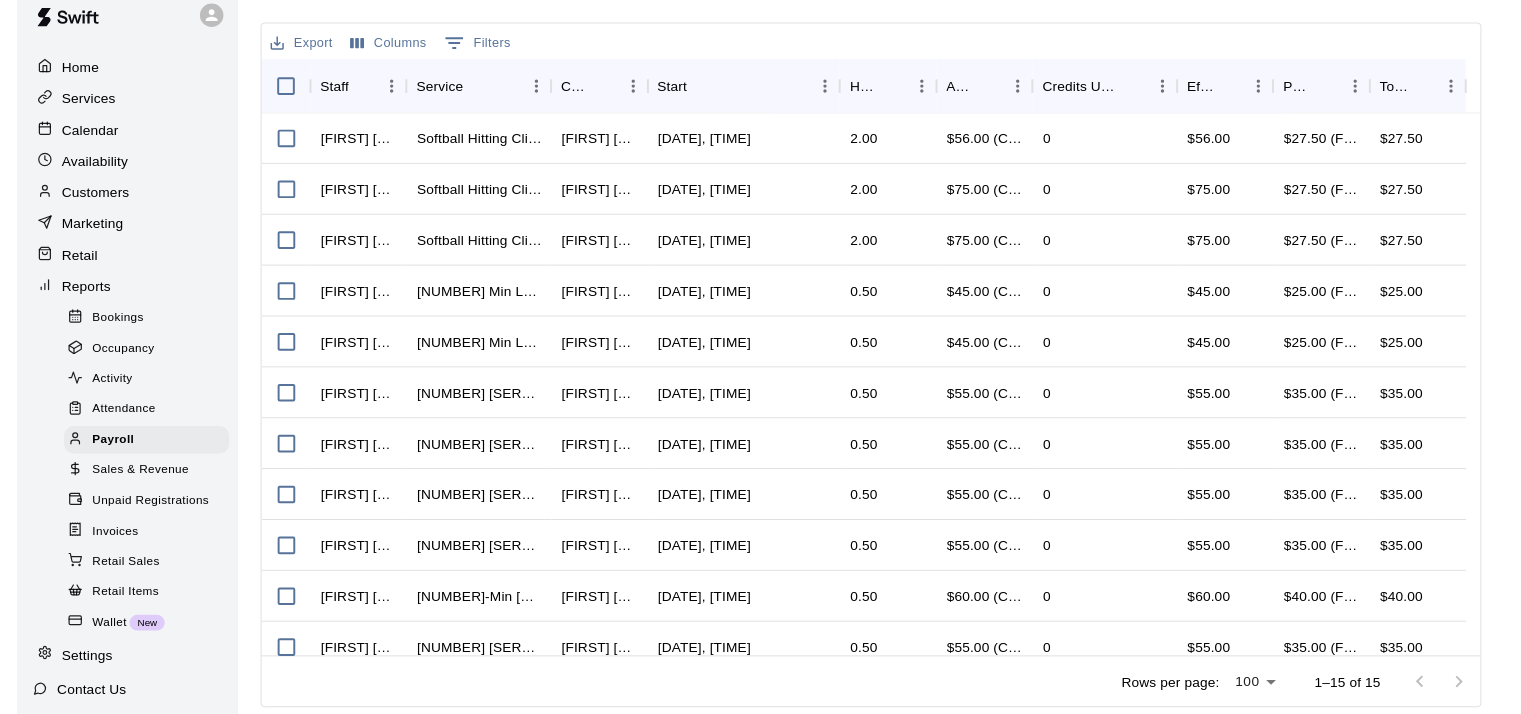 scroll, scrollTop: 336, scrollLeft: 0, axis: vertical 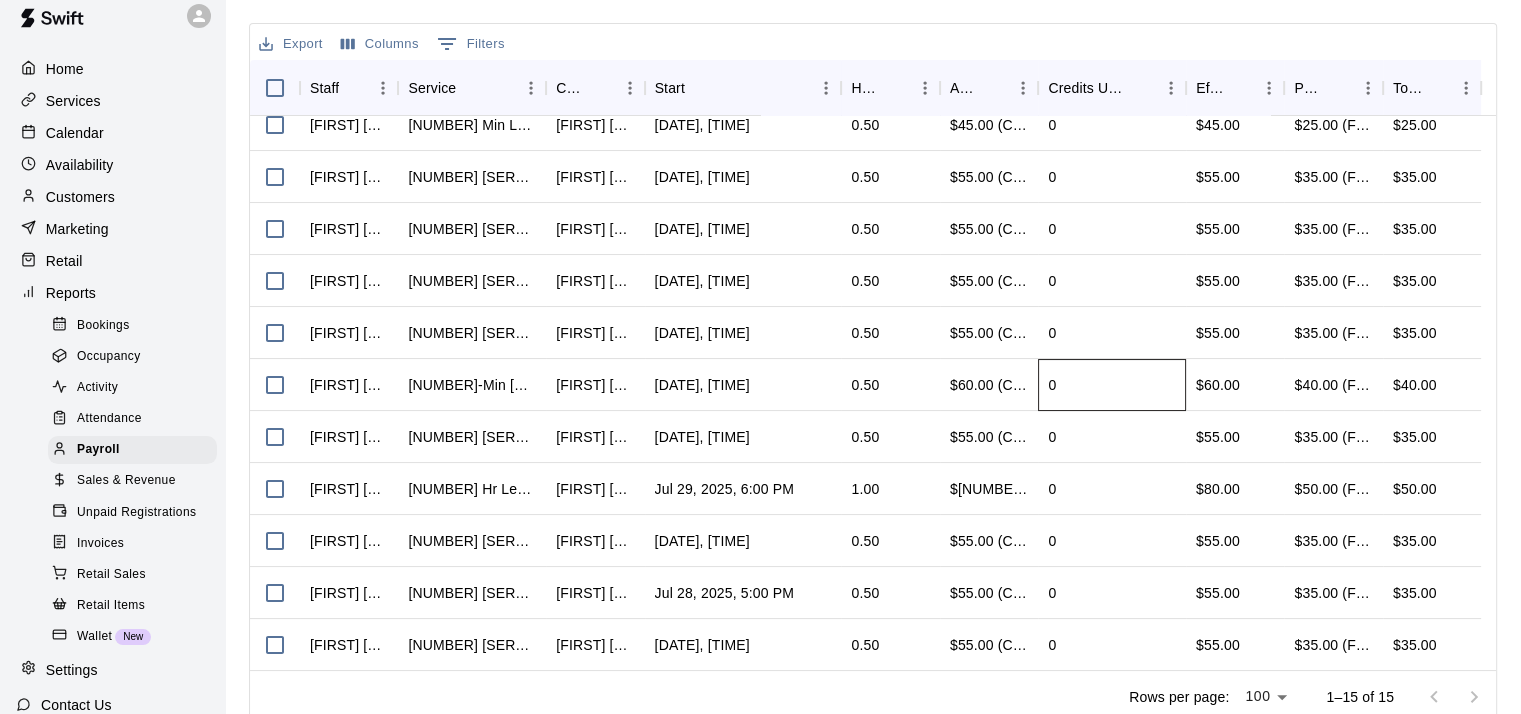 click on "0" at bounding box center [1112, 385] 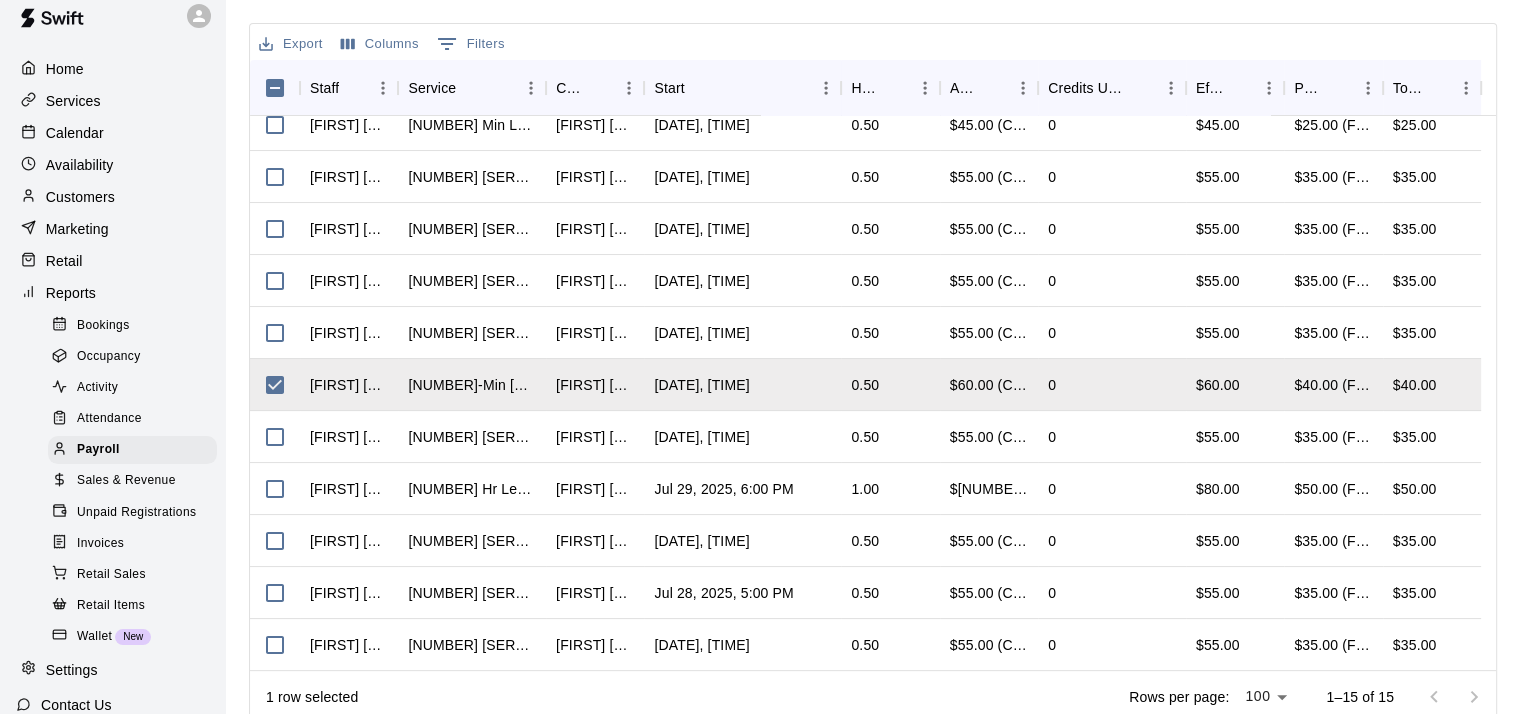 click on "Export Columns 0 Filters" at bounding box center [873, 42] 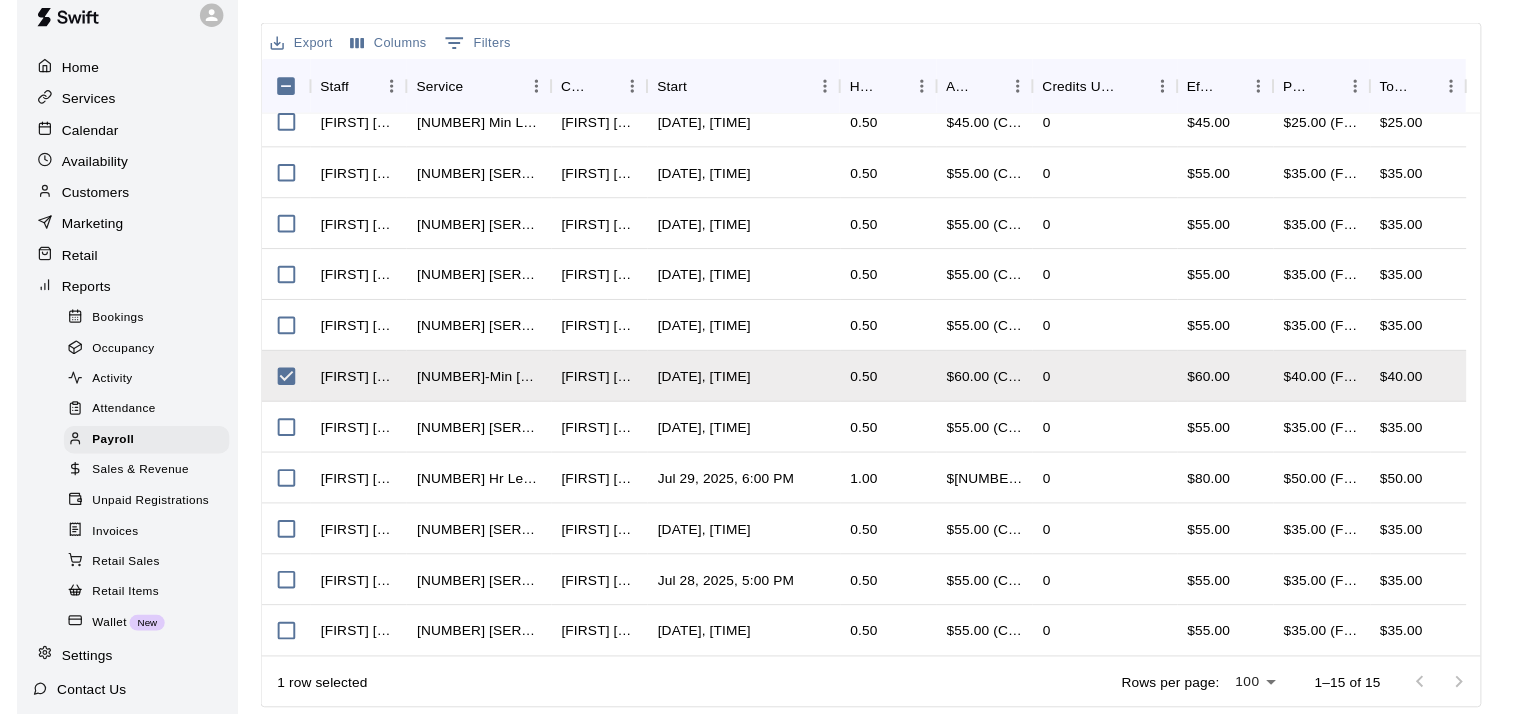 scroll, scrollTop: 20, scrollLeft: 0, axis: vertical 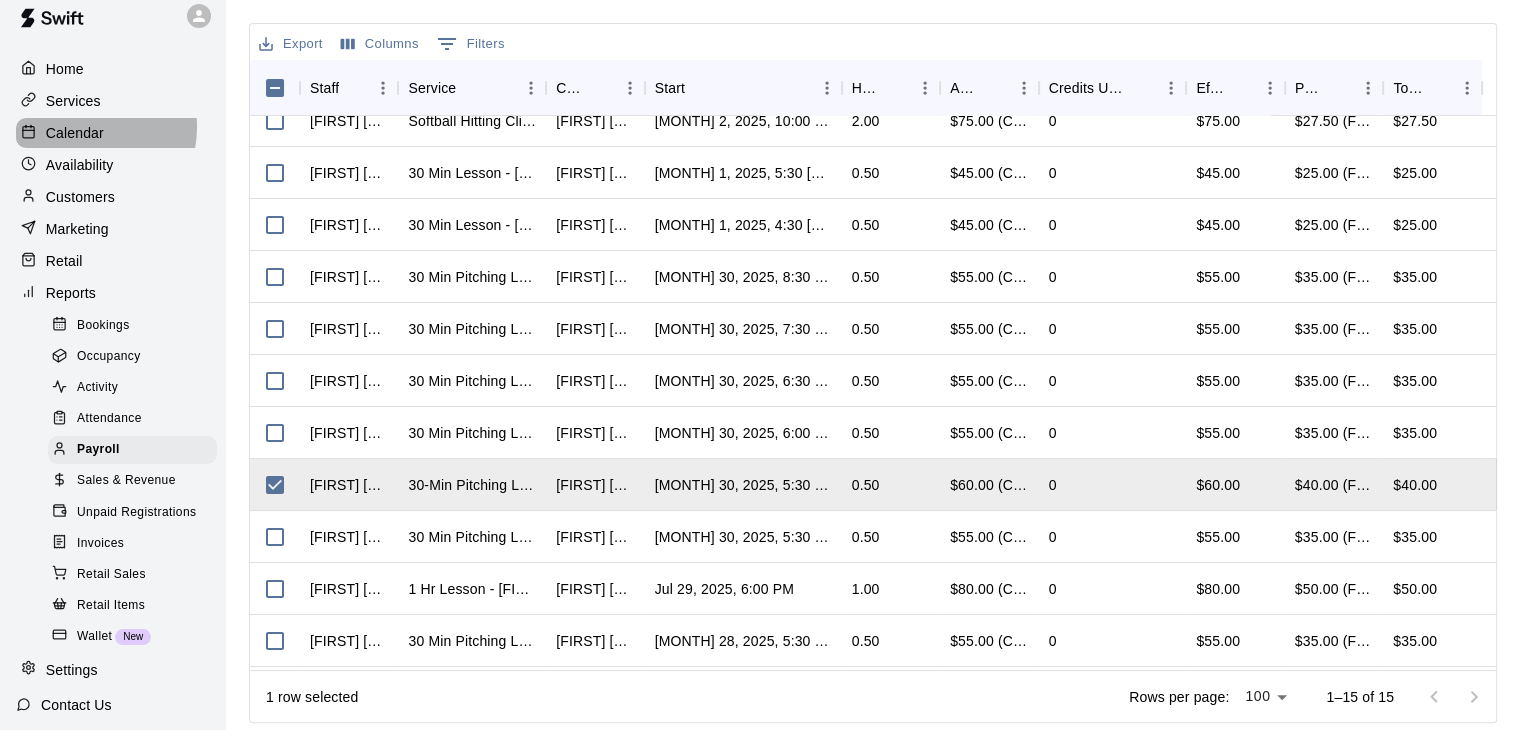 click on "Calendar" at bounding box center (75, 133) 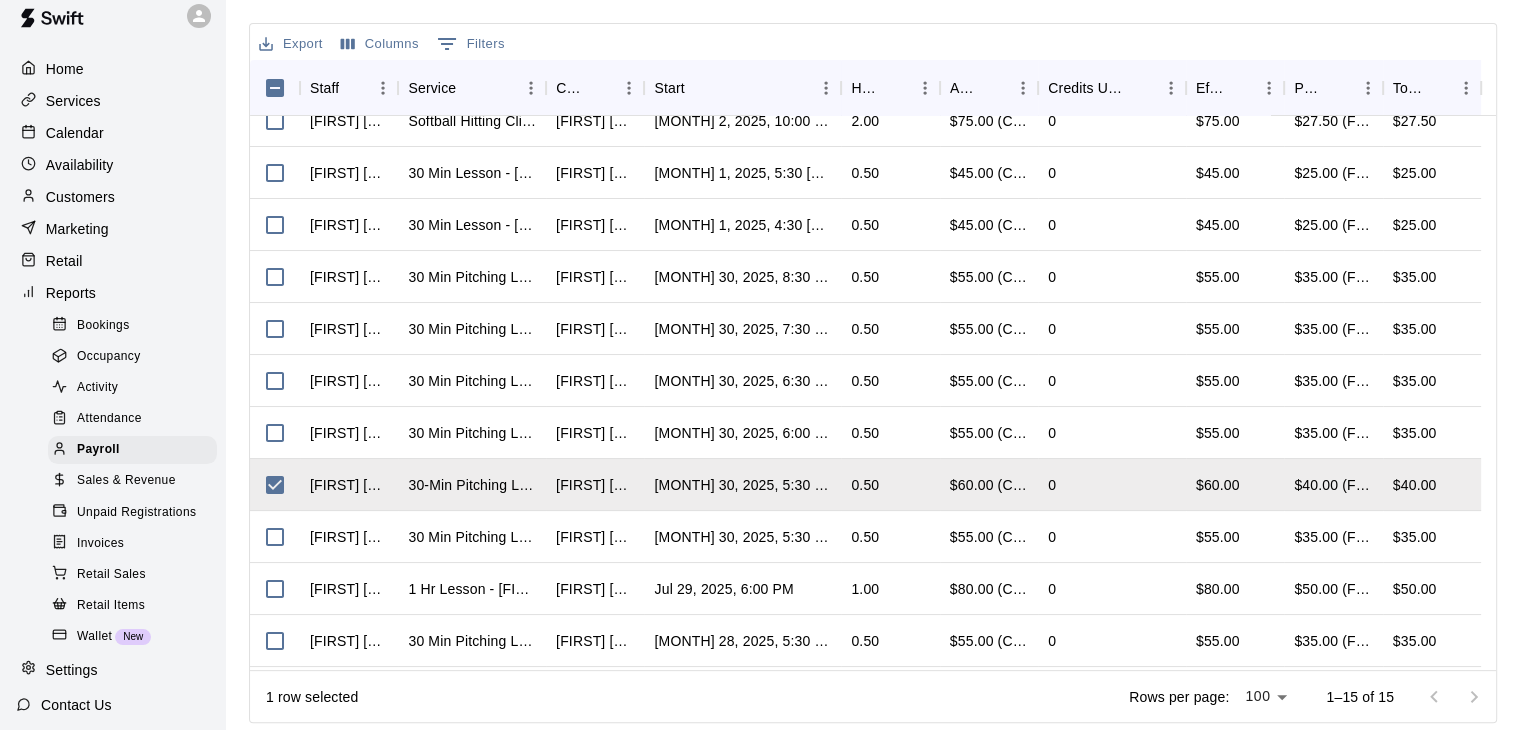 scroll, scrollTop: 0, scrollLeft: 0, axis: both 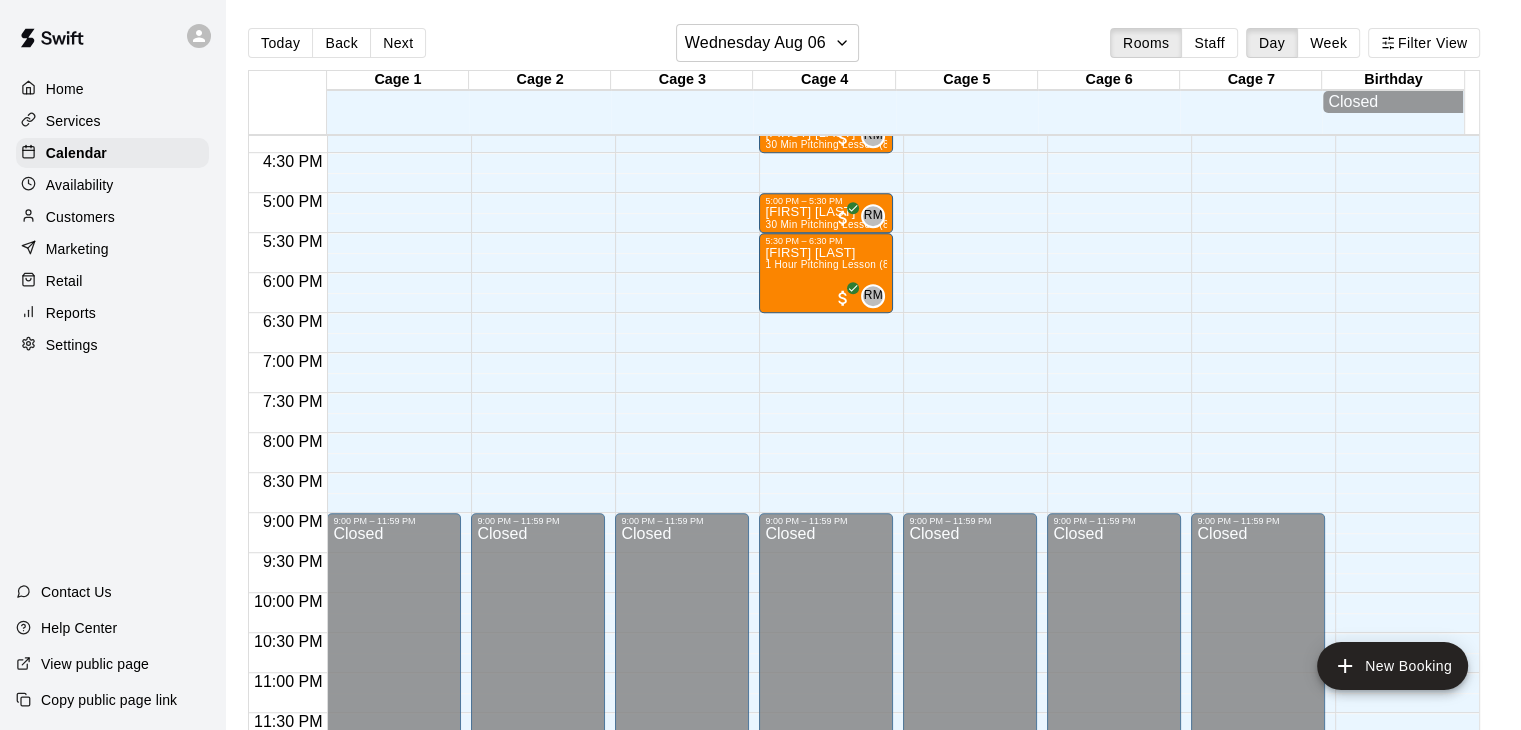 click at bounding box center (1407, 683) 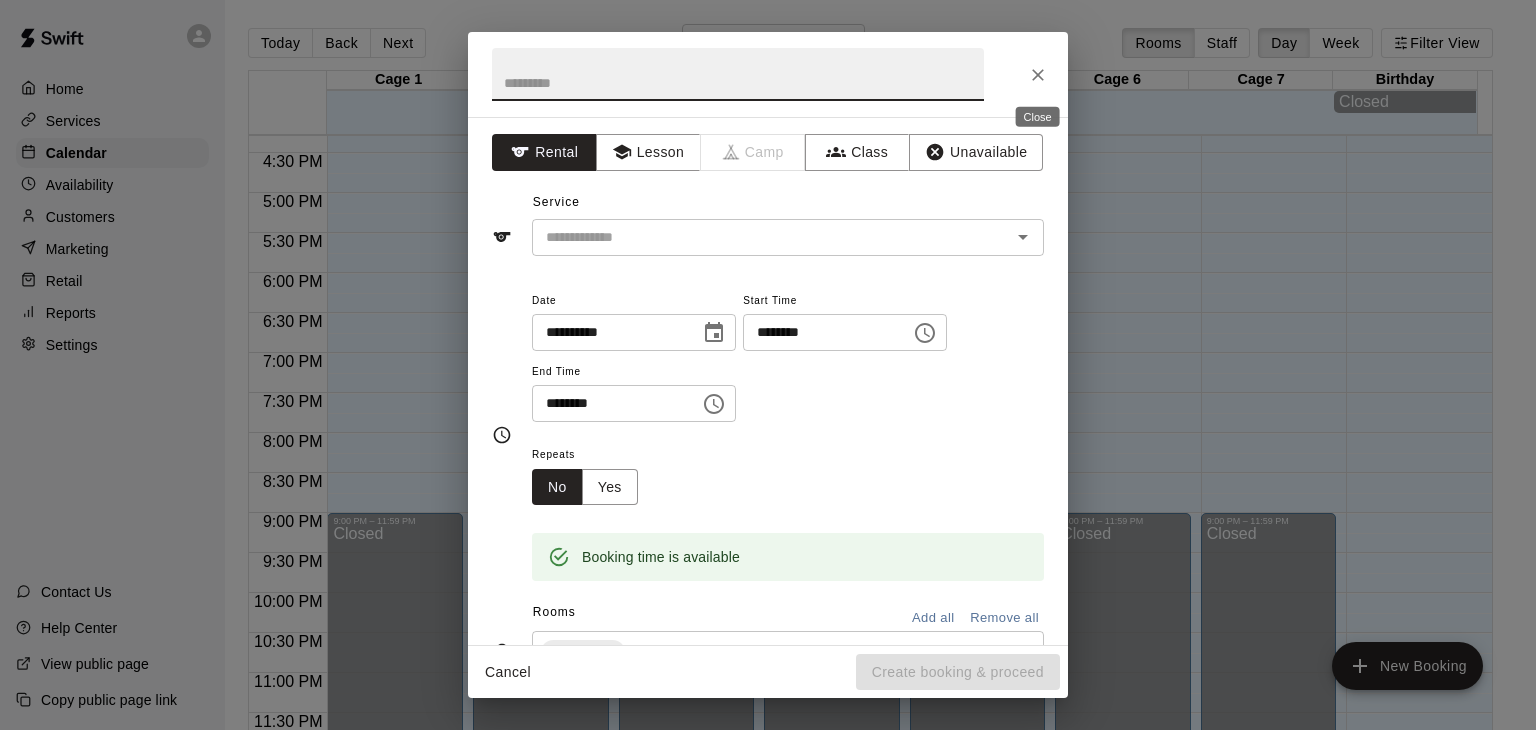 click 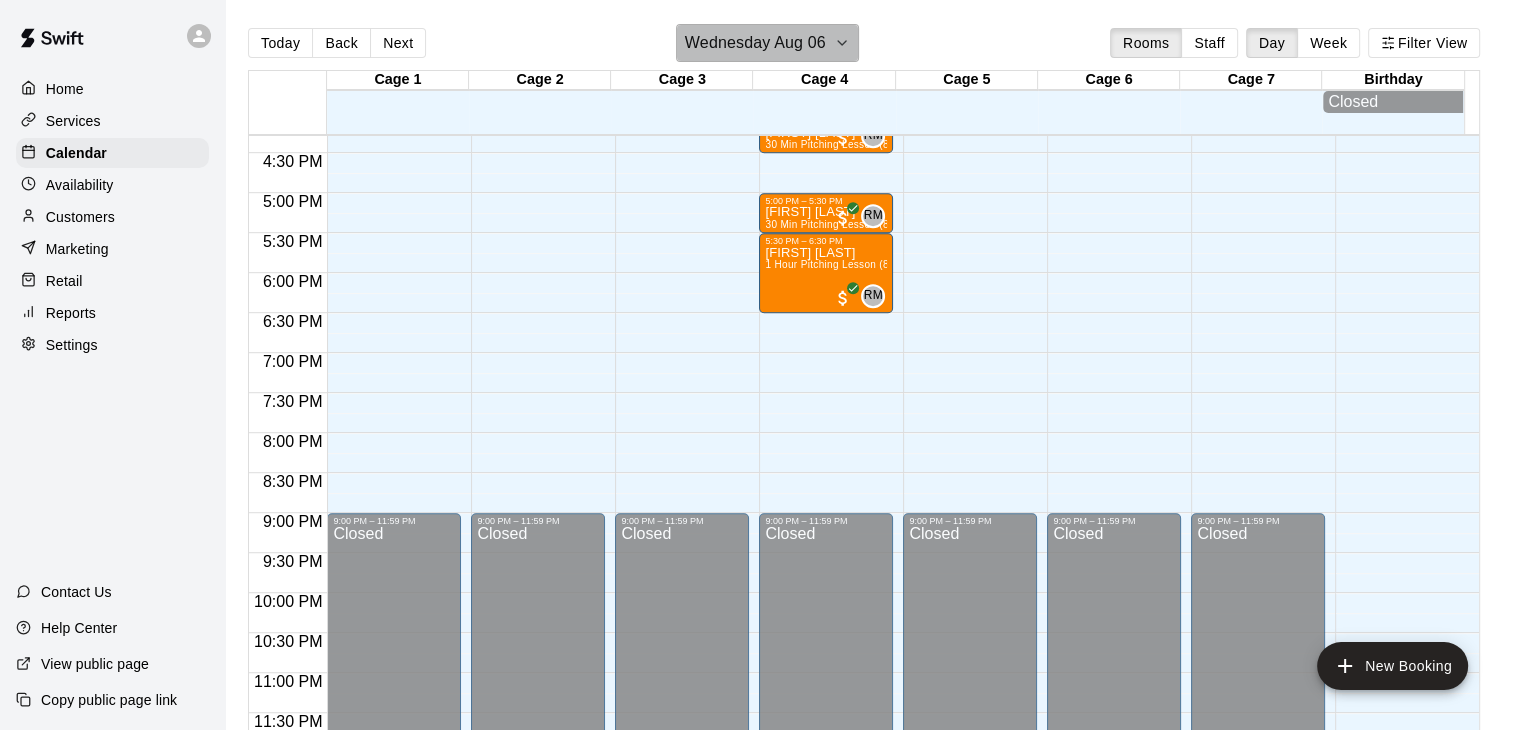 click 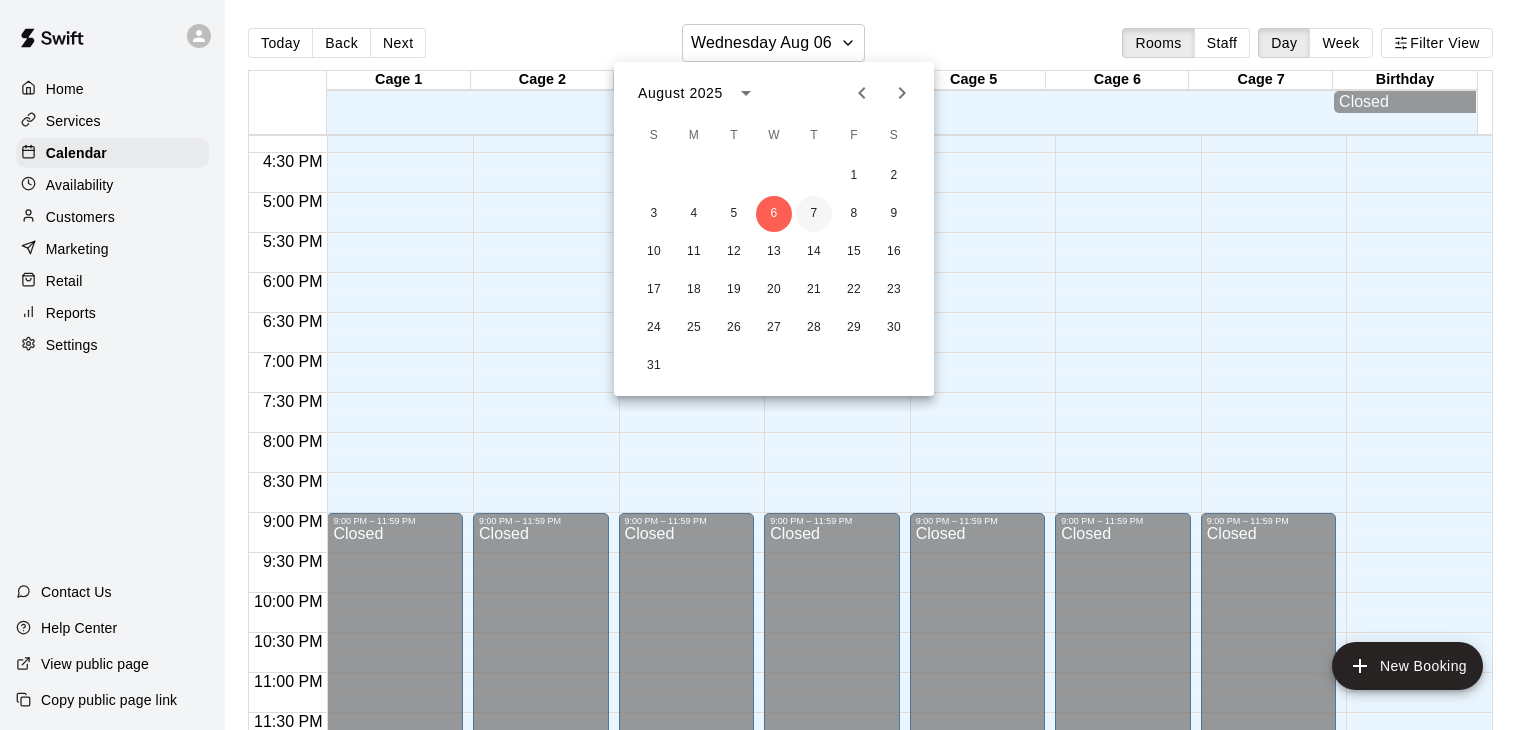 click on "7" at bounding box center [814, 214] 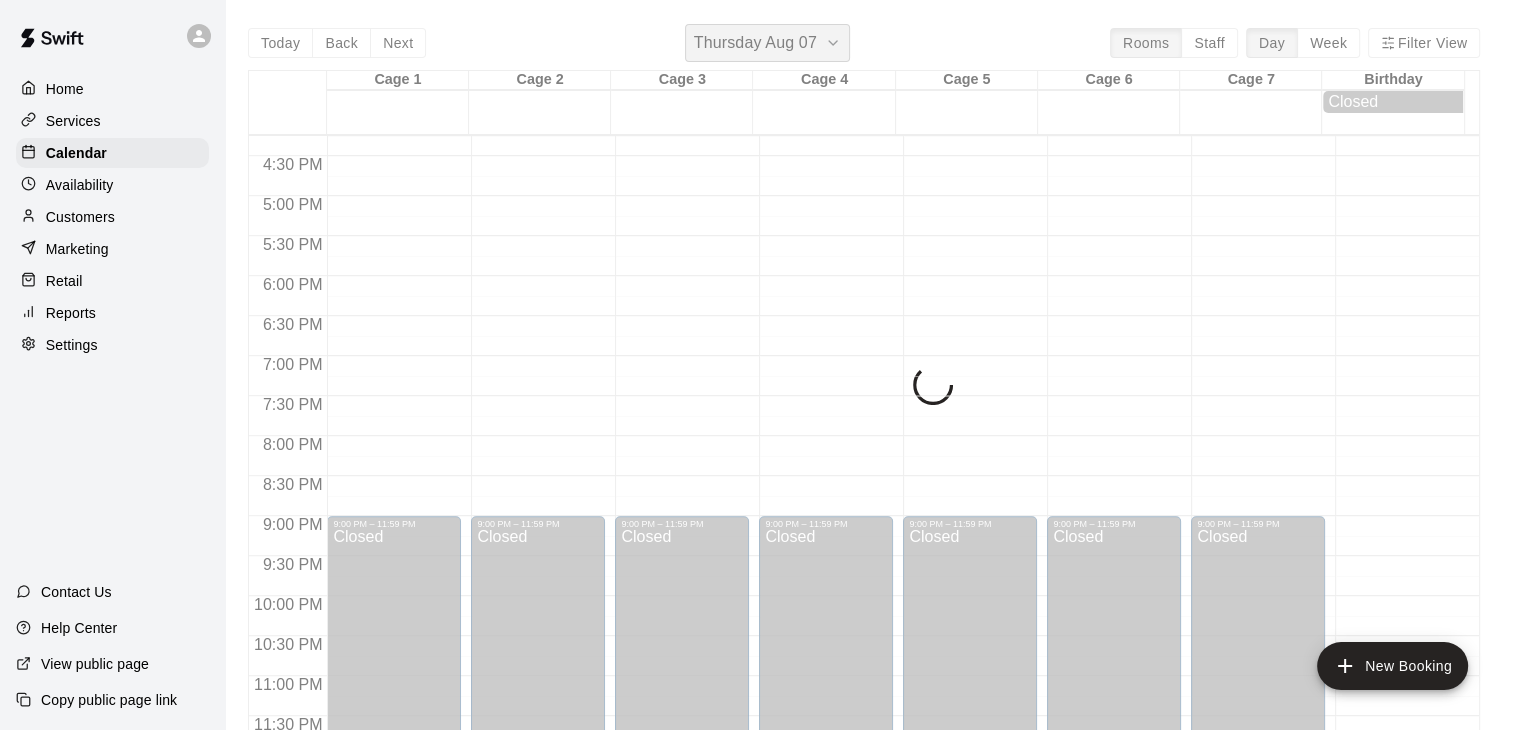 scroll, scrollTop: 1306, scrollLeft: 0, axis: vertical 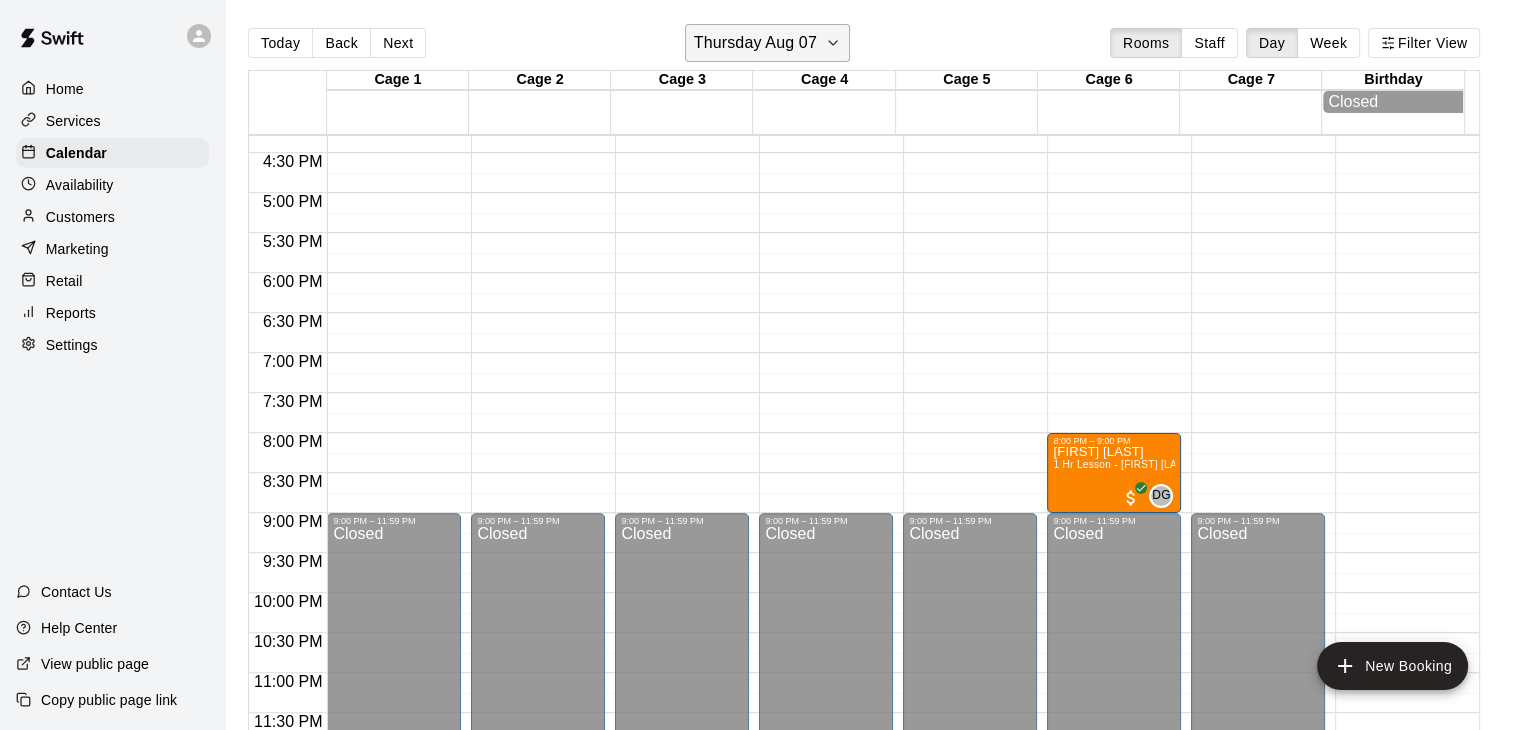 click 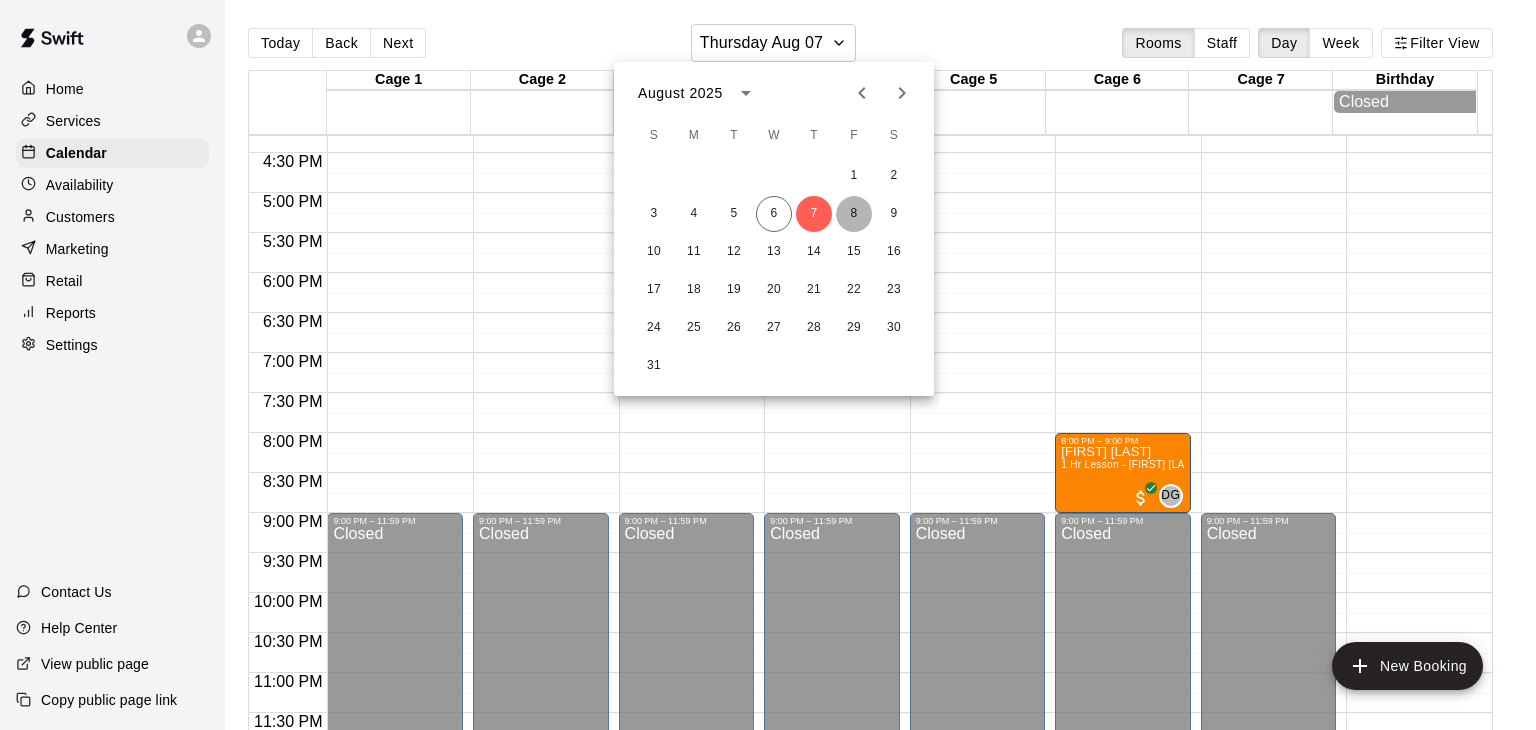 click on "8" at bounding box center [854, 214] 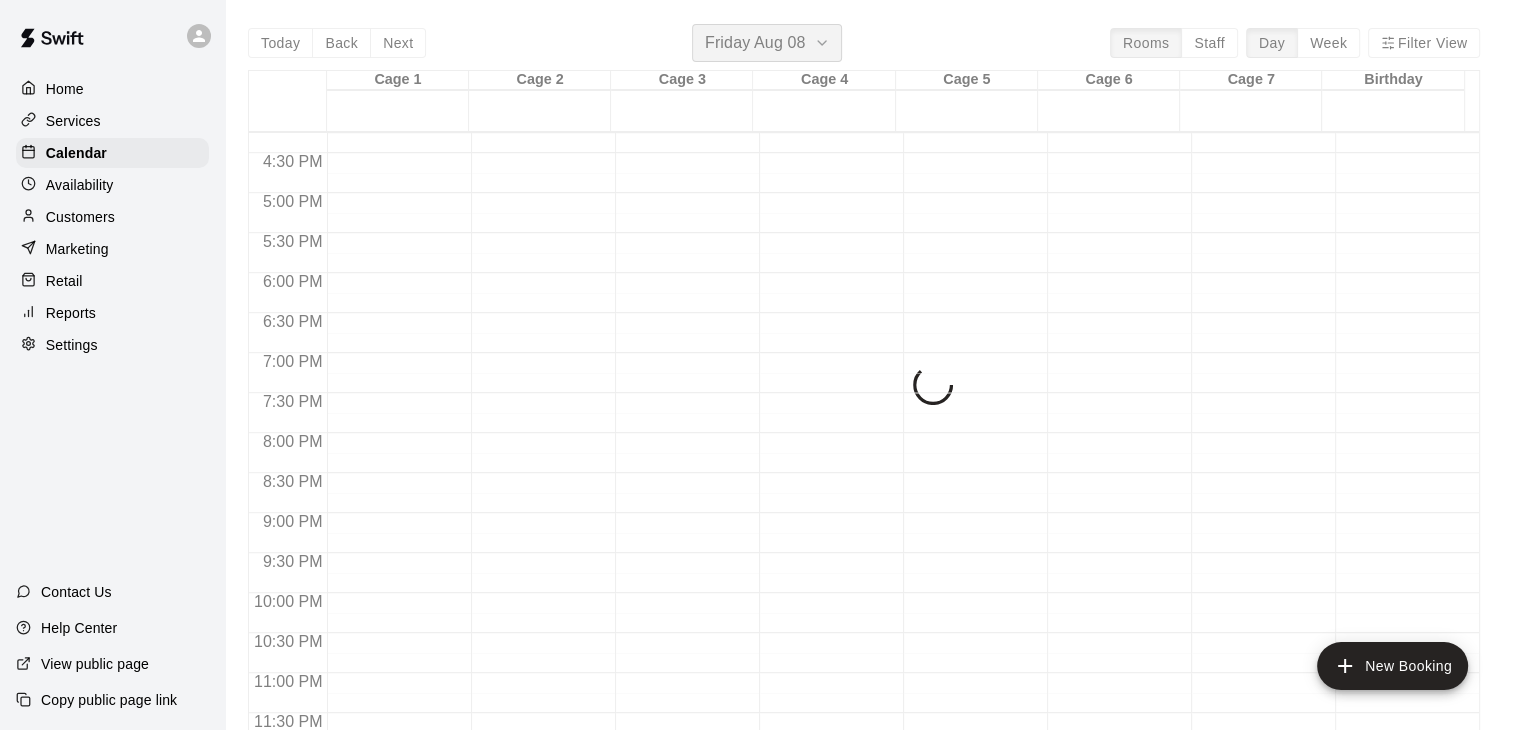 scroll, scrollTop: 1306, scrollLeft: 0, axis: vertical 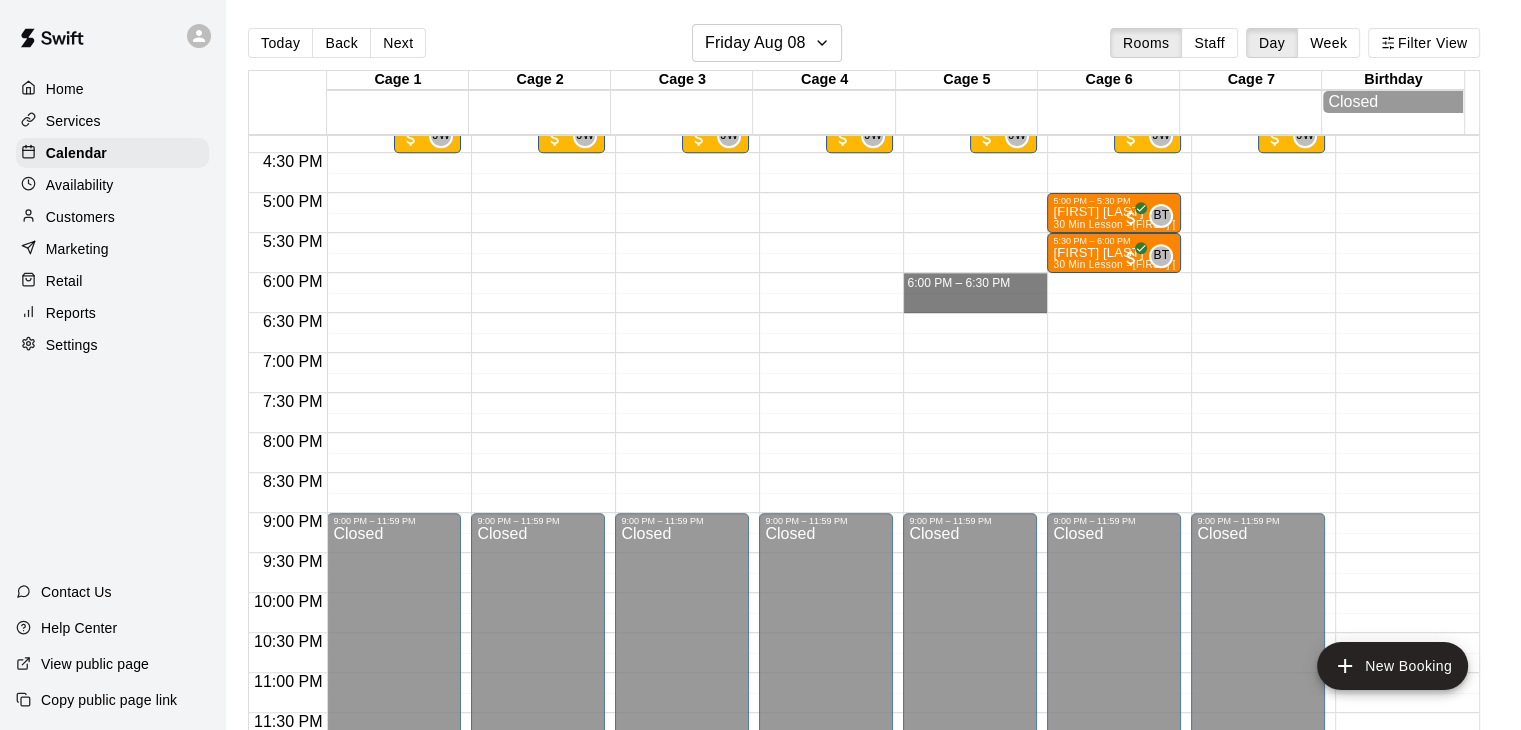 drag, startPoint x: 1044, startPoint y: 289, endPoint x: 1307, endPoint y: 301, distance: 263.27362 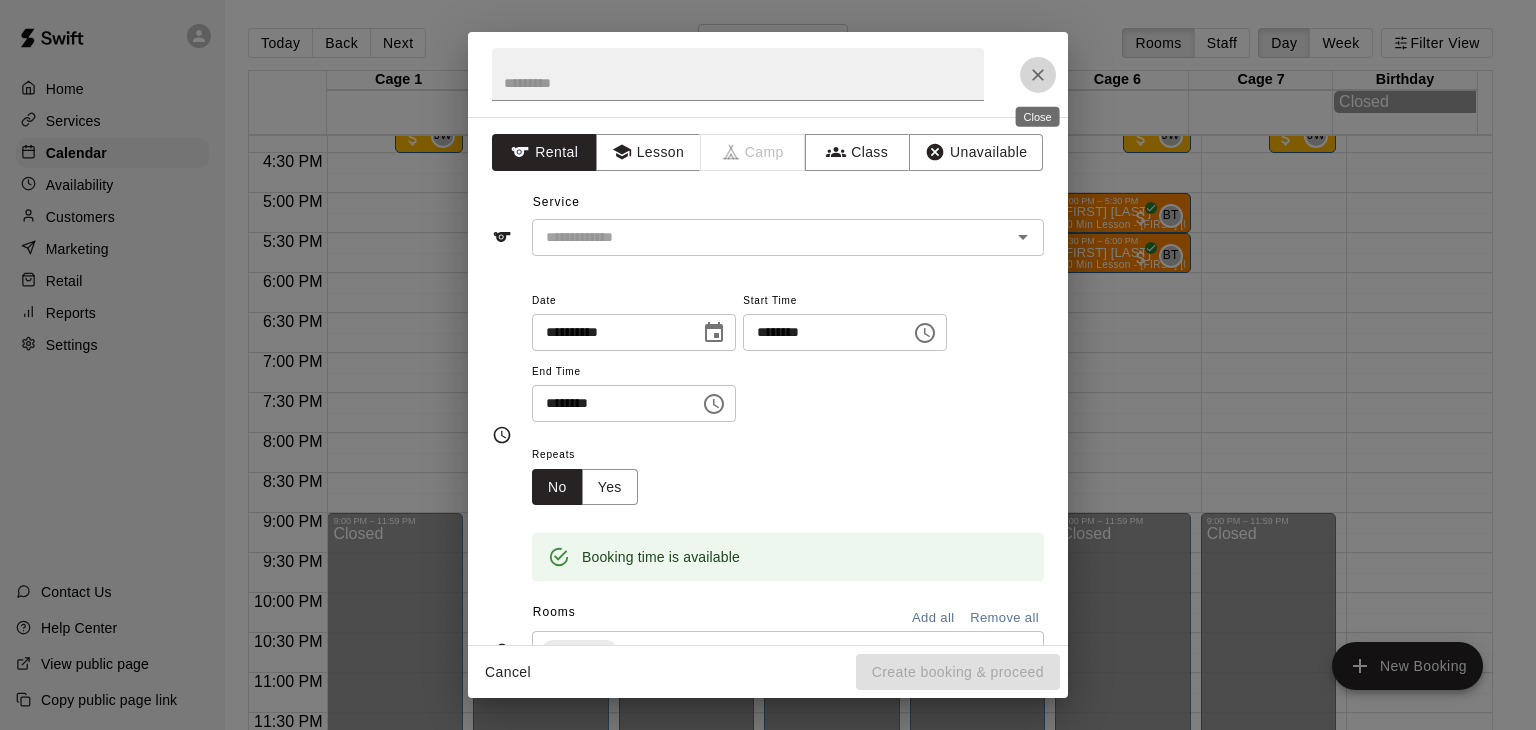 click 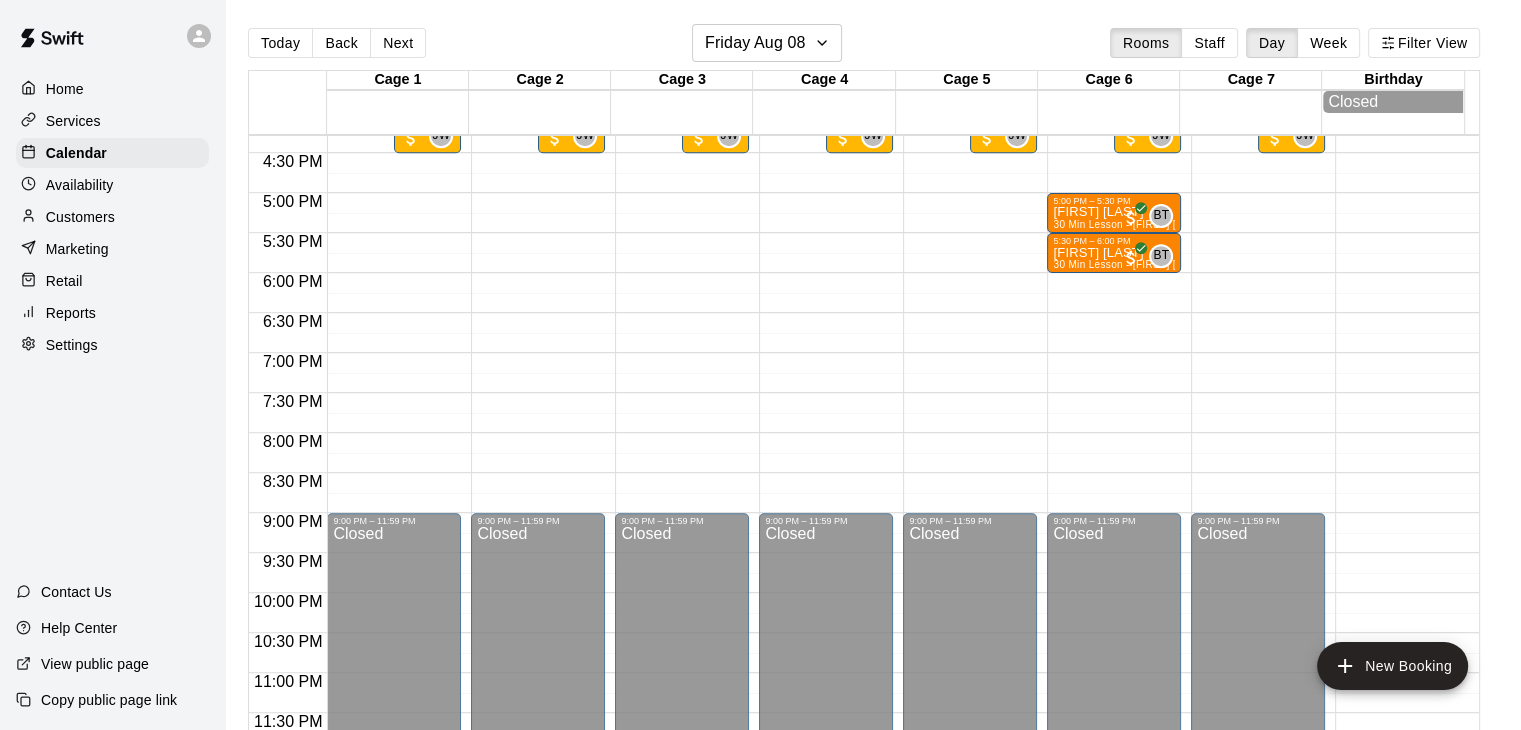 click at bounding box center (1402, -207) 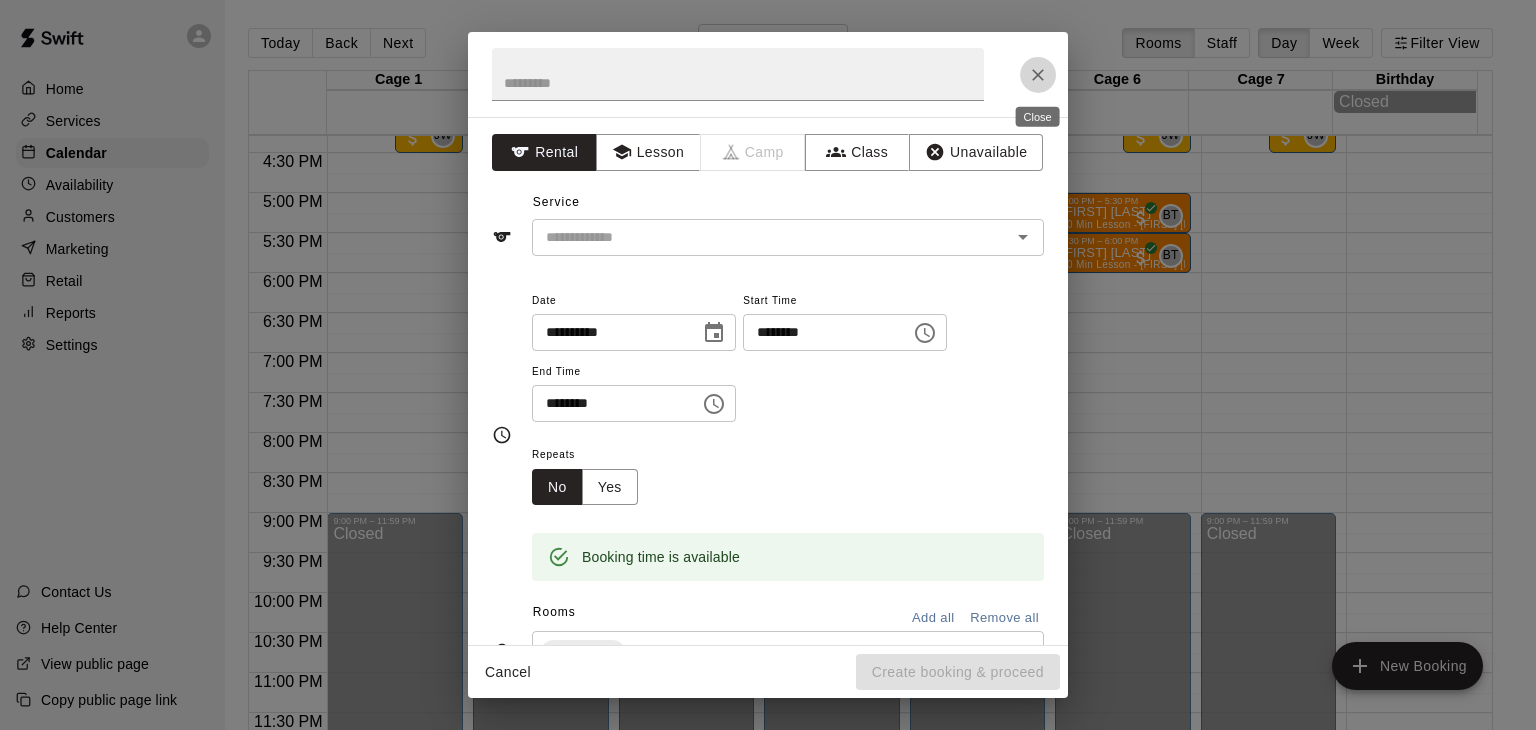 click 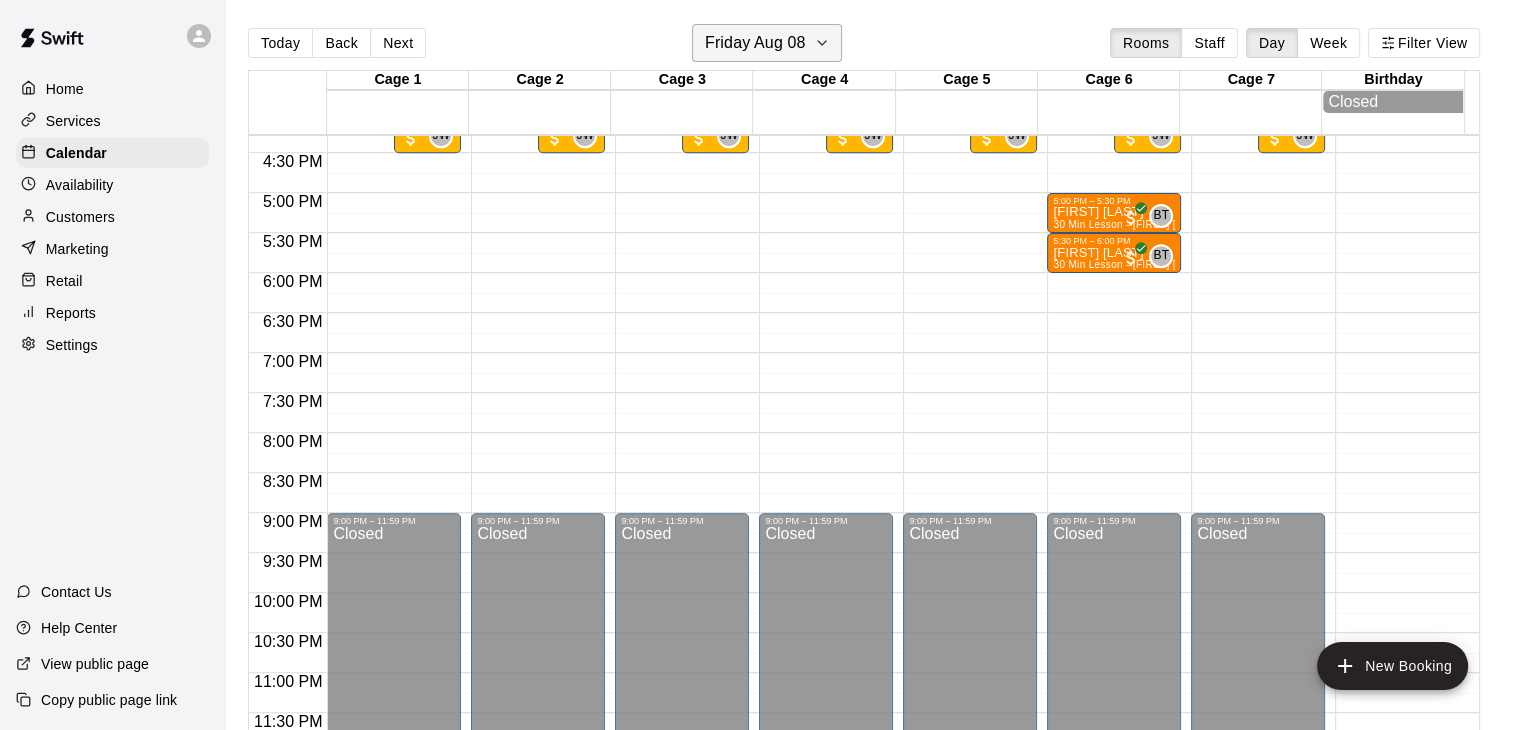 click 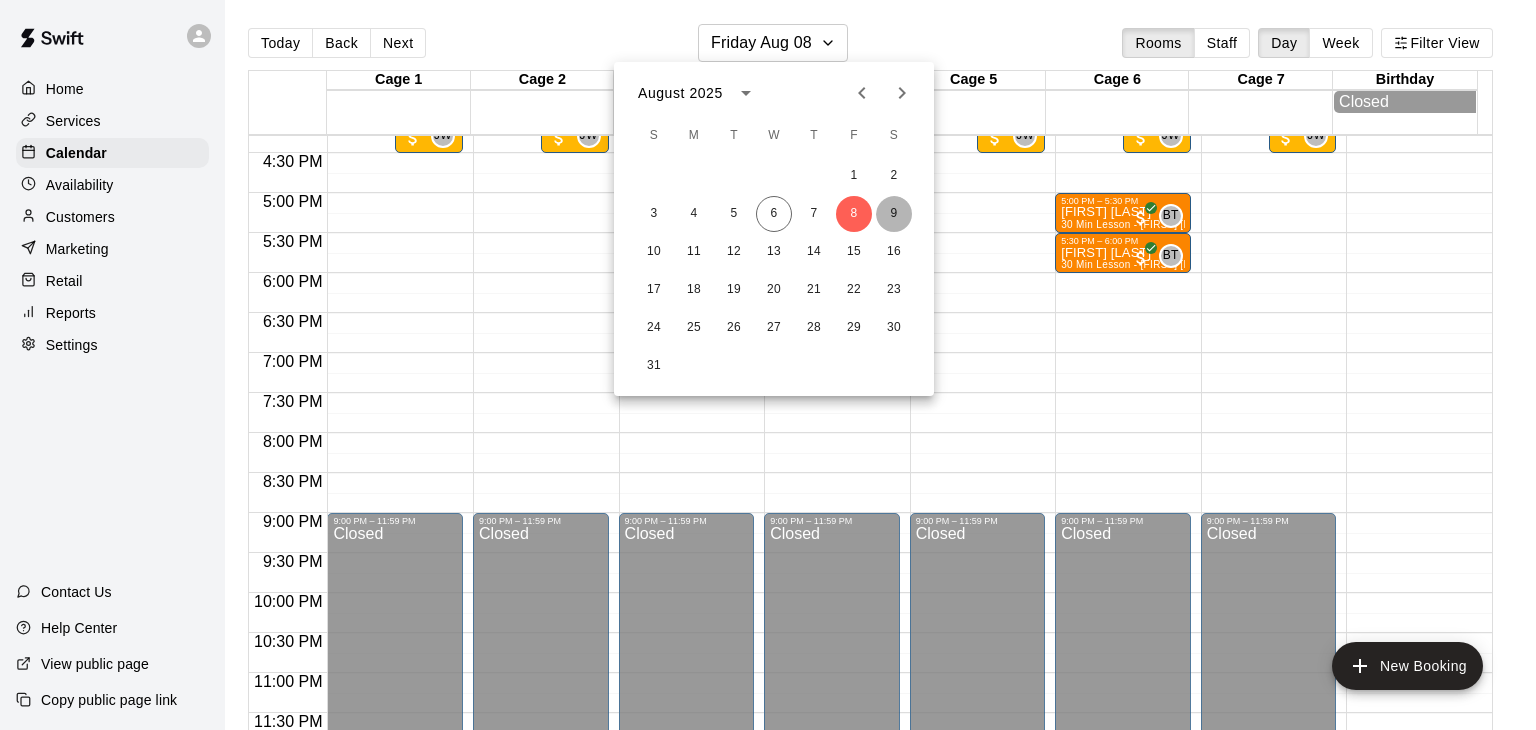 click on "9" at bounding box center (894, 214) 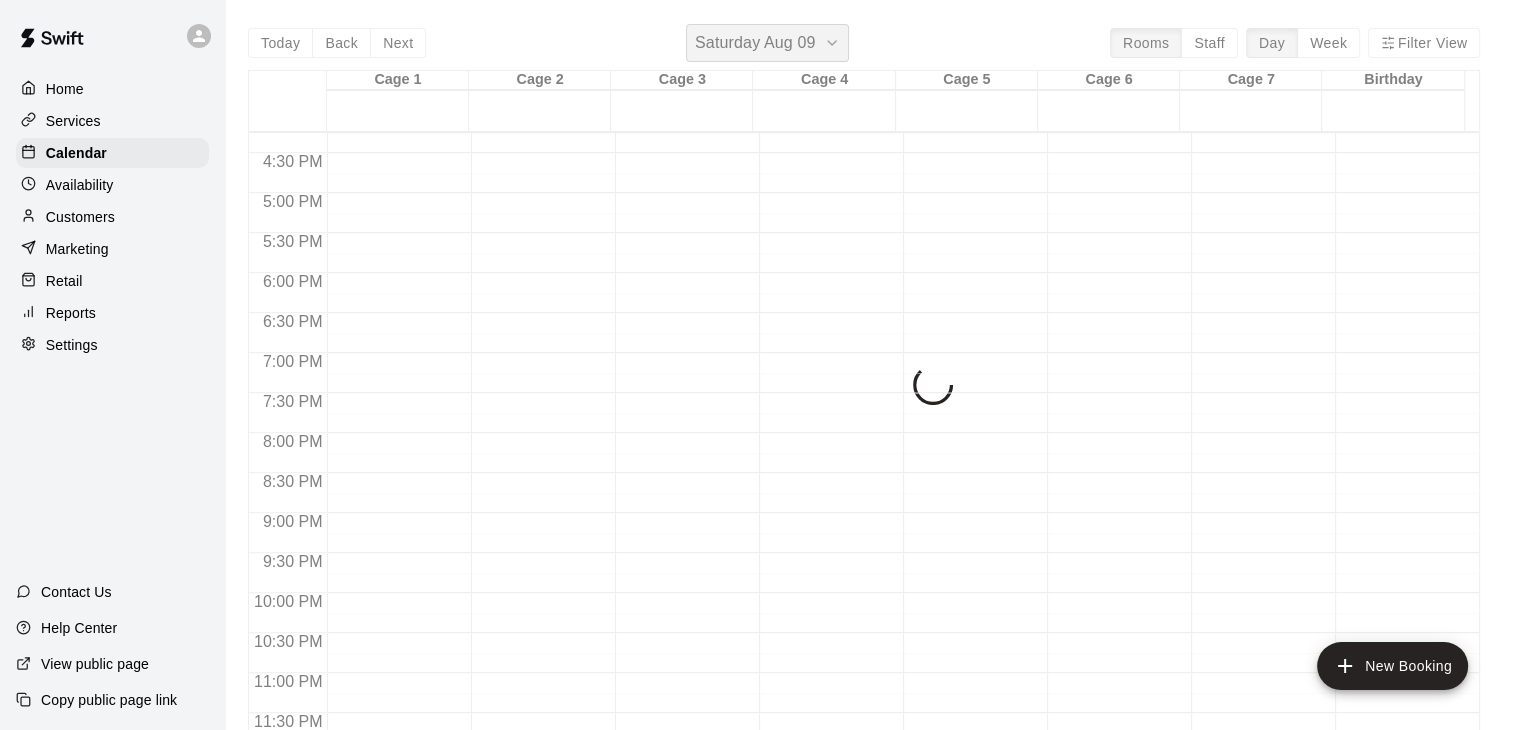 scroll, scrollTop: 1300, scrollLeft: 0, axis: vertical 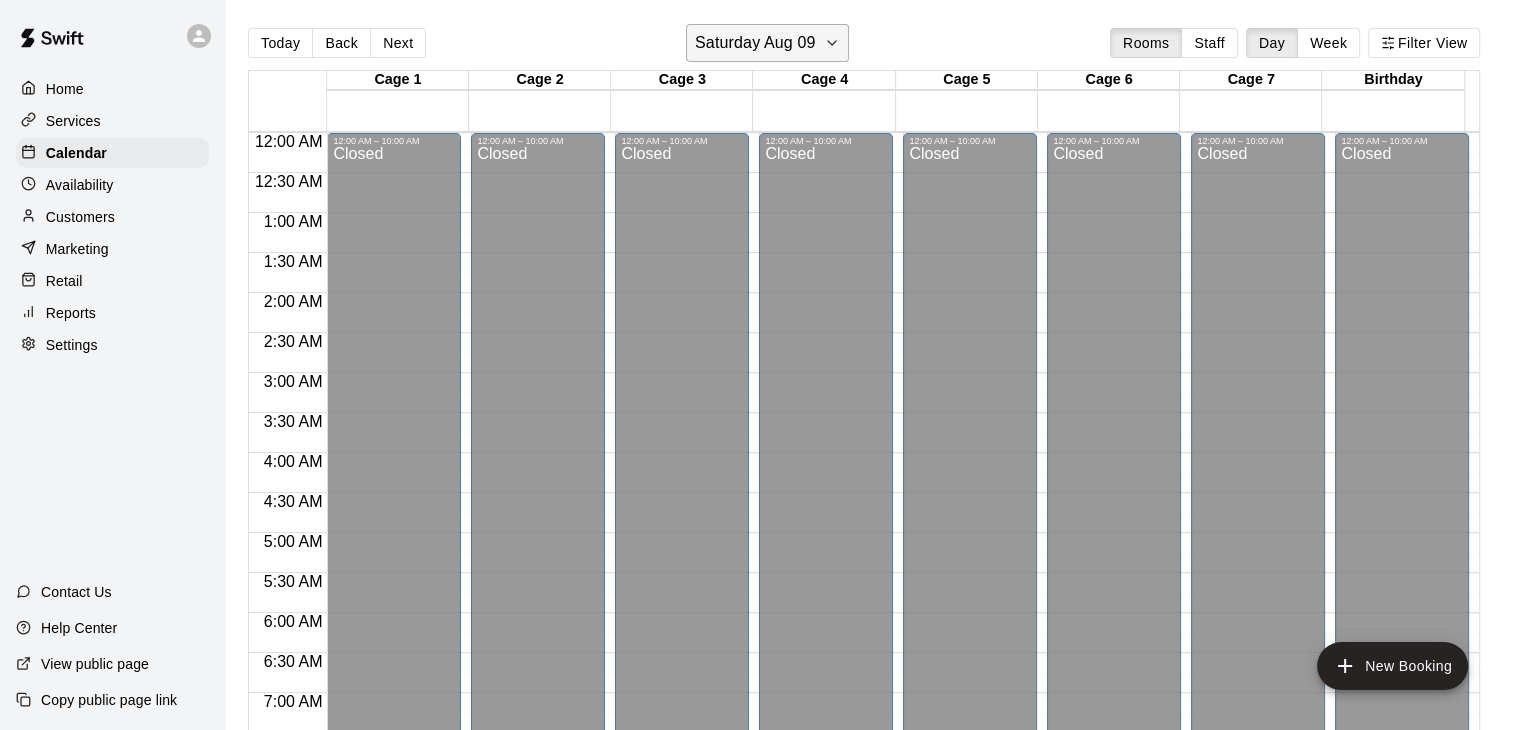 click 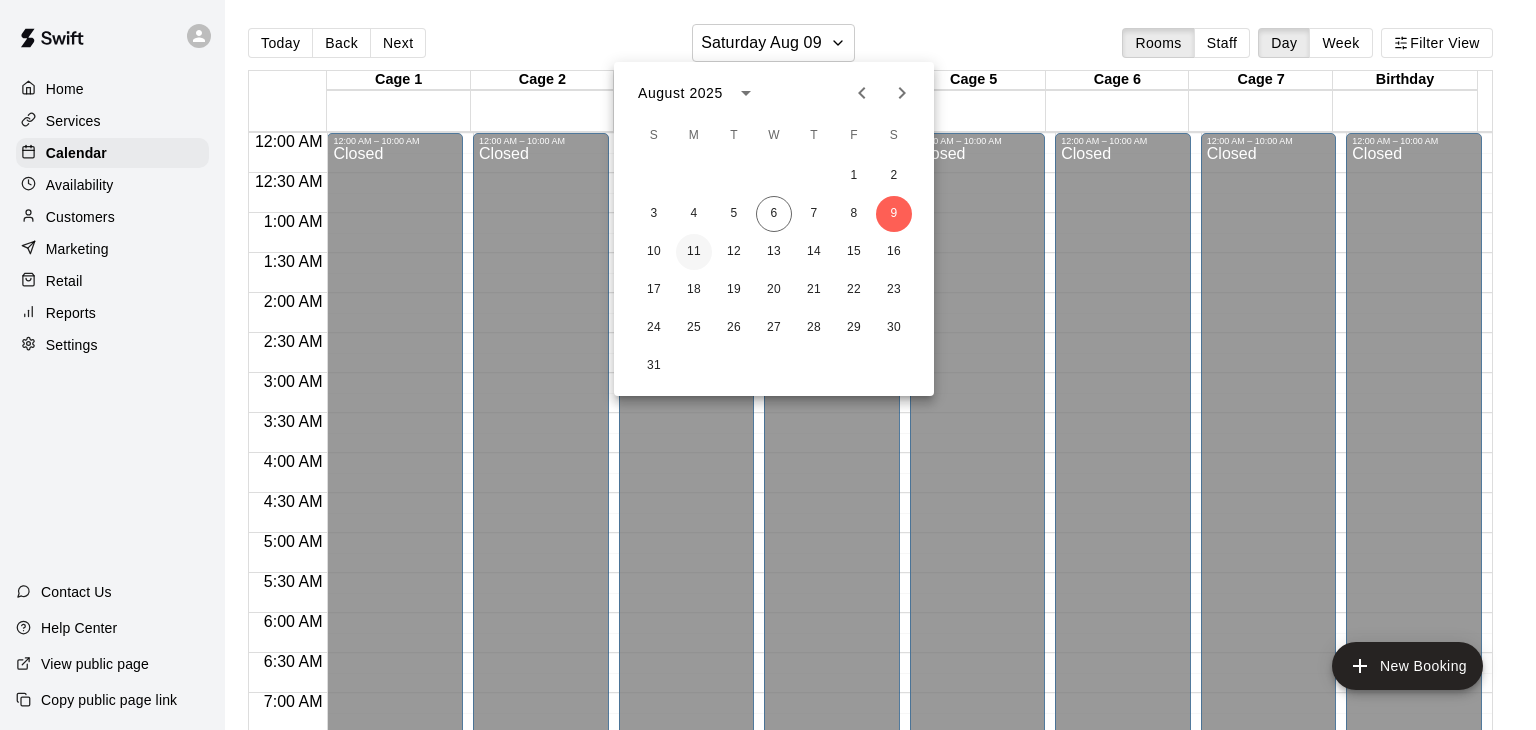 click on "11" at bounding box center (694, 252) 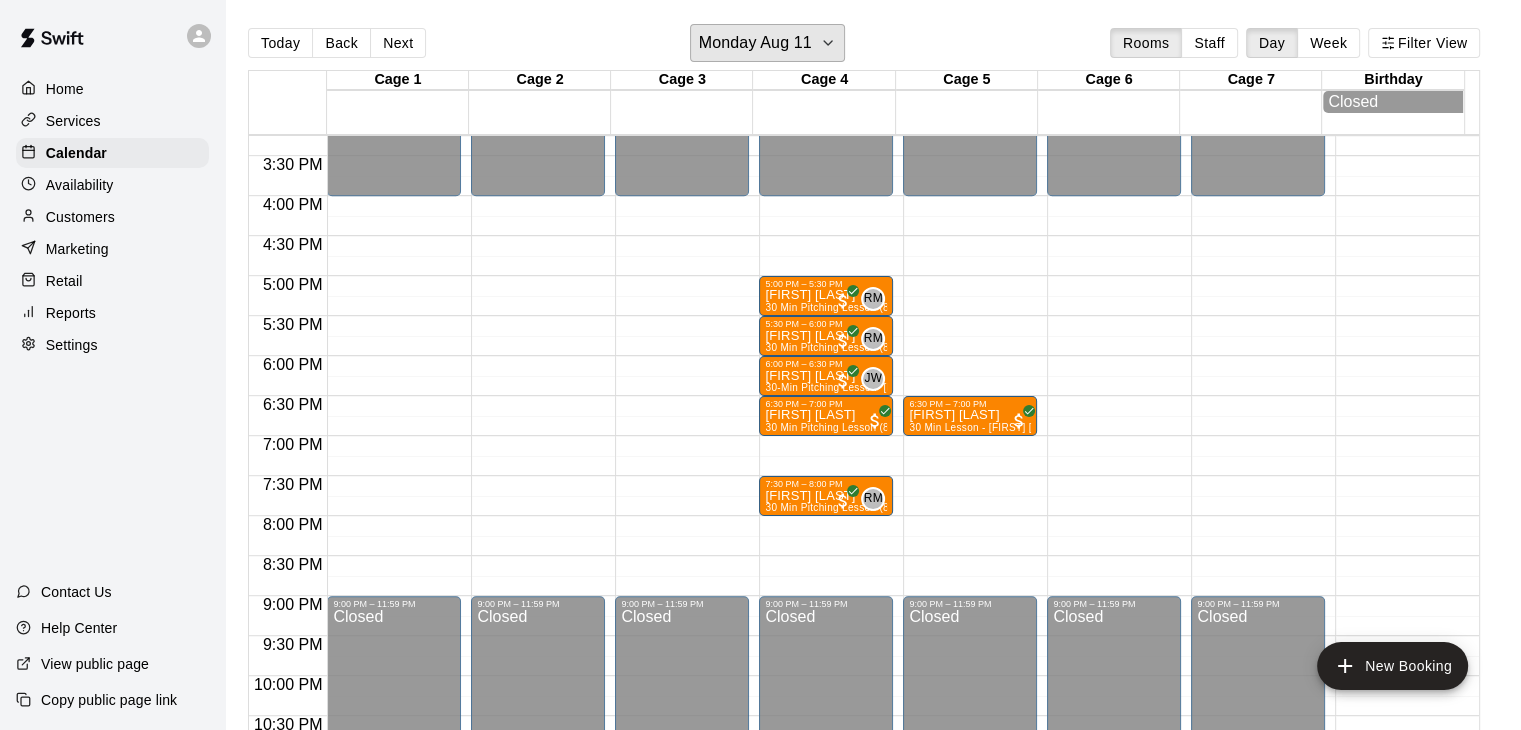 scroll, scrollTop: 1223, scrollLeft: 0, axis: vertical 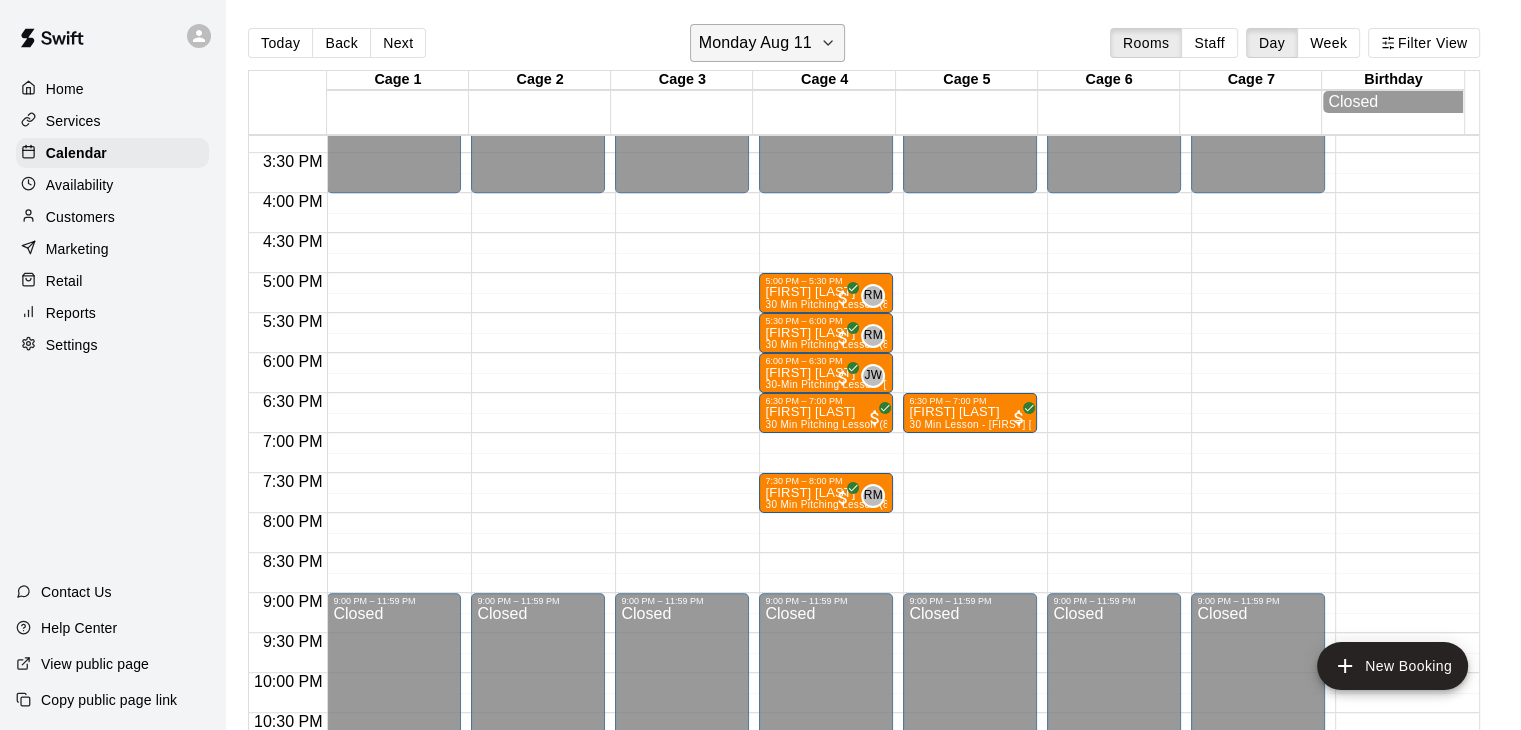 click 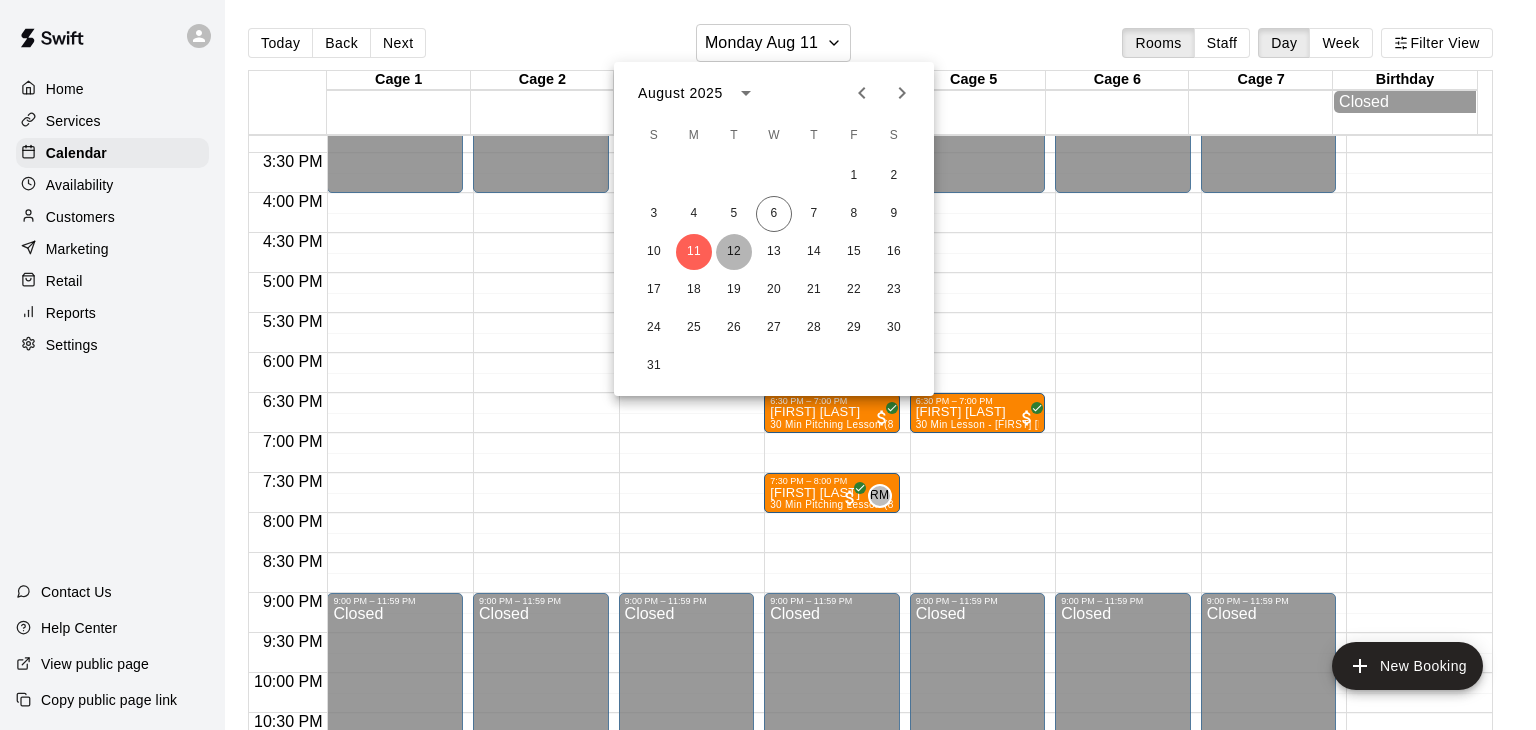 click on "12" at bounding box center [734, 252] 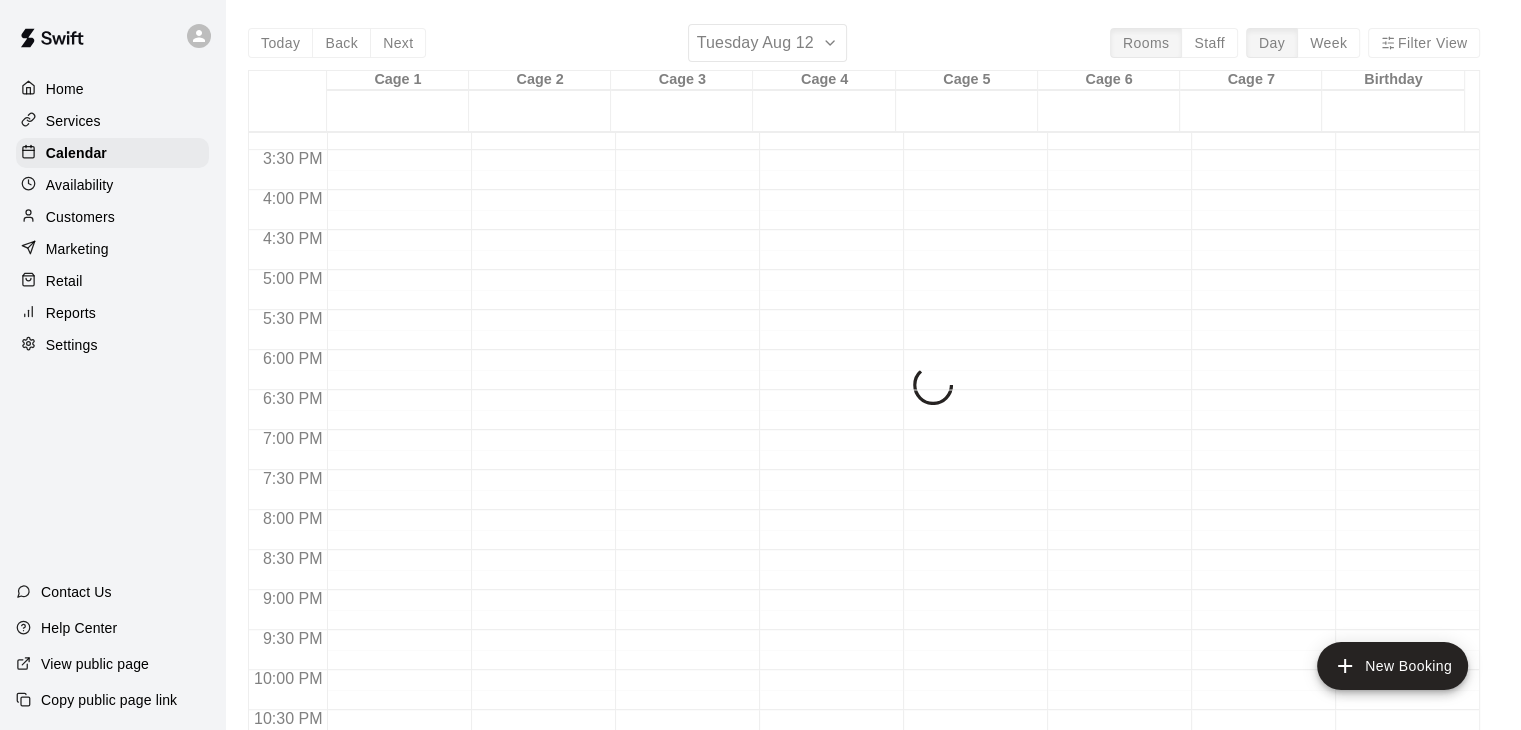 click on "1 2 3 4 5 6 7 8 9 10 11 12 13 14 15 16 17 18 19 20 21 22 23 24 25 26 27 28 29 30 31" at bounding box center (774, 179) 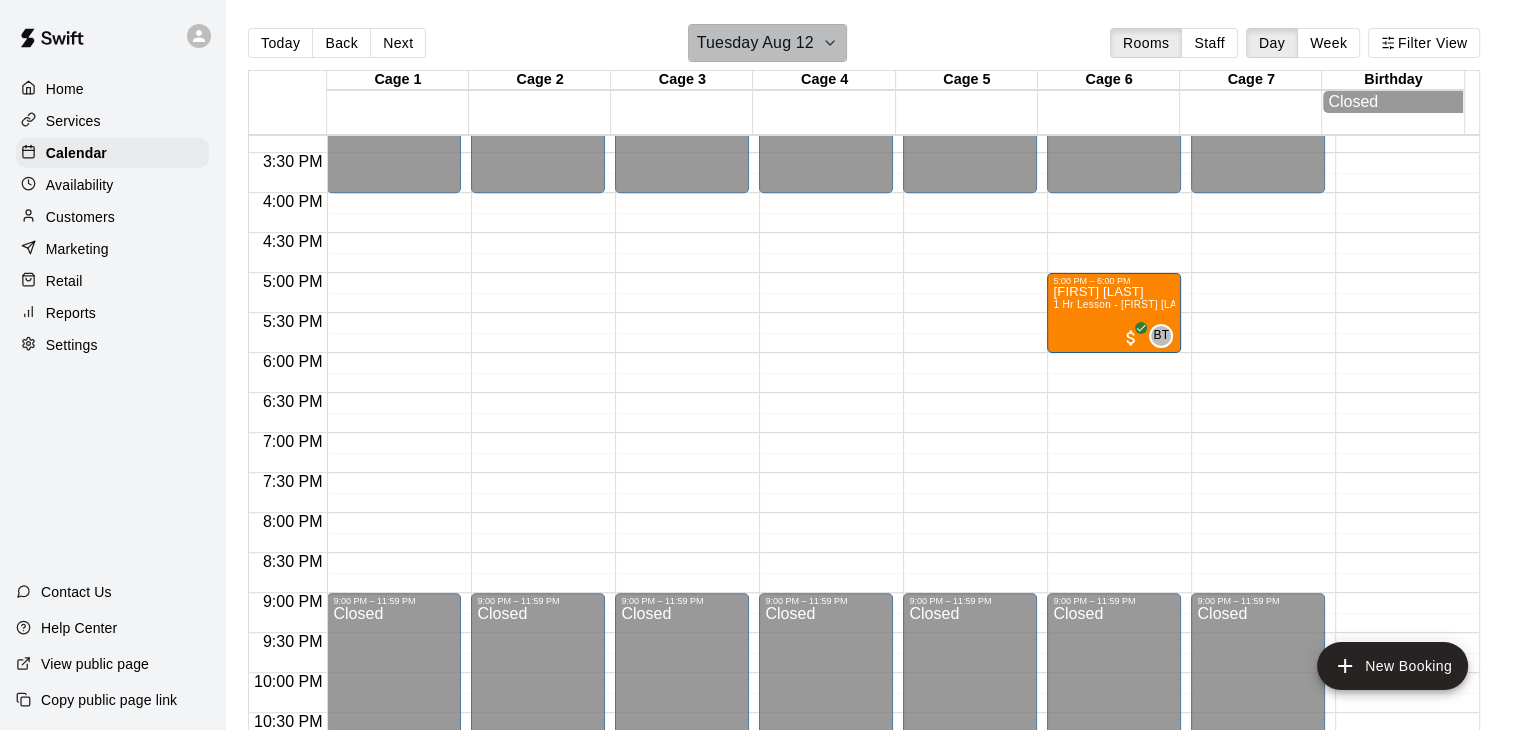 click 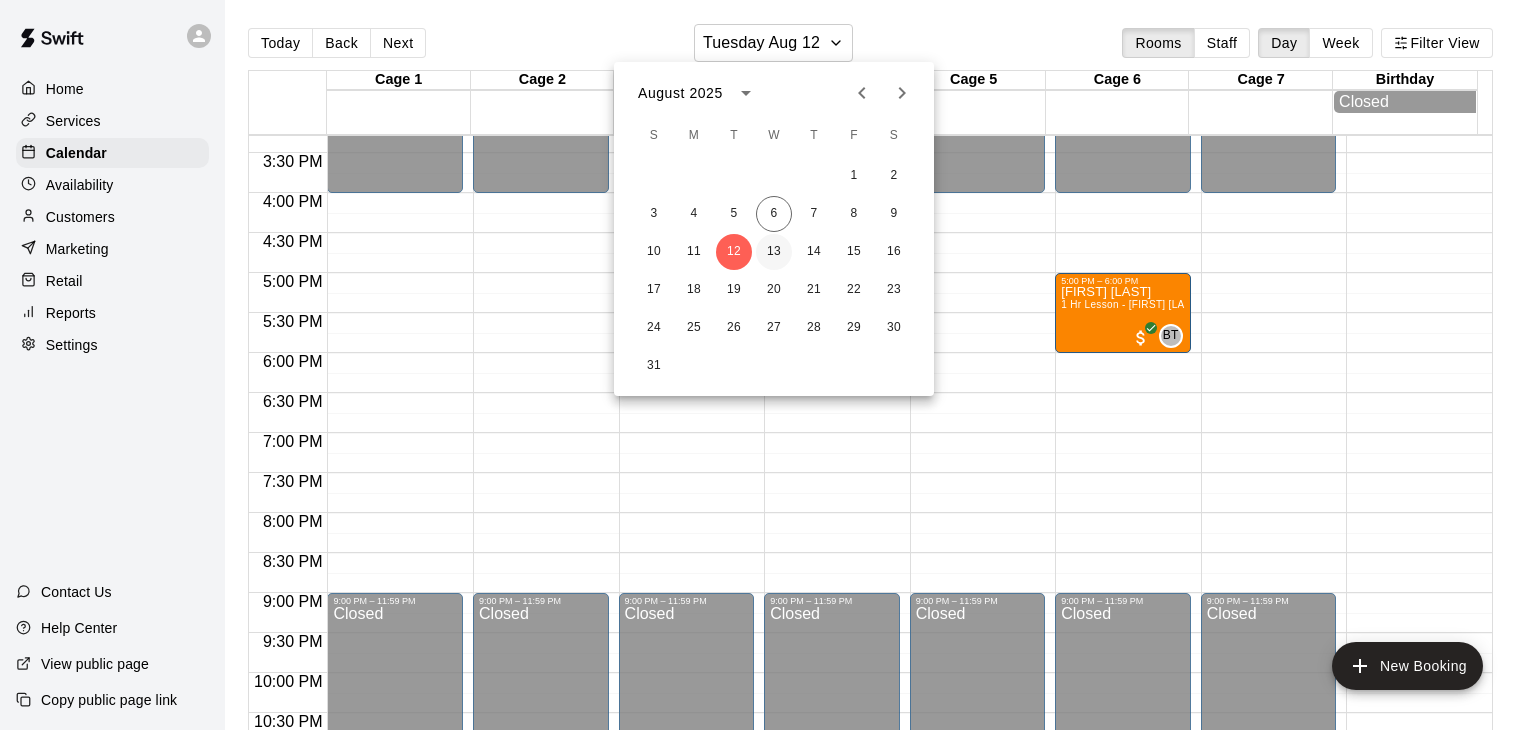click on "13" at bounding box center [774, 252] 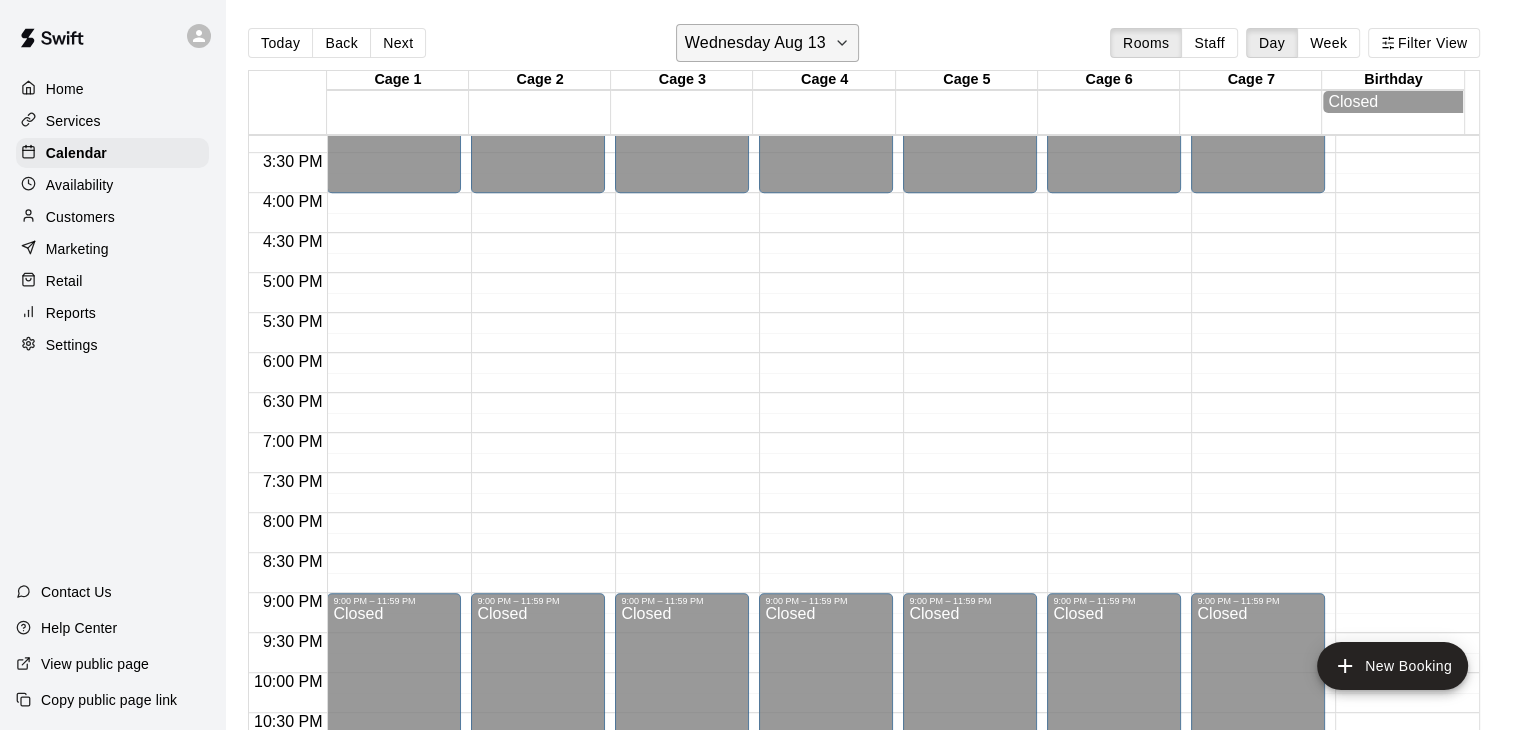 click 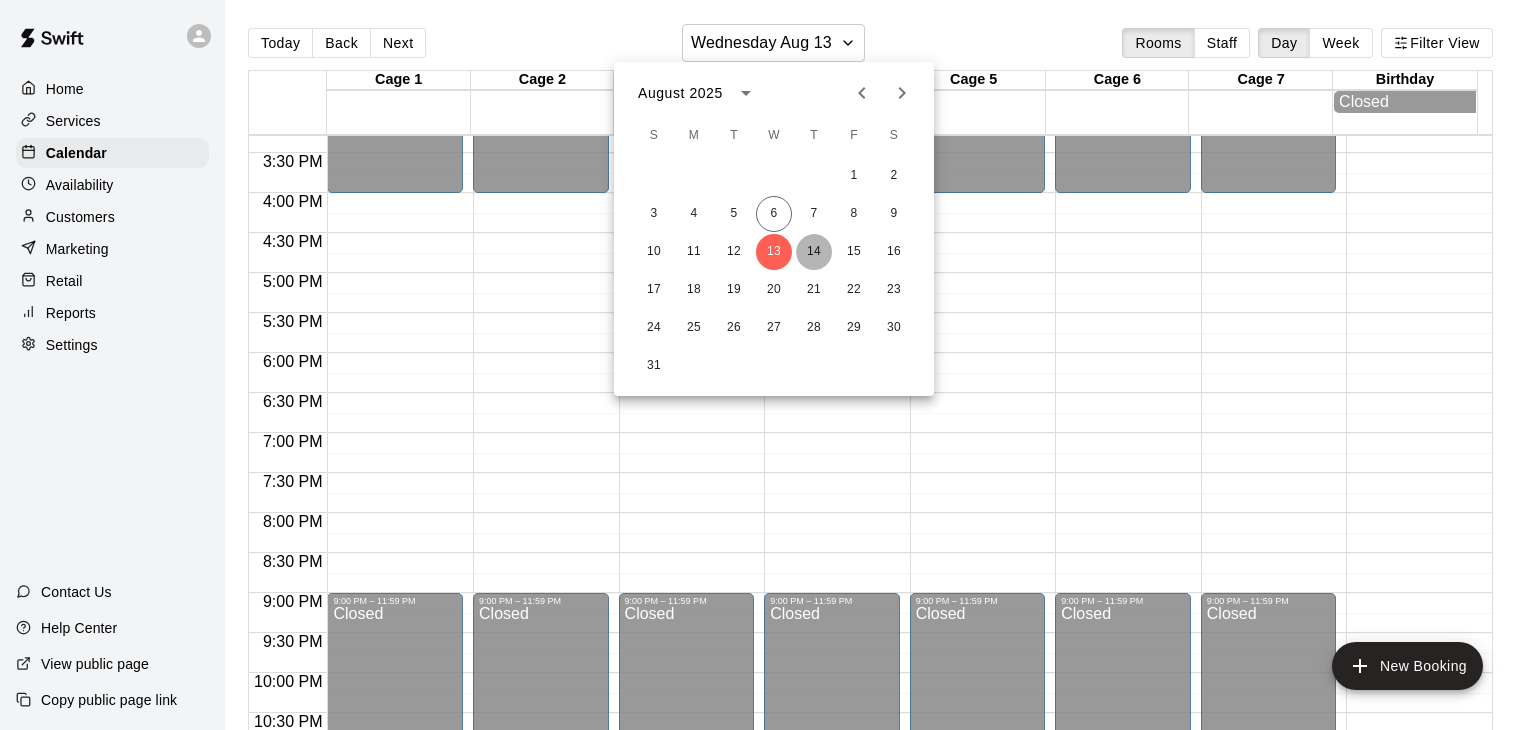 click on "14" at bounding box center (814, 252) 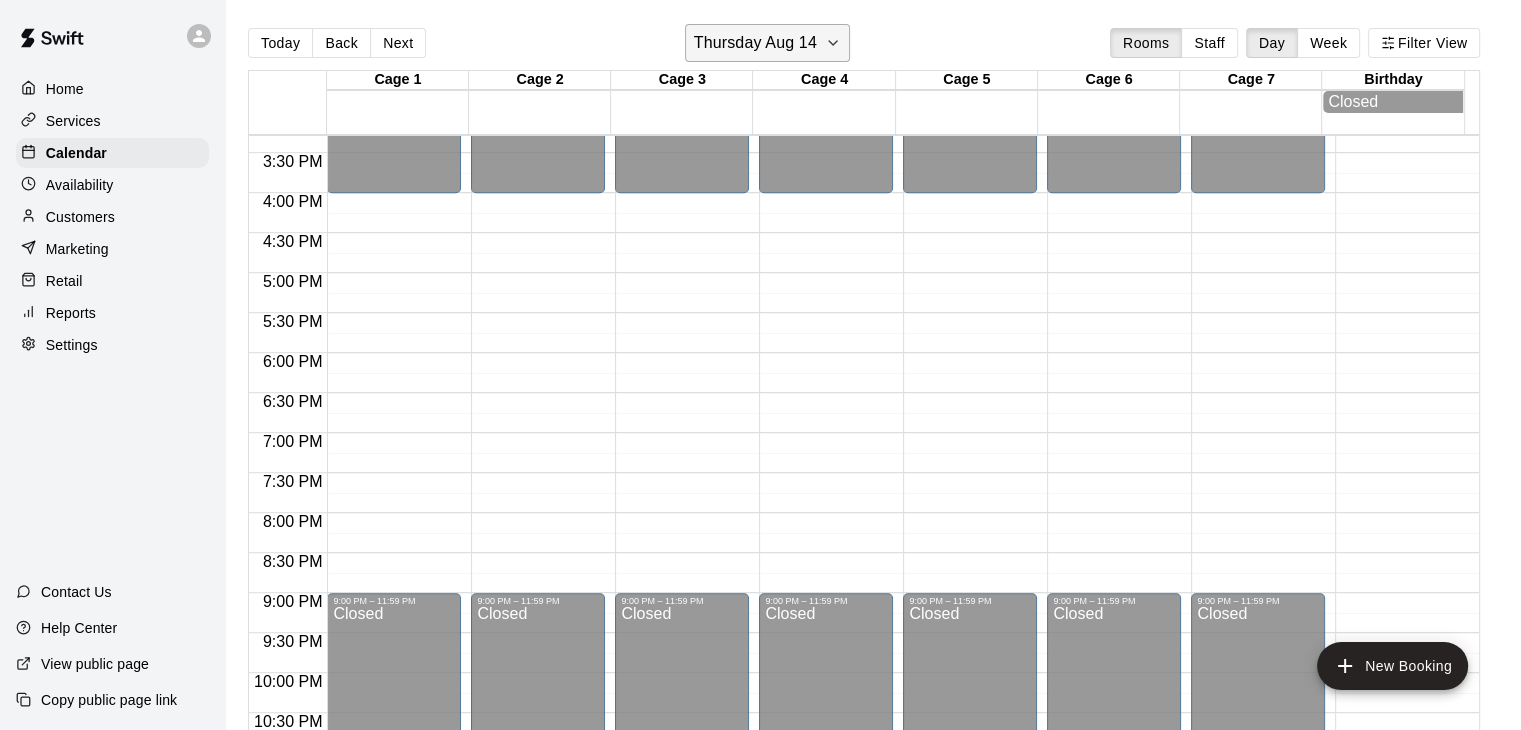 click 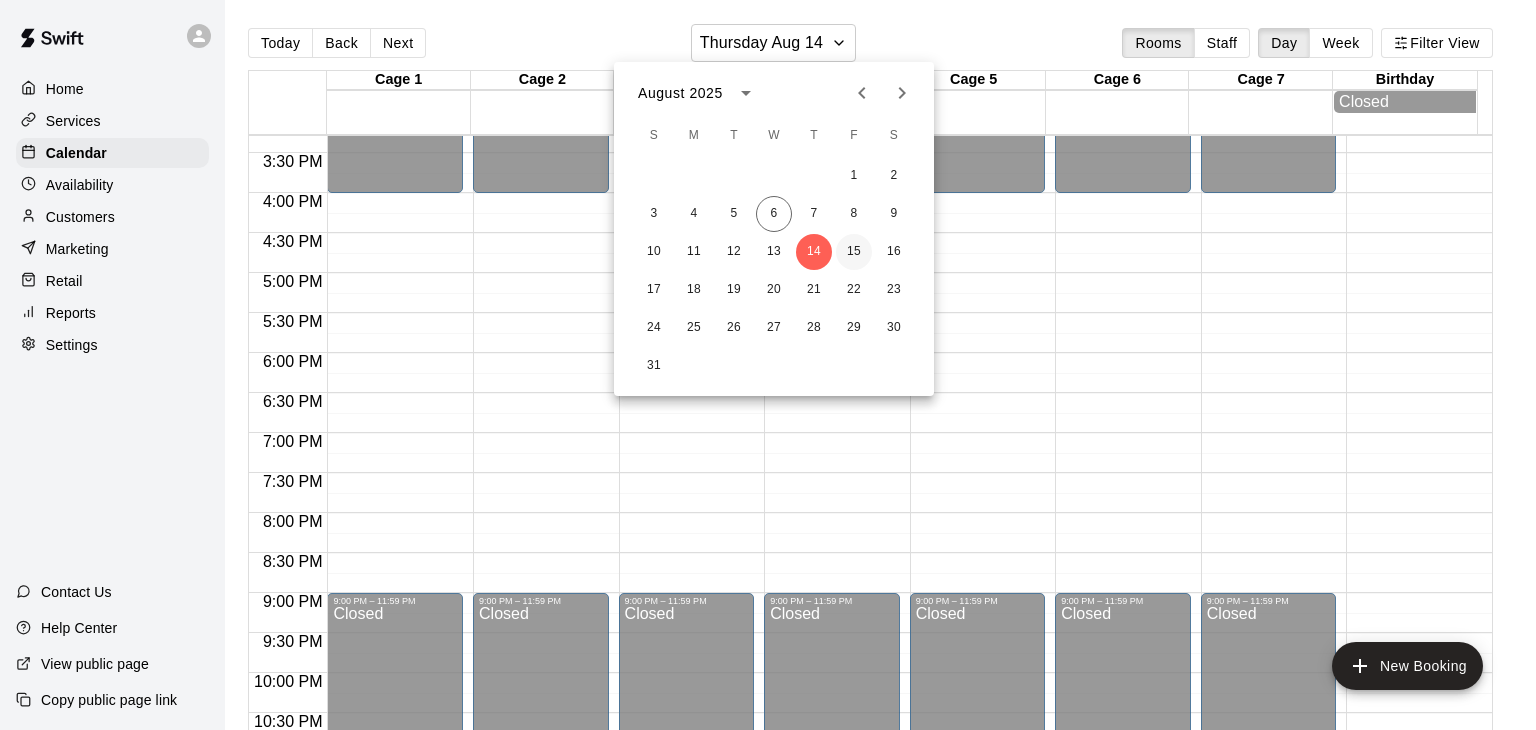 click on "15" at bounding box center (854, 252) 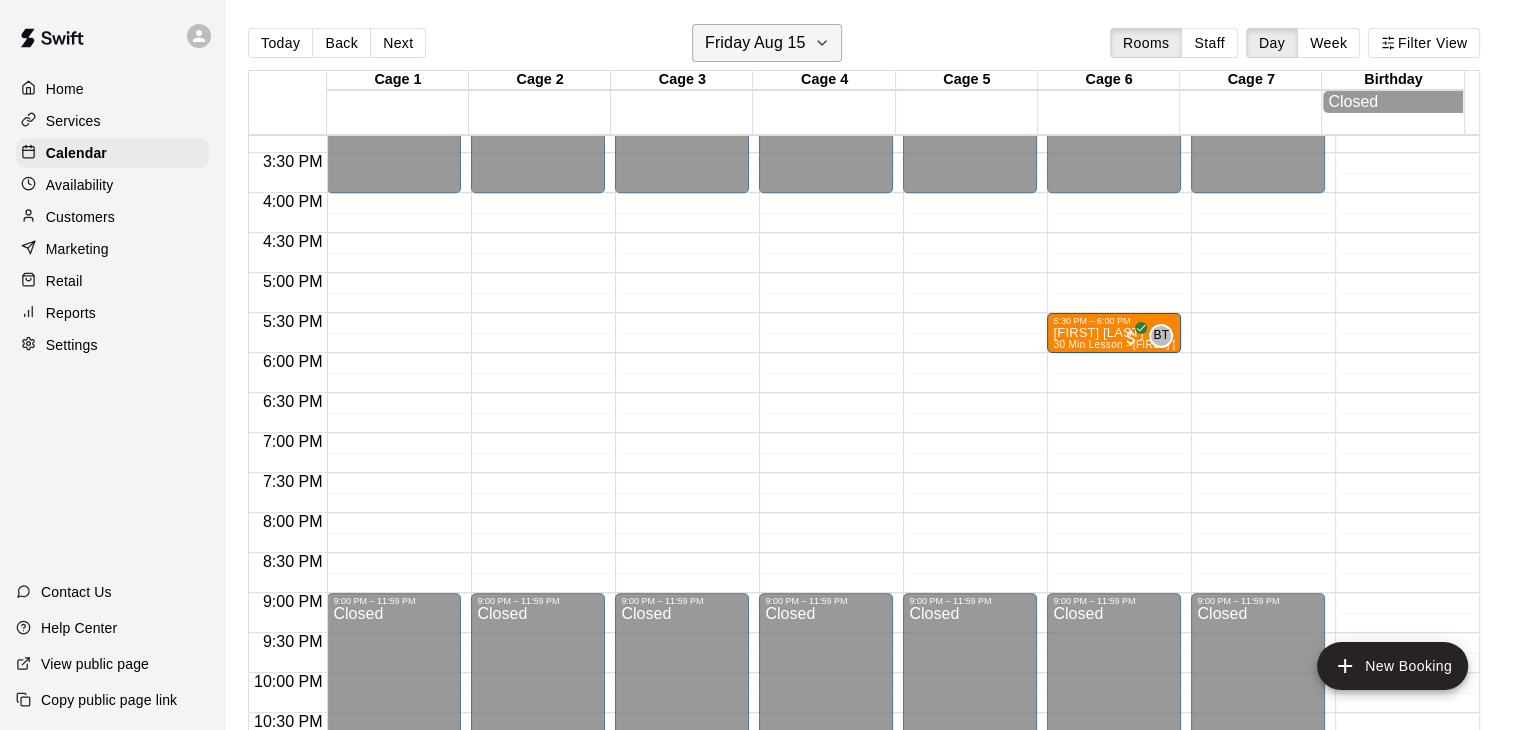 click 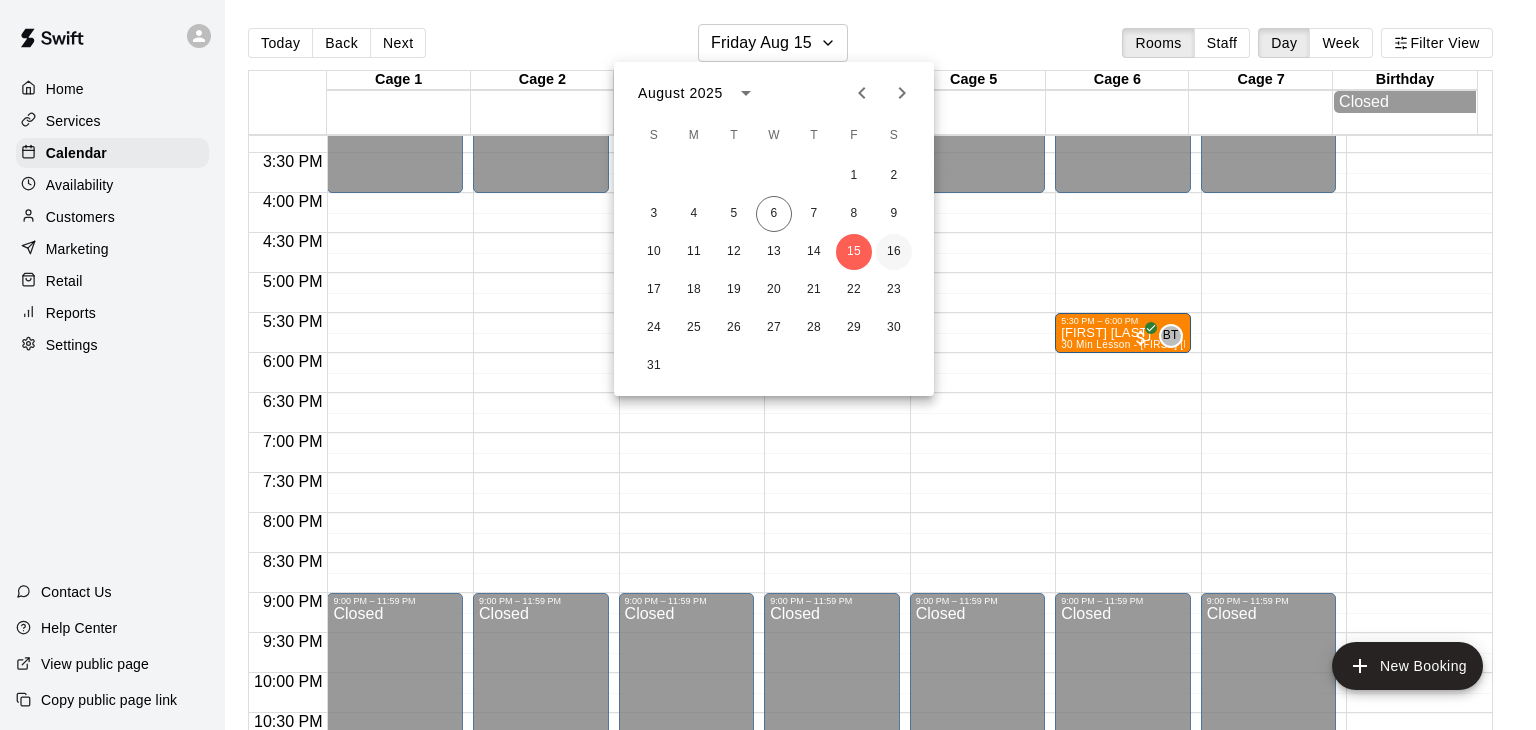 click on "16" at bounding box center [894, 252] 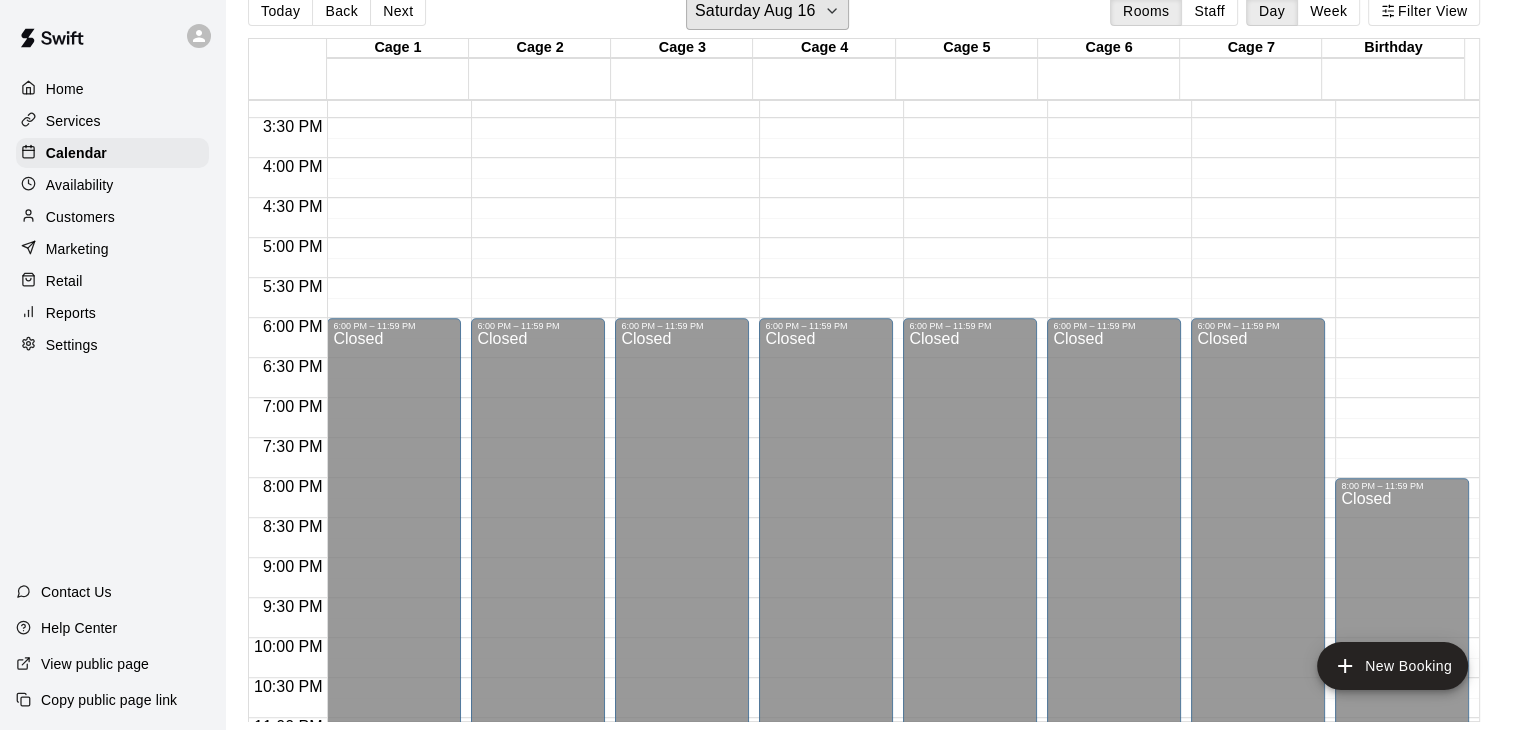 scroll, scrollTop: 0, scrollLeft: 0, axis: both 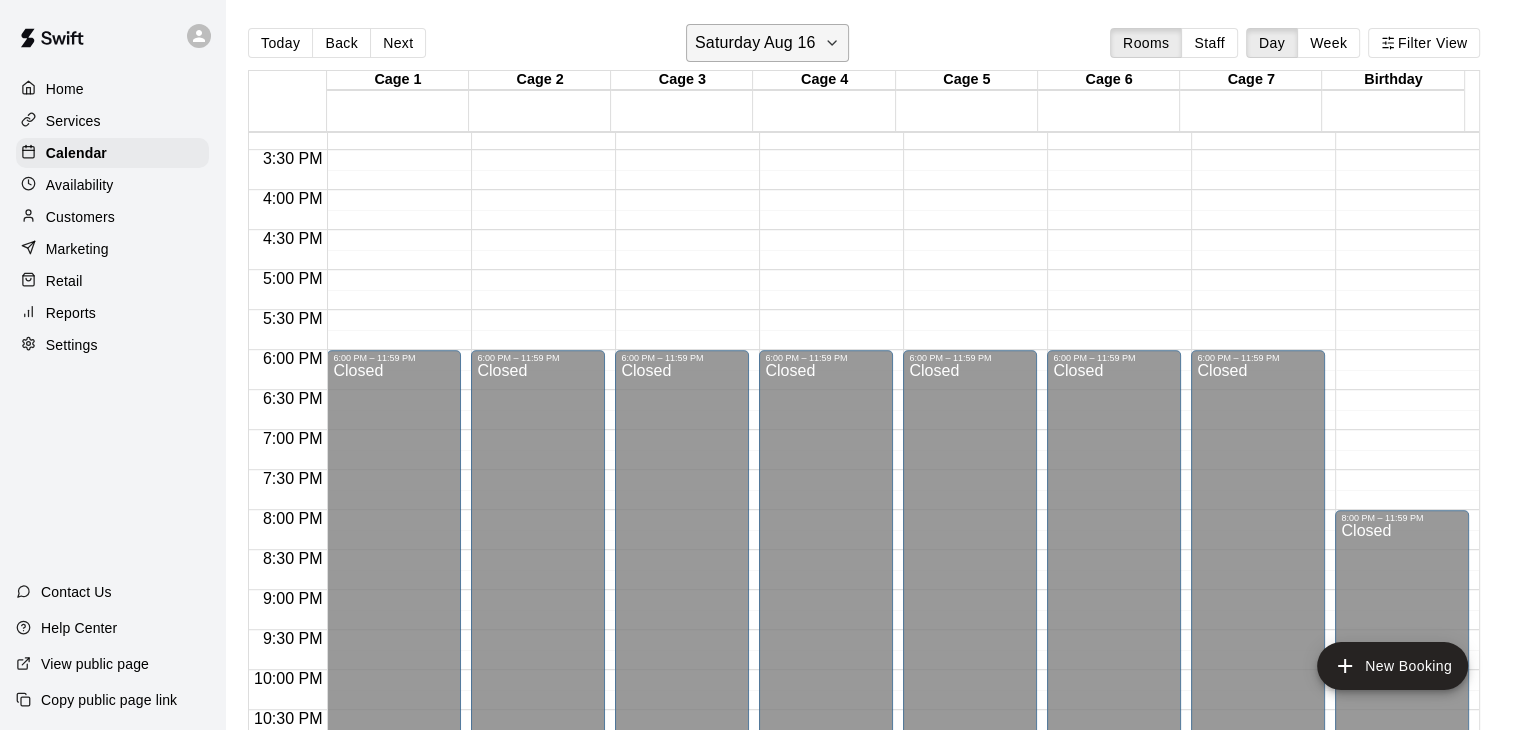click 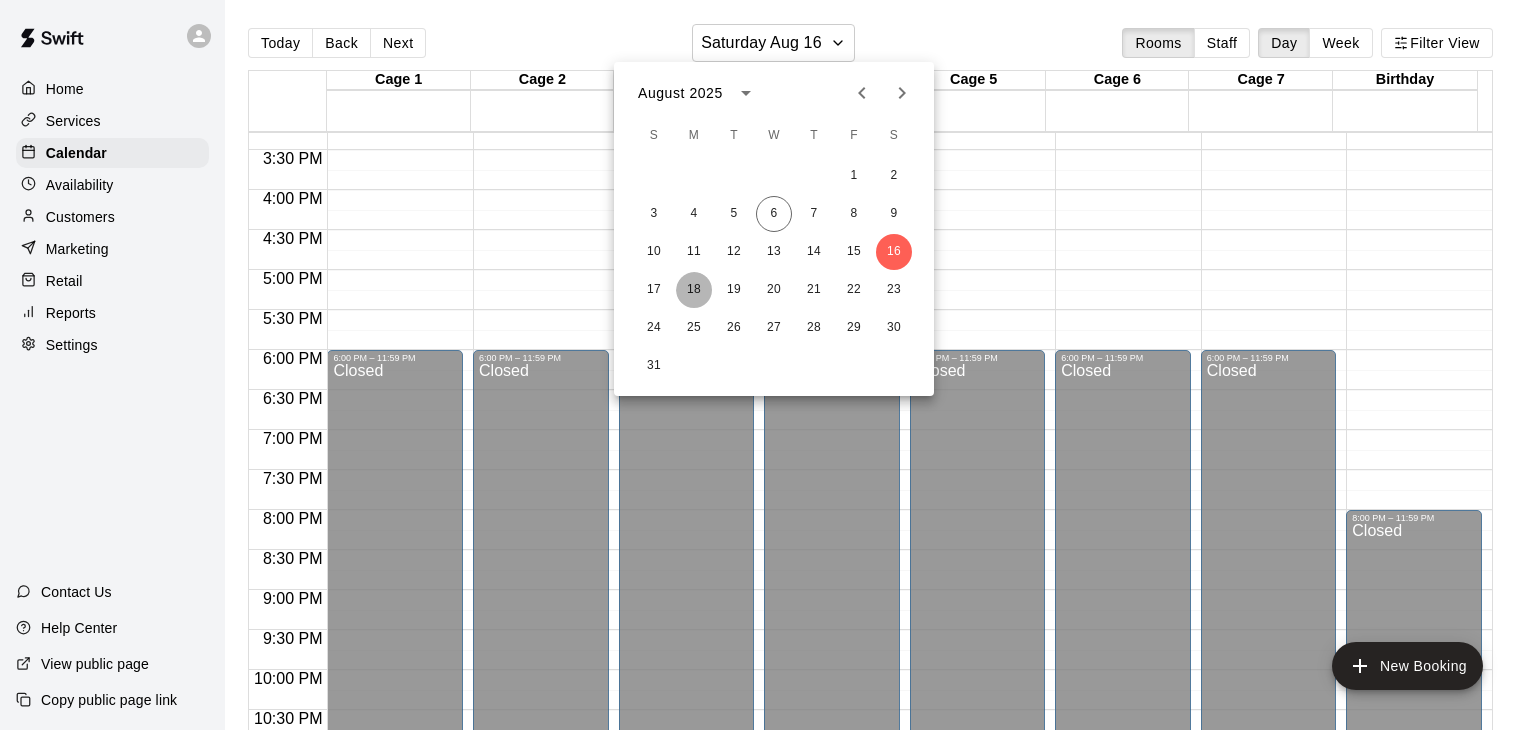 click on "18" at bounding box center [694, 290] 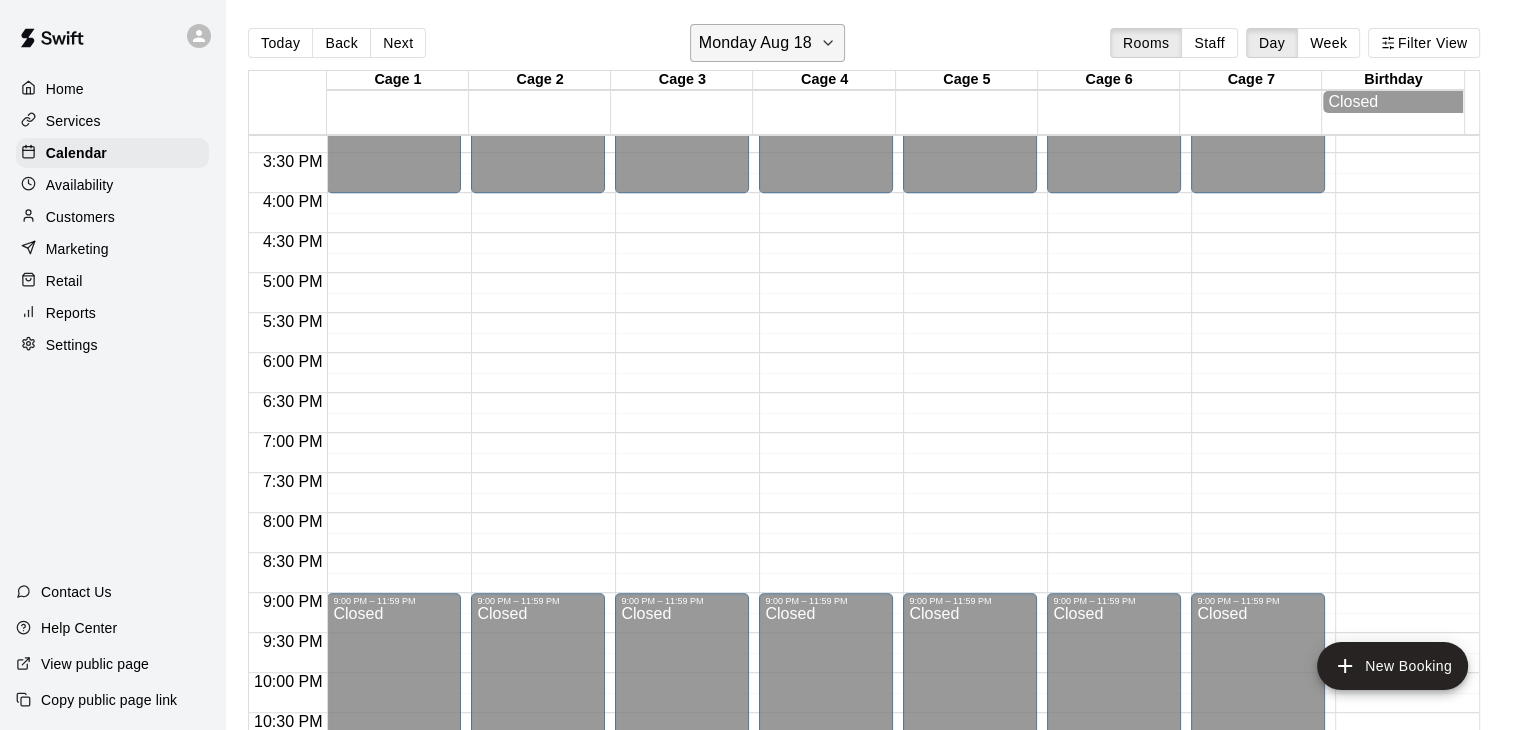 click 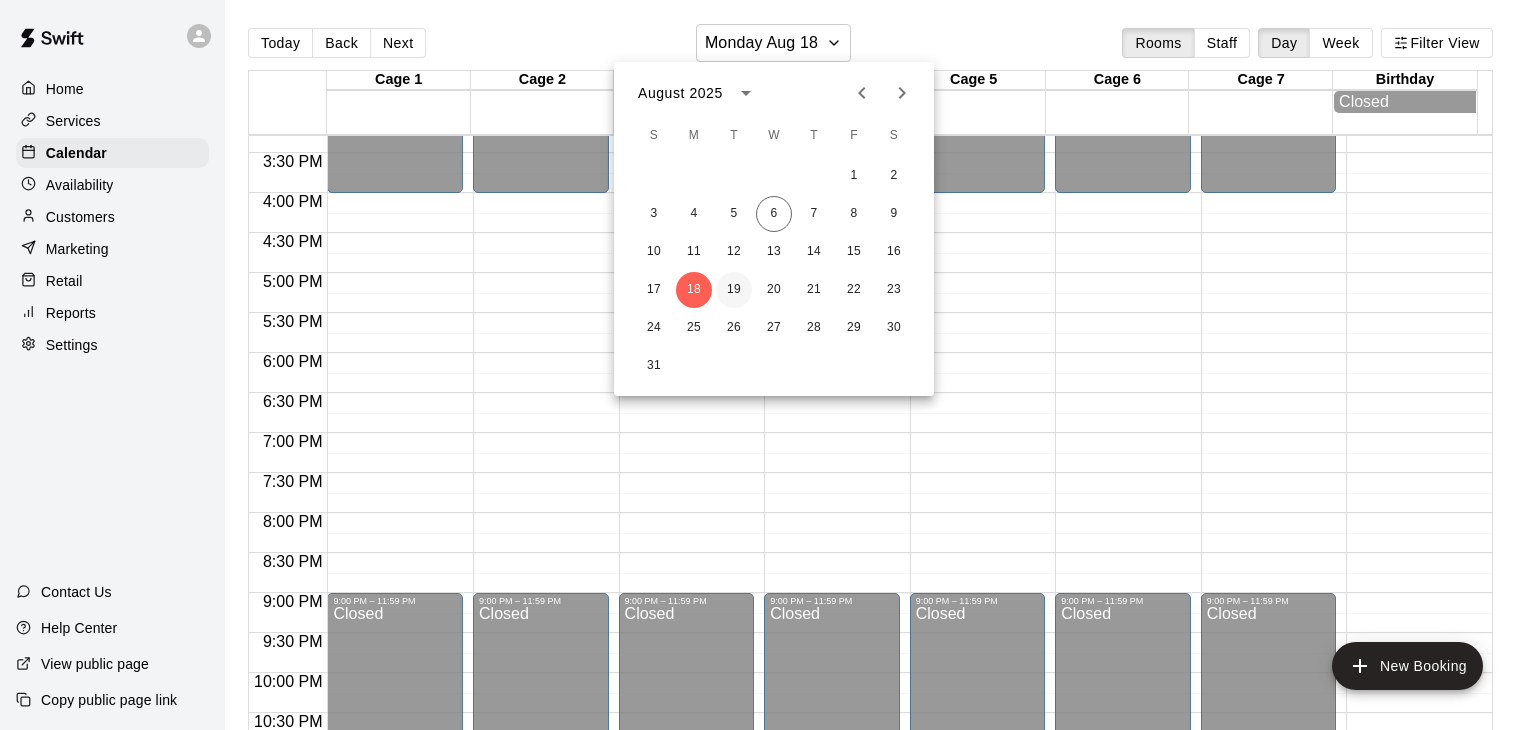 click on "19" at bounding box center [734, 290] 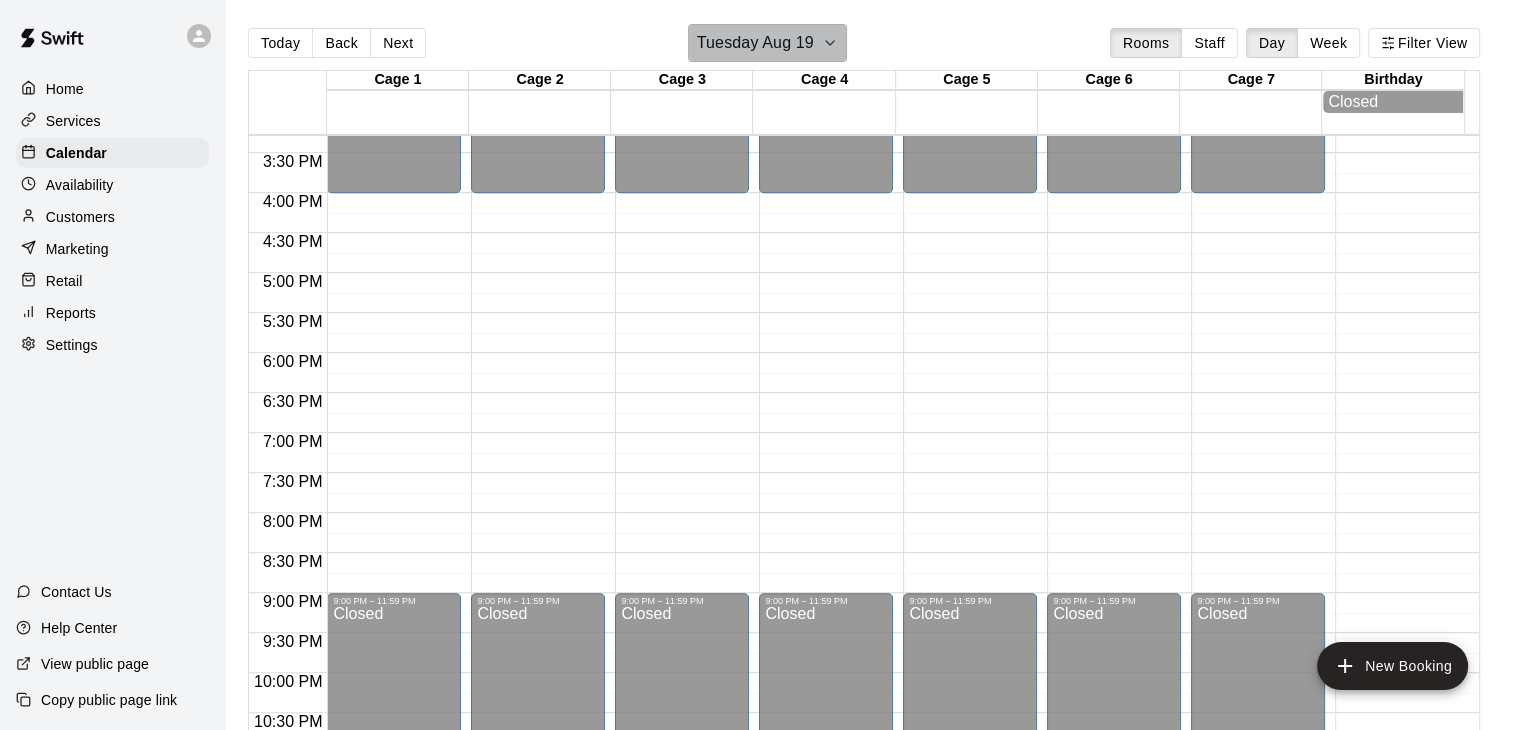 click 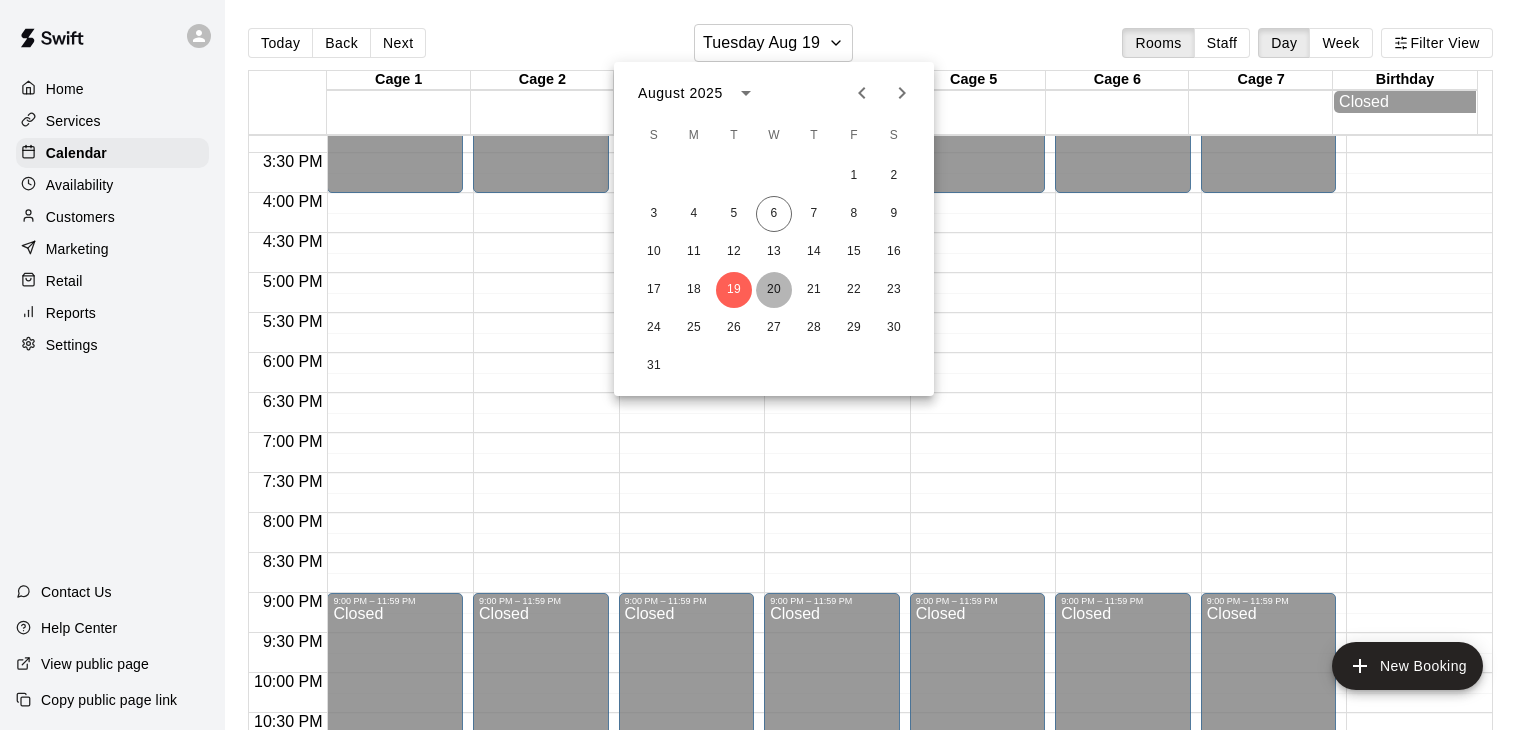 click on "20" at bounding box center [774, 290] 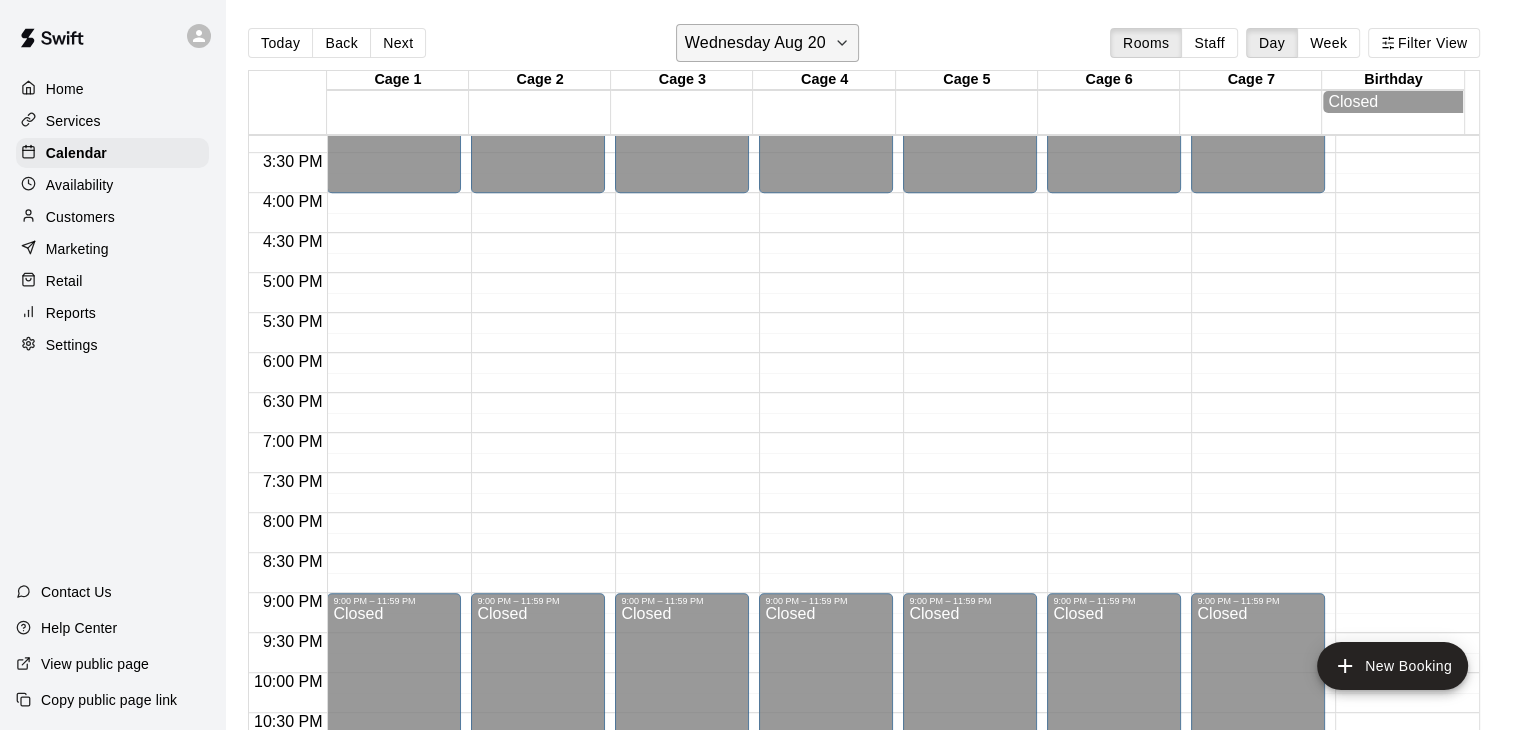 click 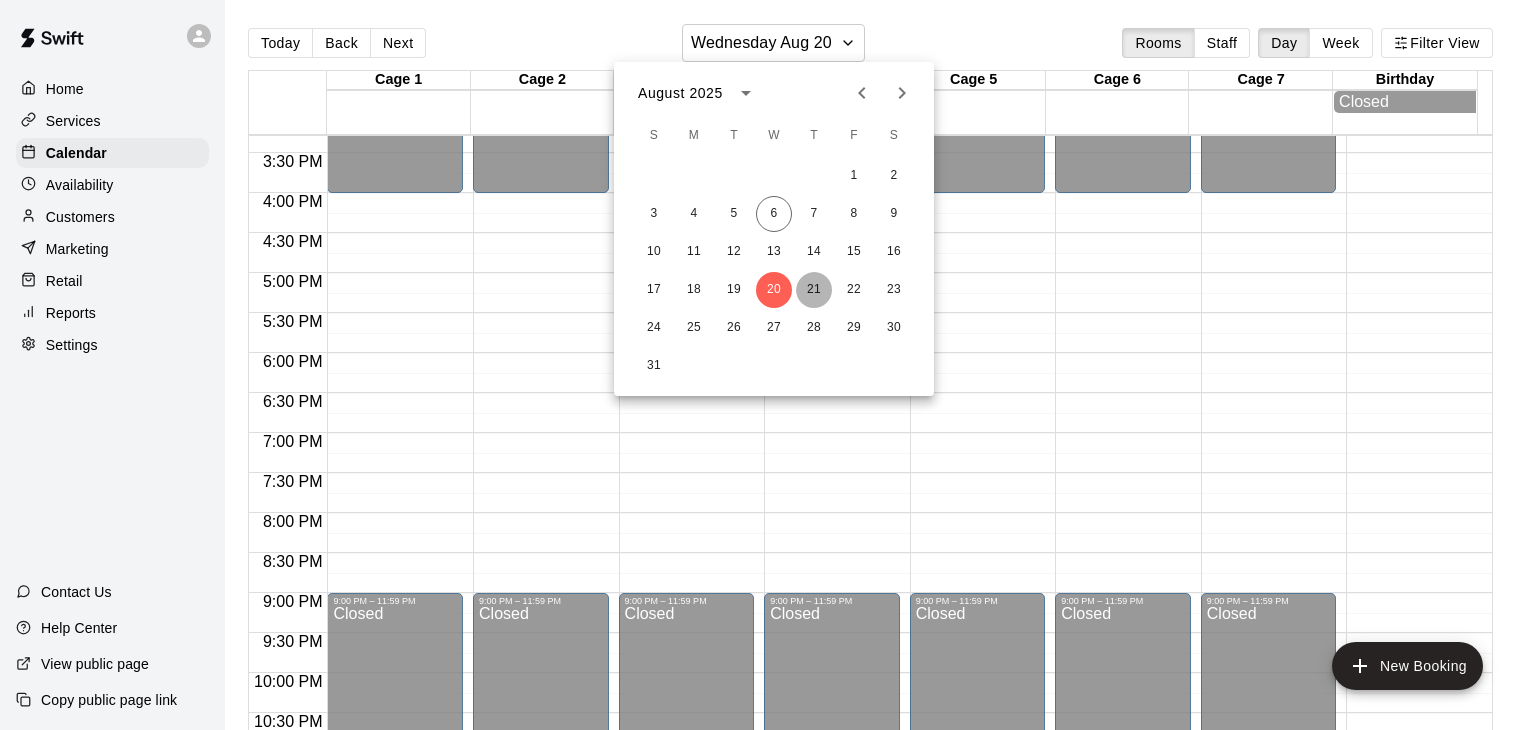 click on "21" at bounding box center (814, 290) 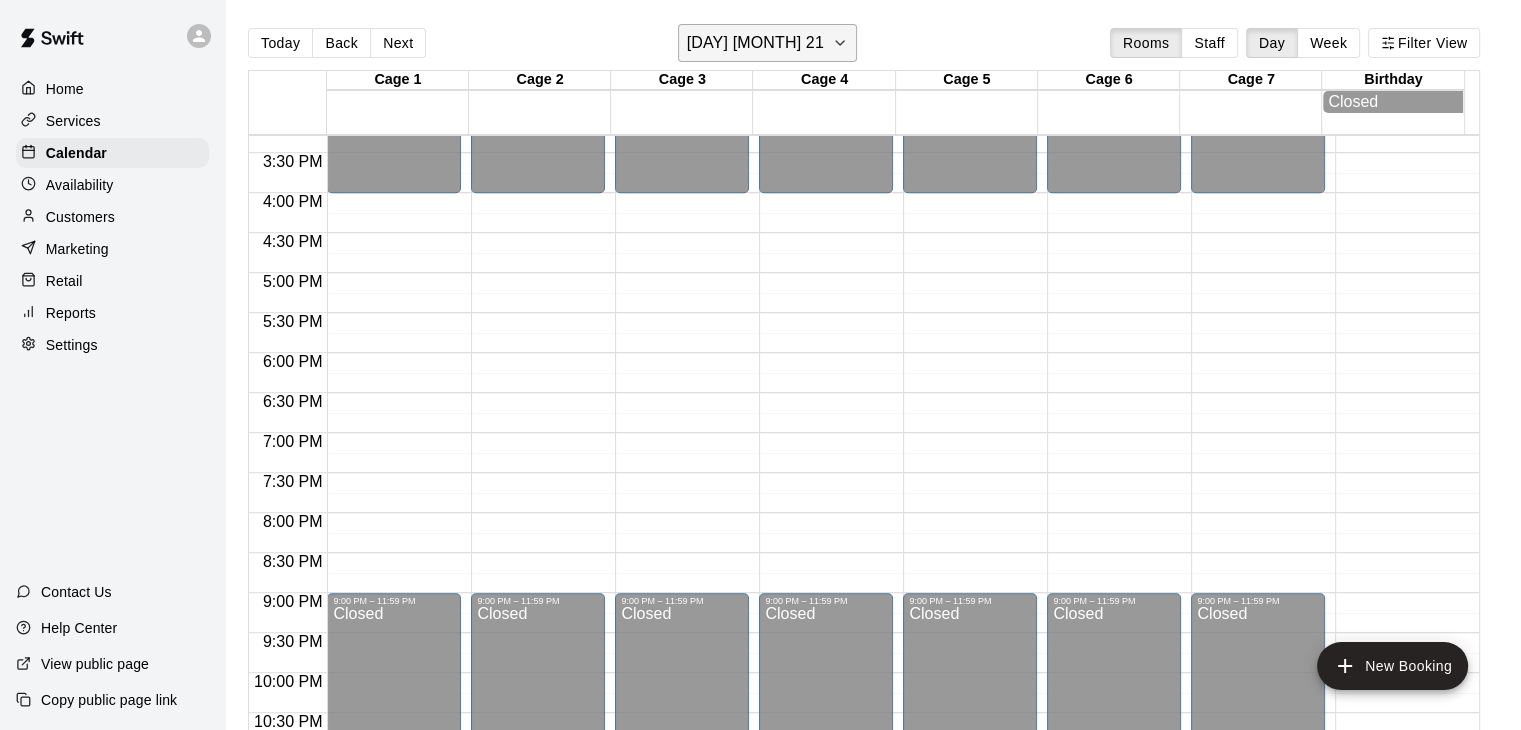 click 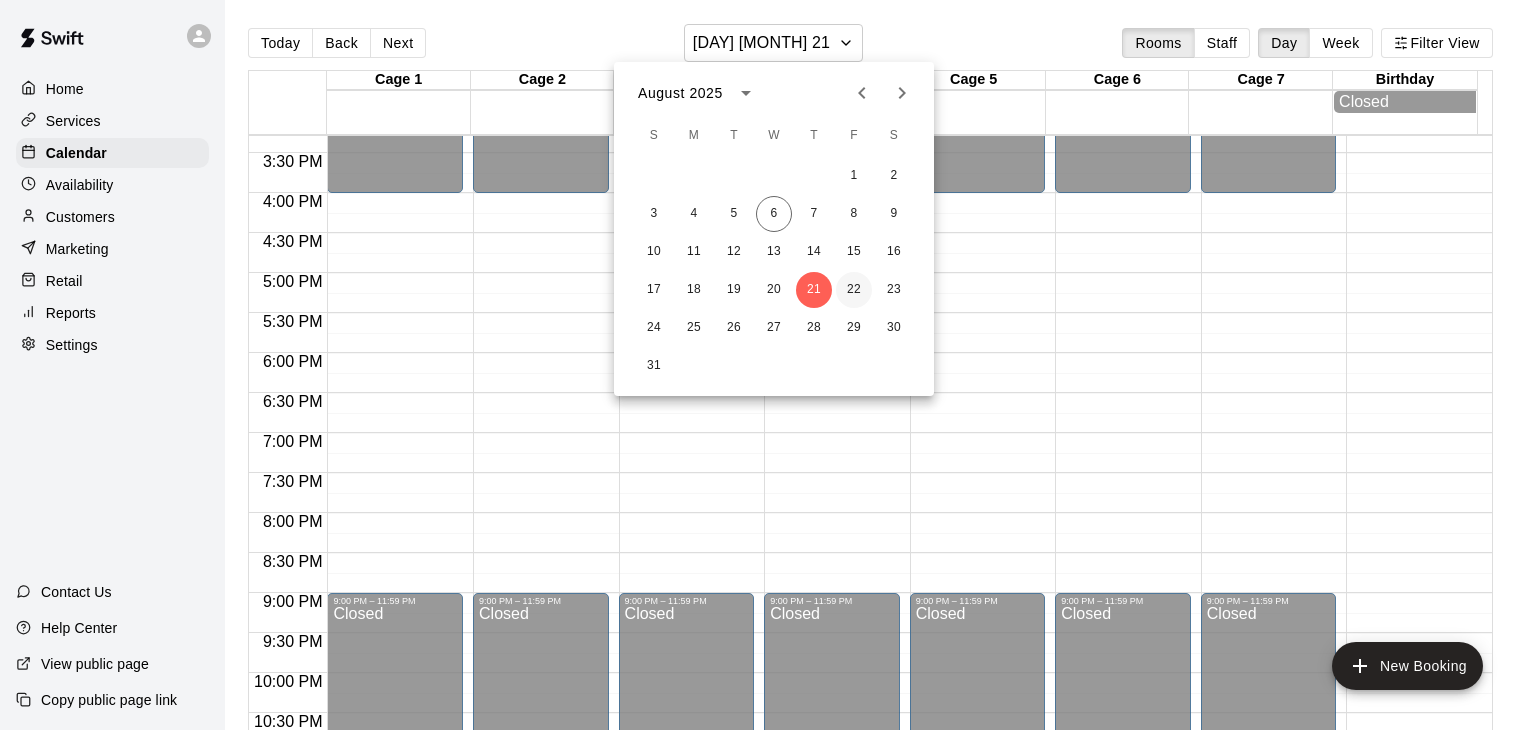 click on "22" at bounding box center (854, 290) 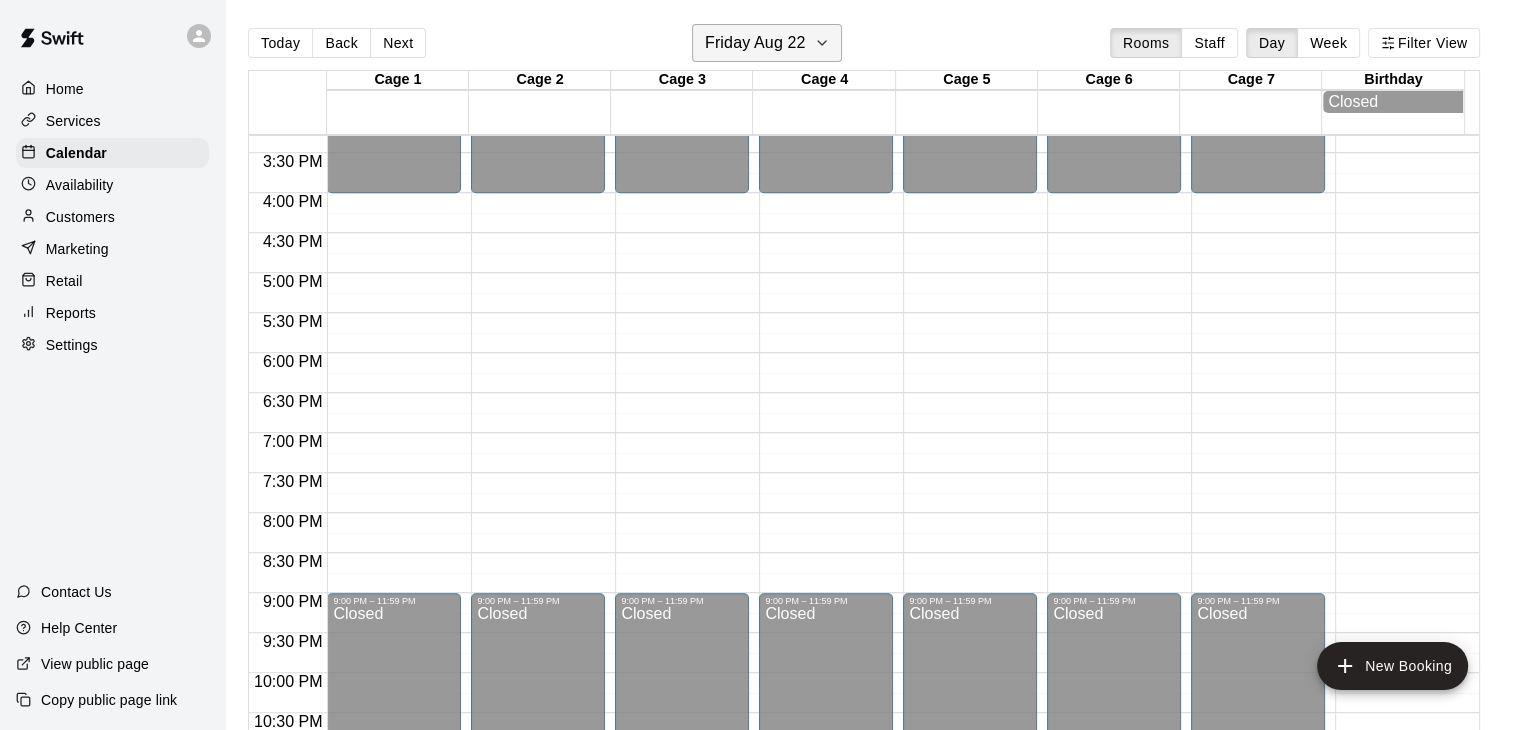 click 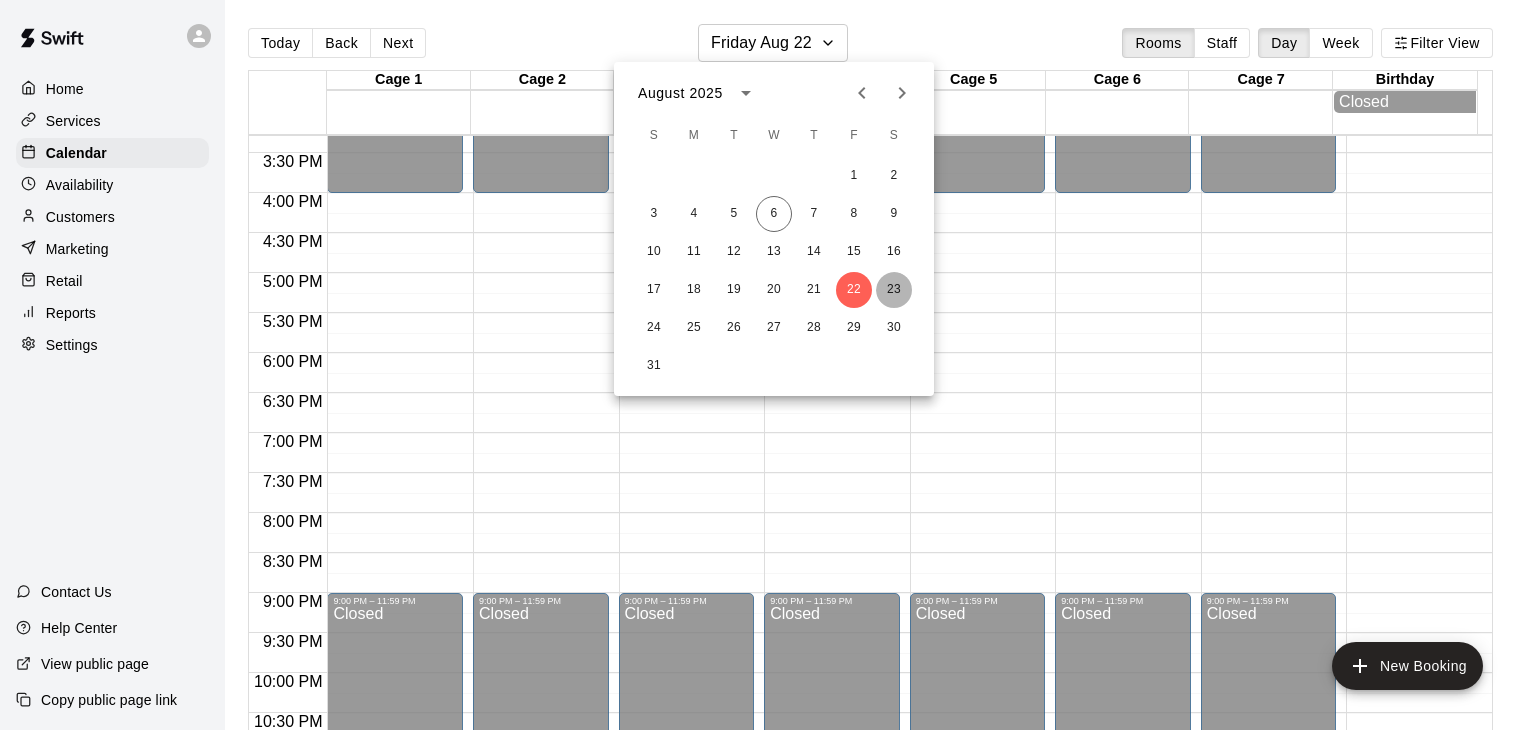 click on "23" at bounding box center [894, 290] 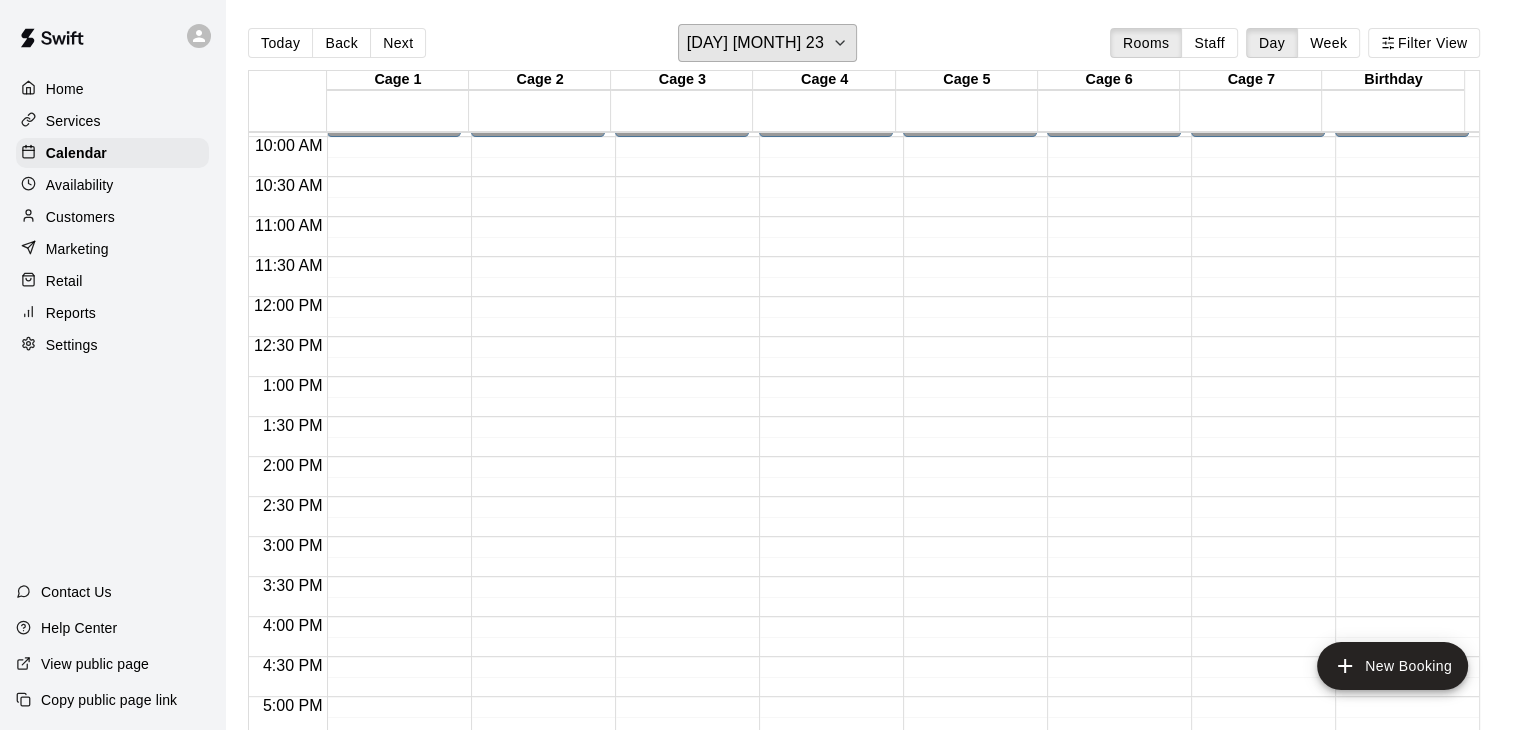 scroll, scrollTop: 809, scrollLeft: 0, axis: vertical 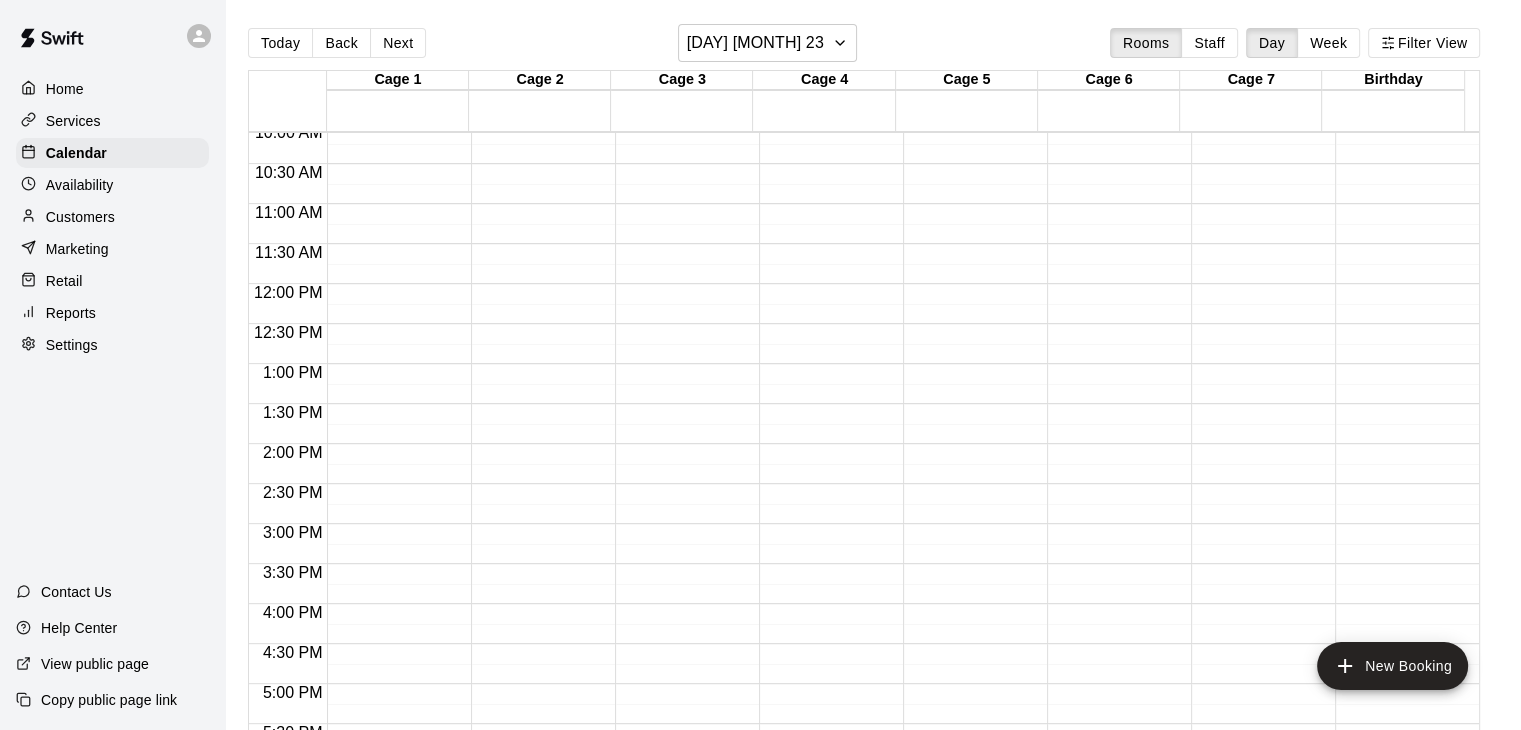 click on "Retail" at bounding box center (64, 281) 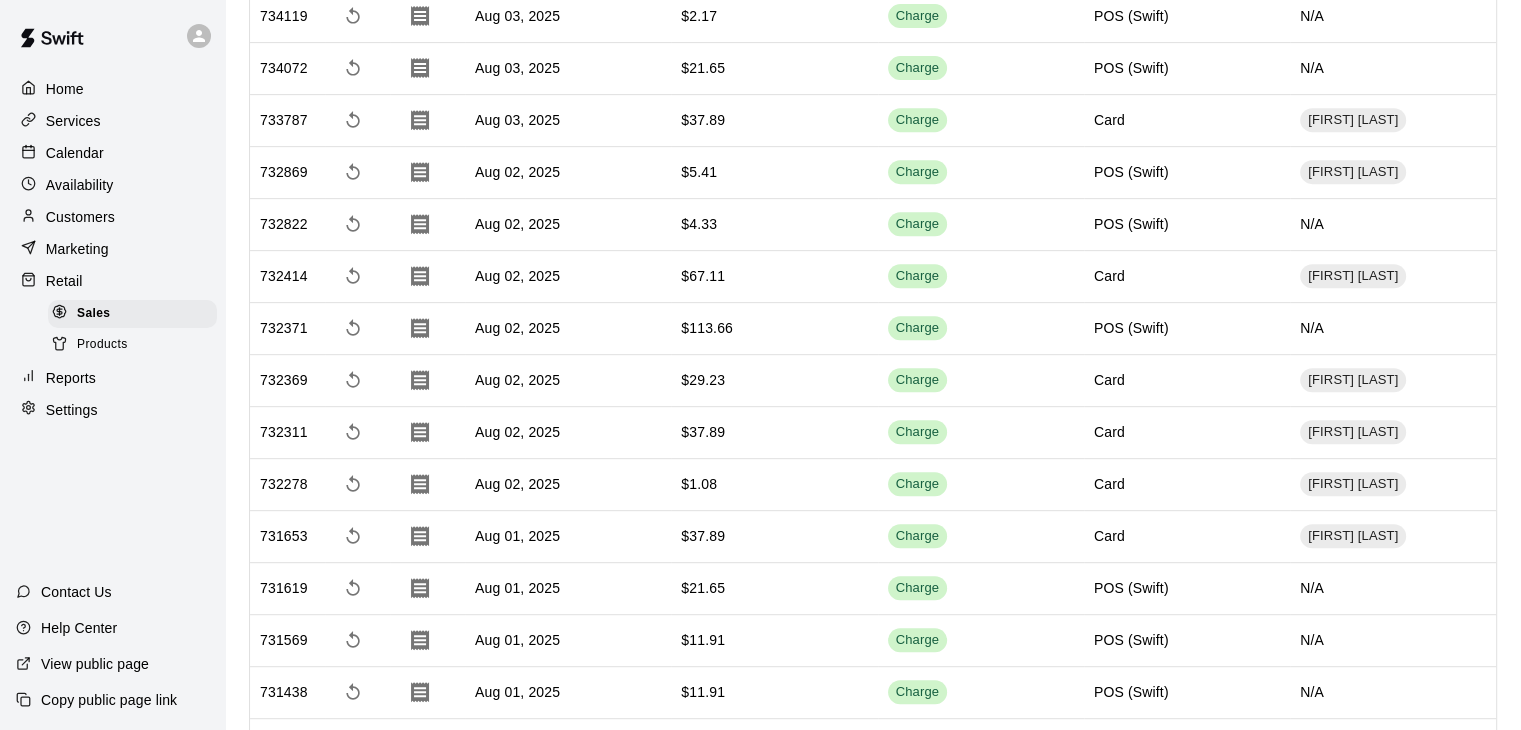 scroll, scrollTop: 0, scrollLeft: 0, axis: both 